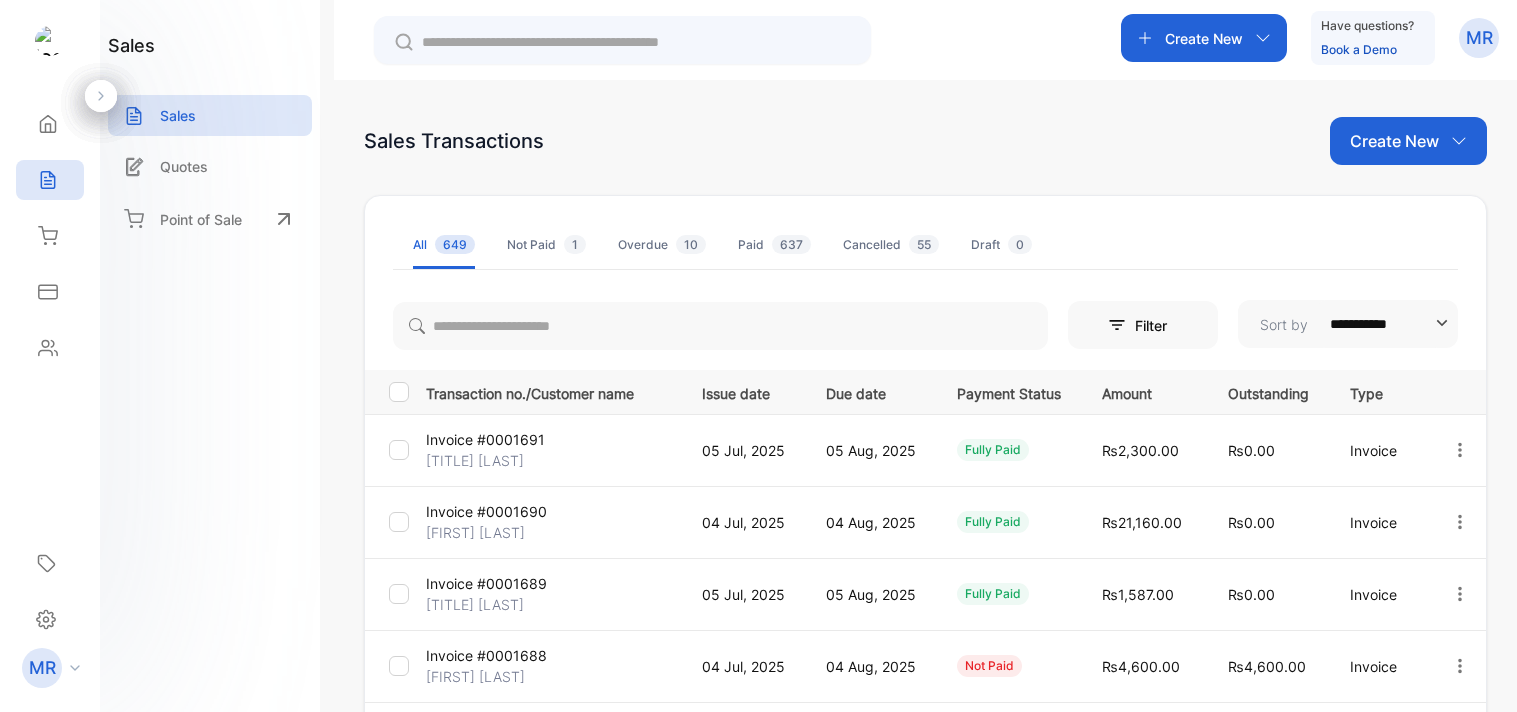 scroll, scrollTop: 0, scrollLeft: 0, axis: both 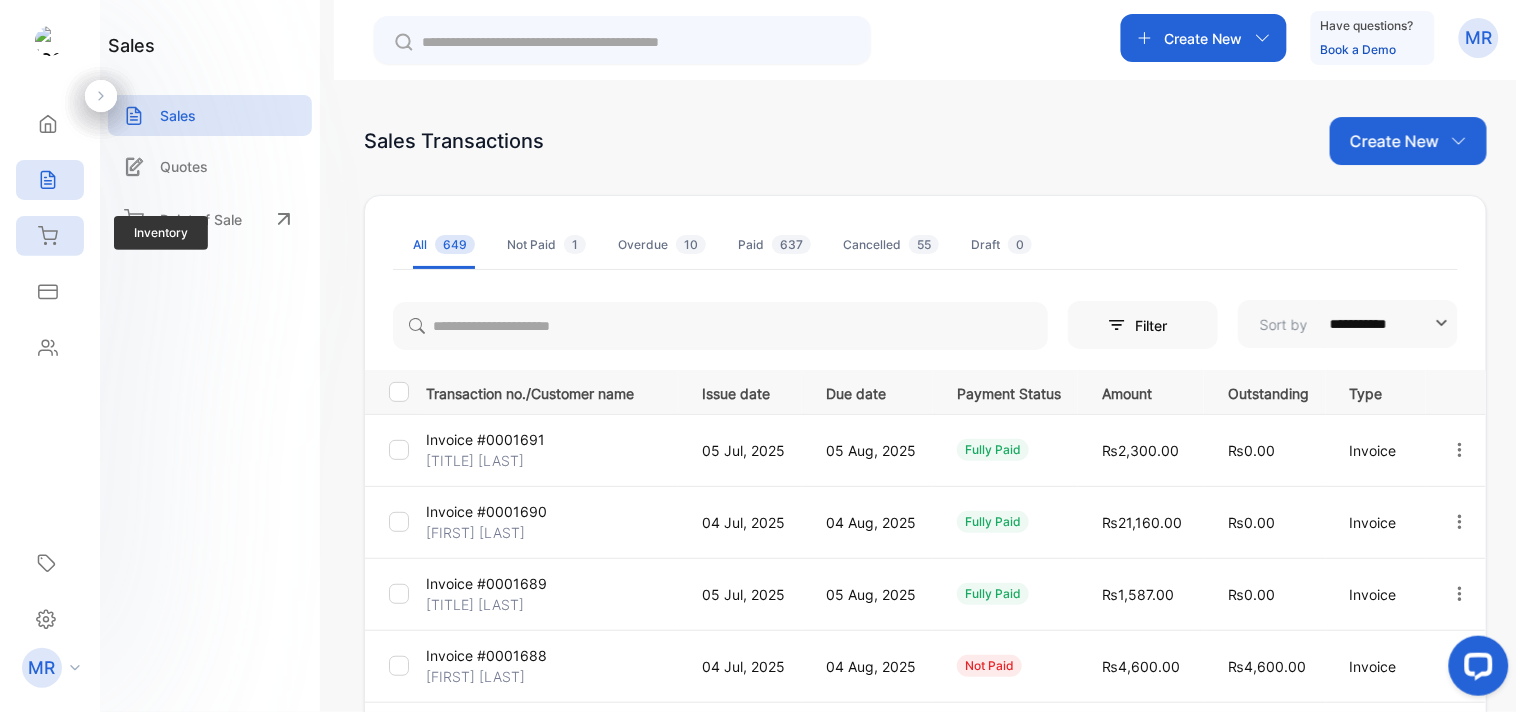 click at bounding box center (48, 124) 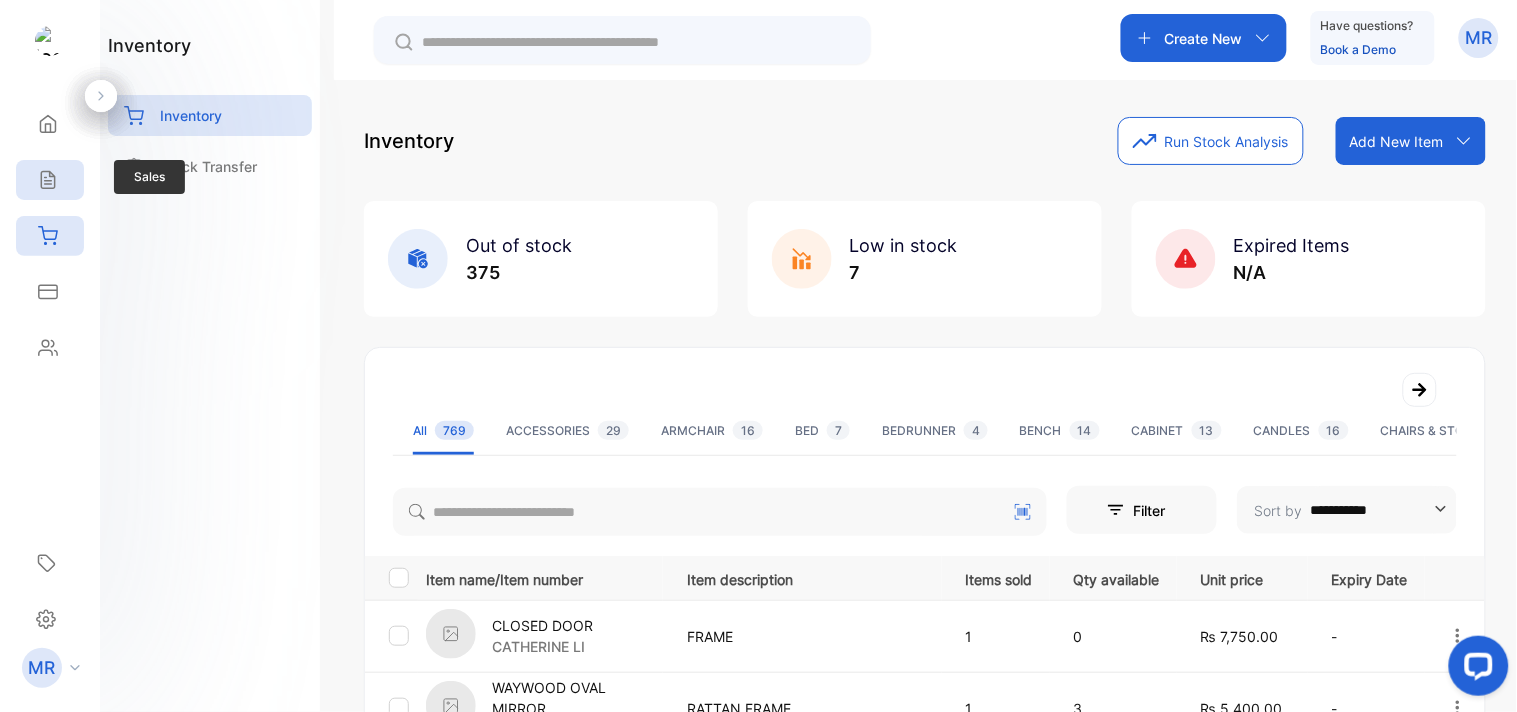 click at bounding box center [48, 124] 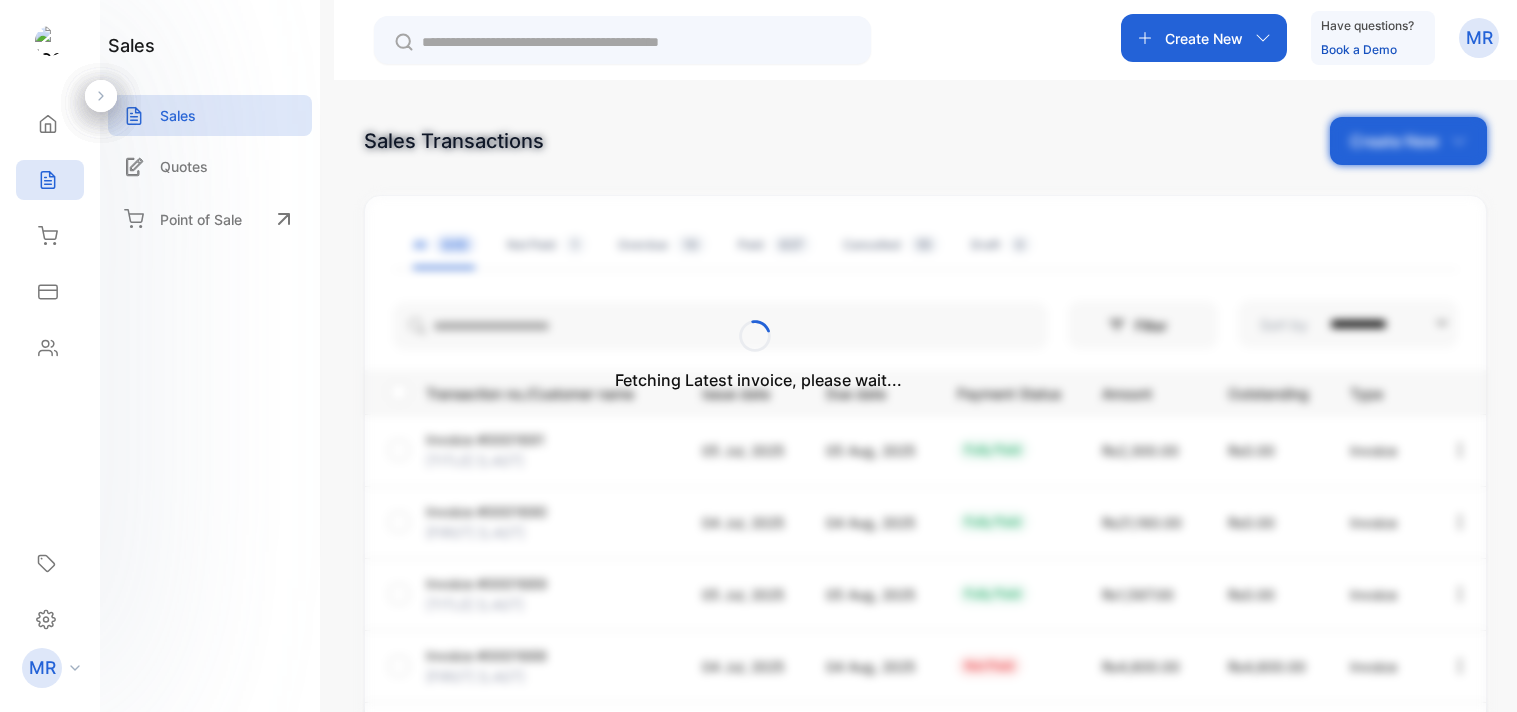 scroll, scrollTop: 0, scrollLeft: 0, axis: both 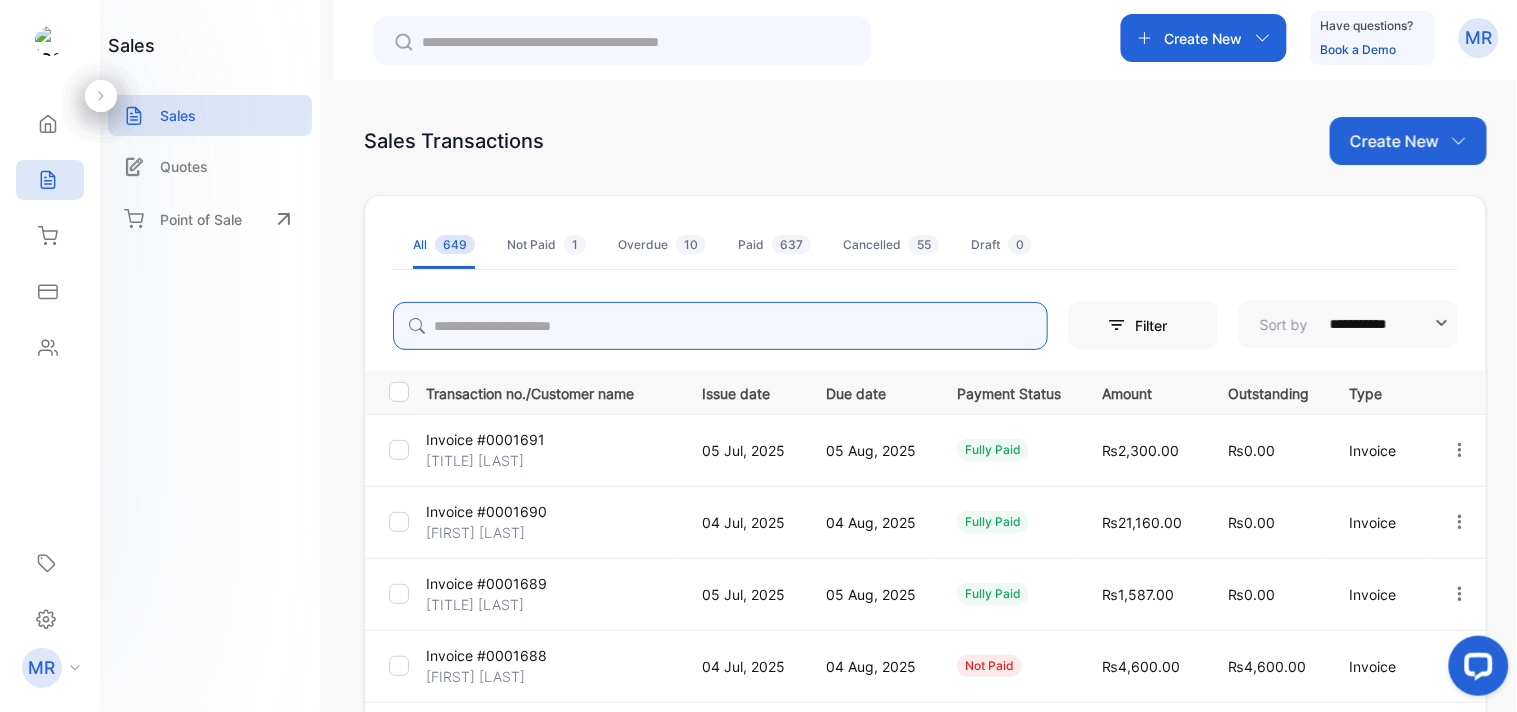 click at bounding box center (720, 326) 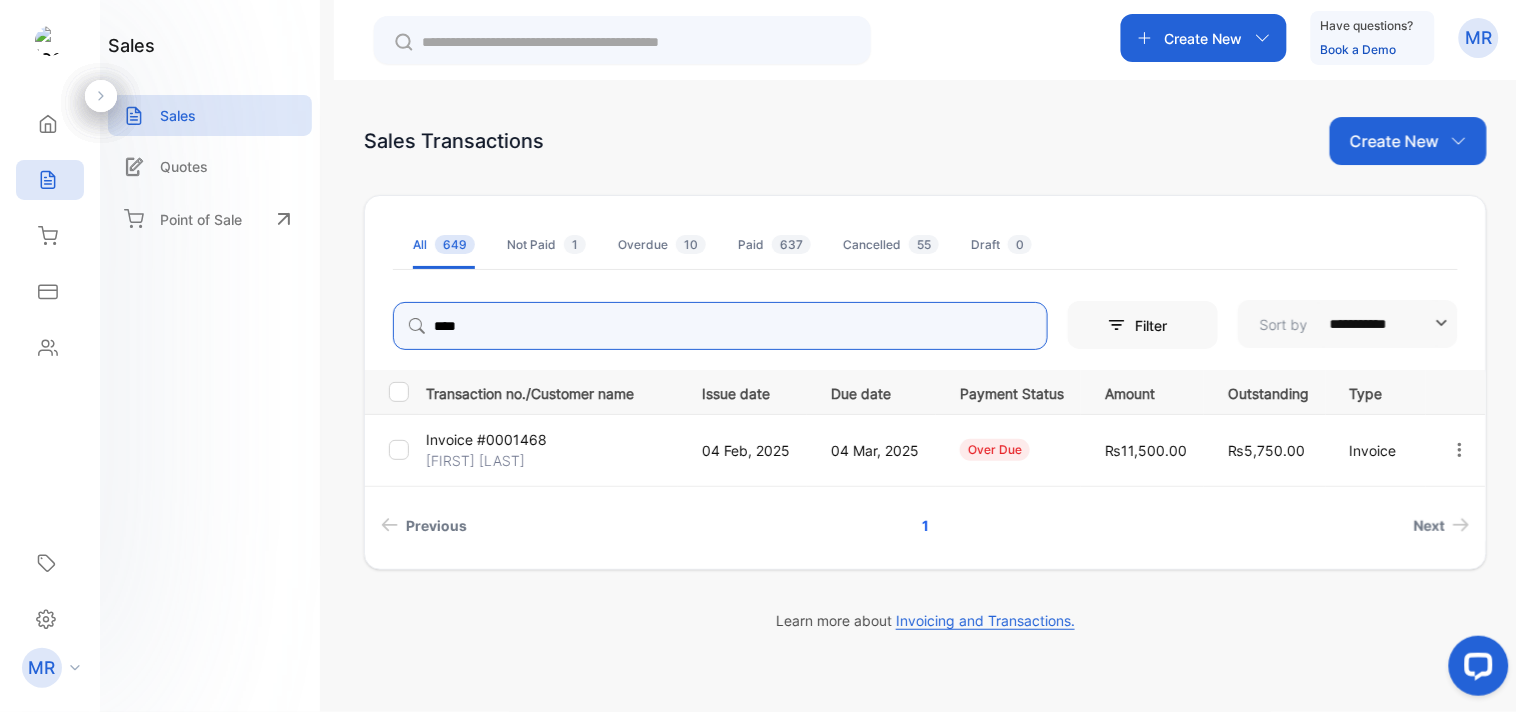 type on "****" 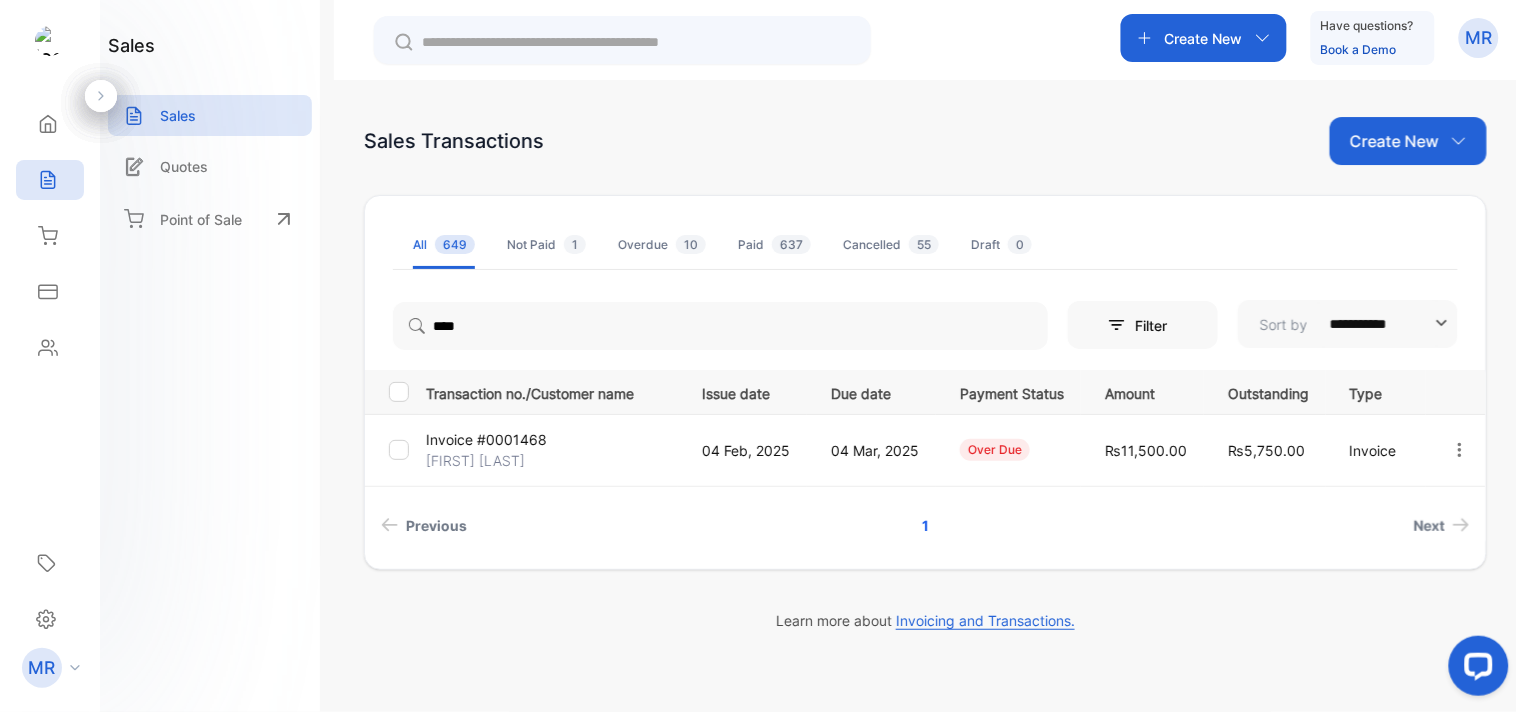 click on "Invoice #0001468 Marie Laure Koenig" at bounding box center [548, 450] 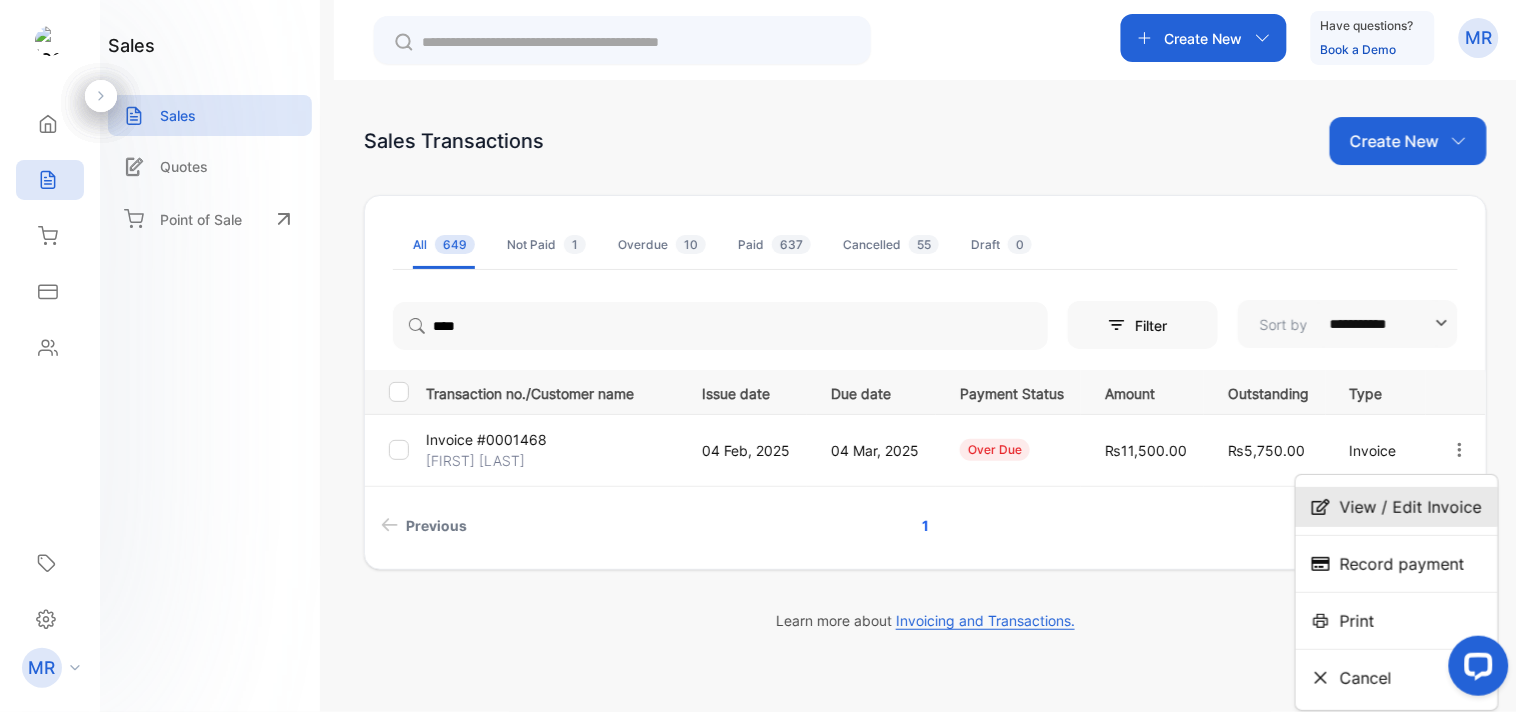 click on "View / Edit Invoice" at bounding box center (1411, 507) 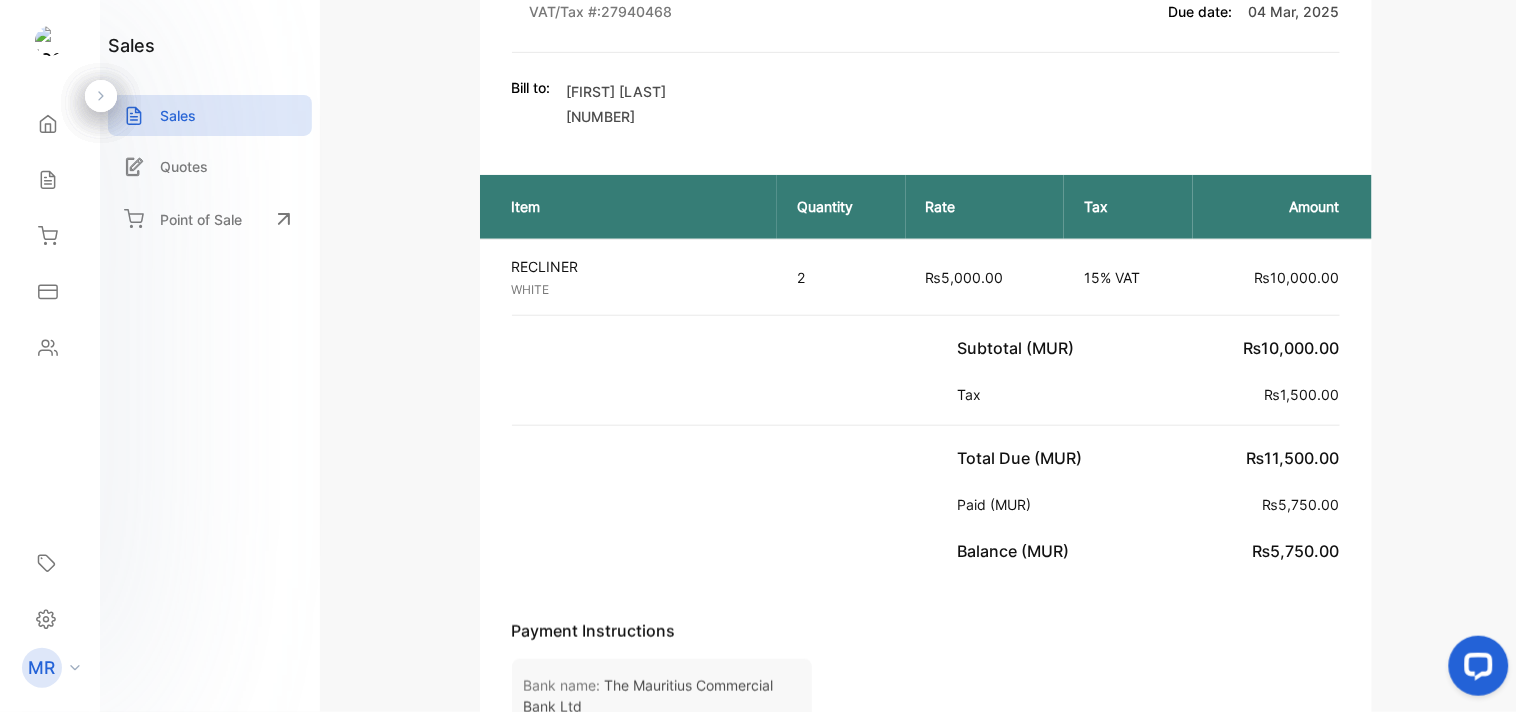 scroll, scrollTop: 0, scrollLeft: 0, axis: both 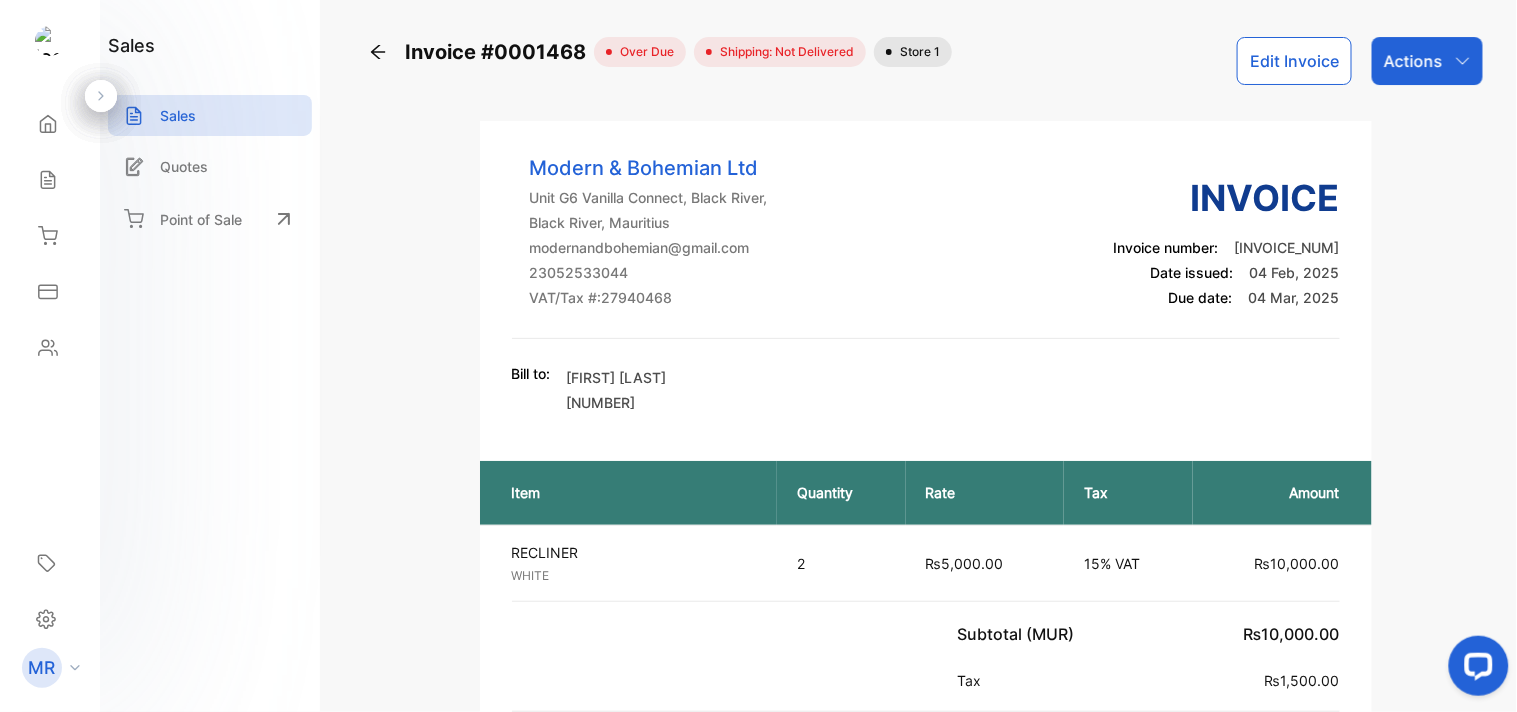 click at bounding box center (1463, 61) 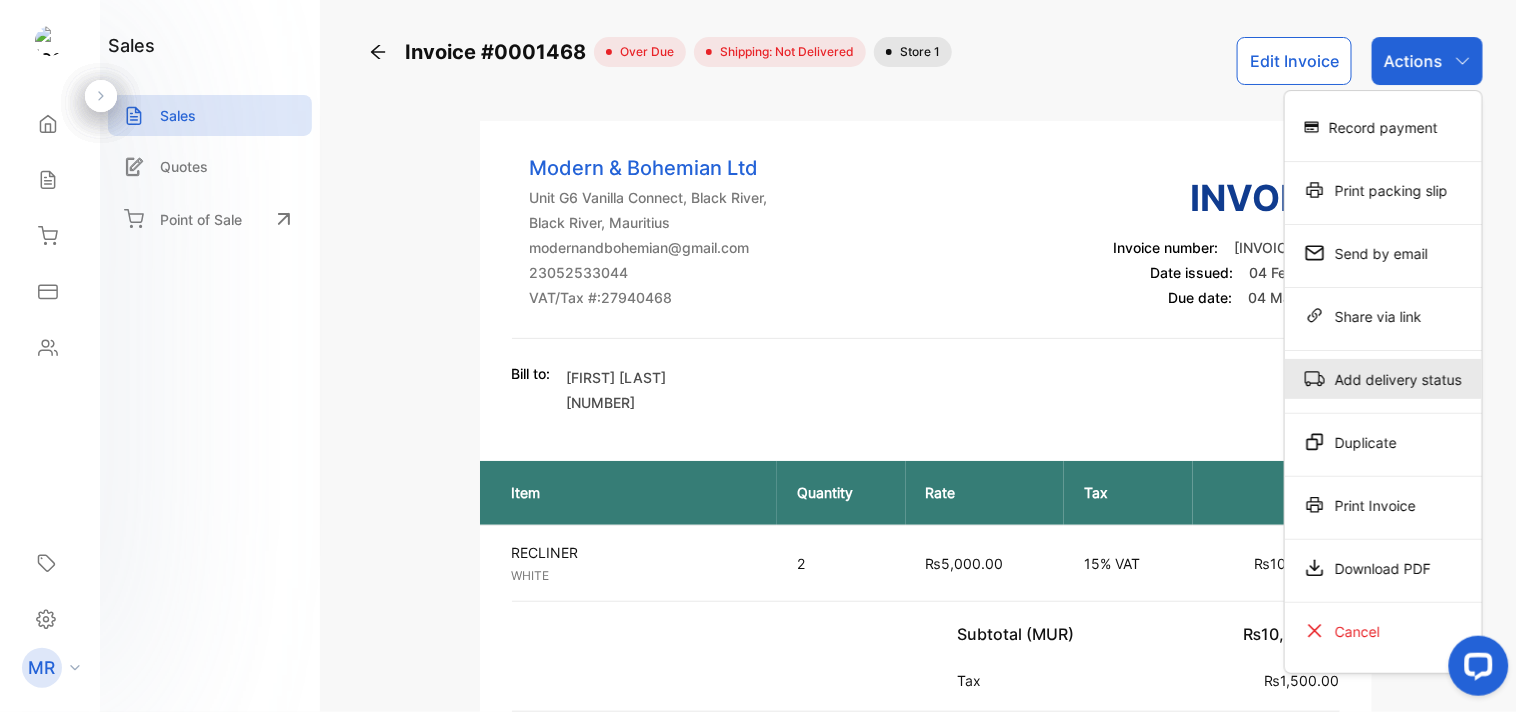 click on "Add delivery status" at bounding box center [1383, 127] 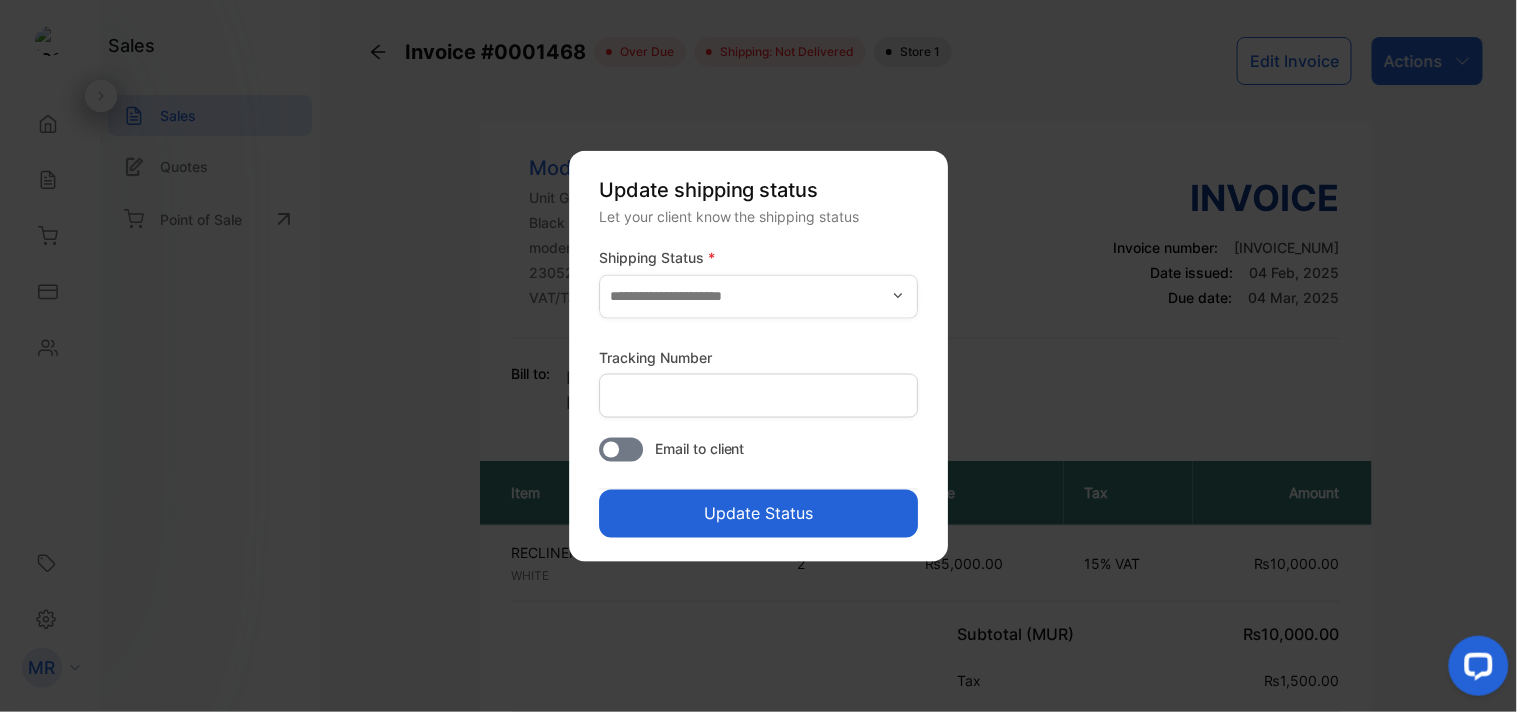 click at bounding box center (898, 296) 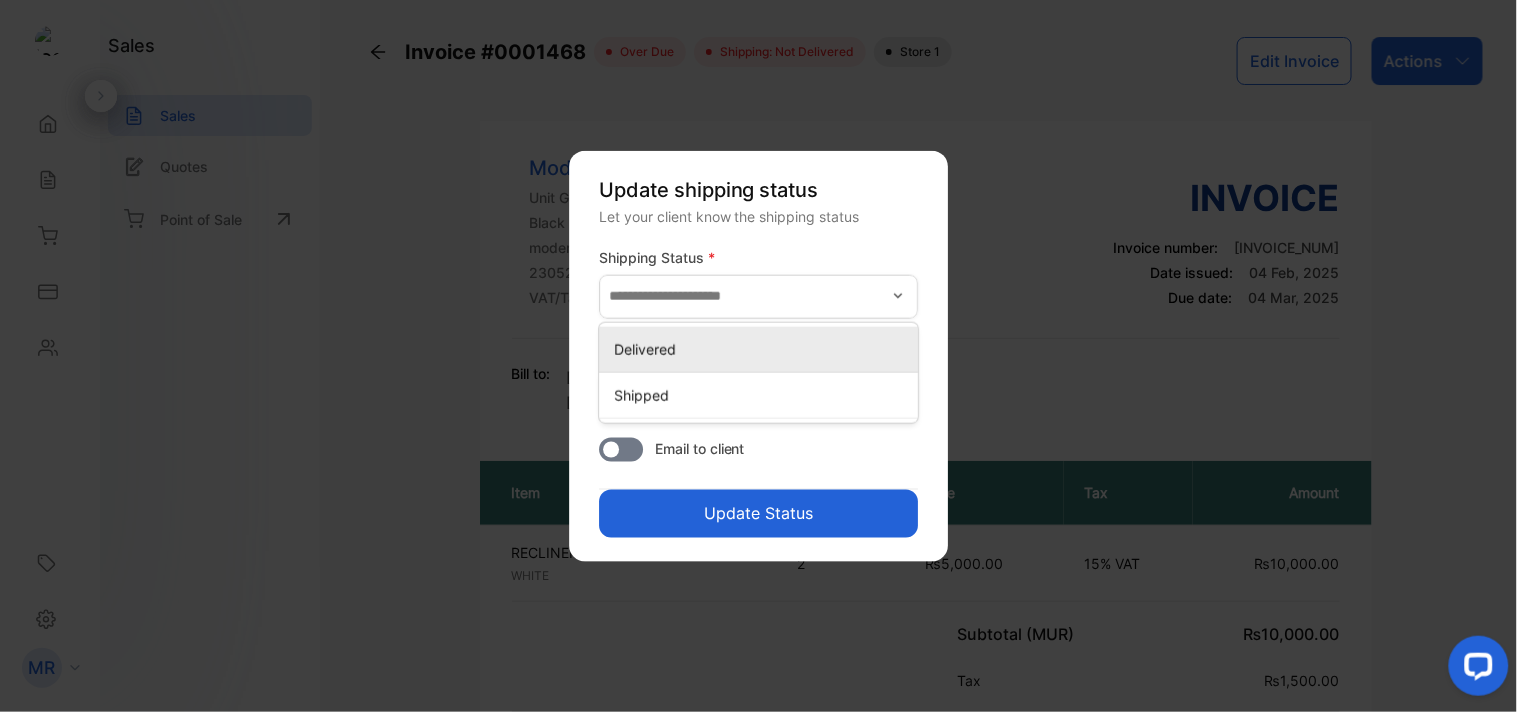 click on "Delivered" at bounding box center (762, 348) 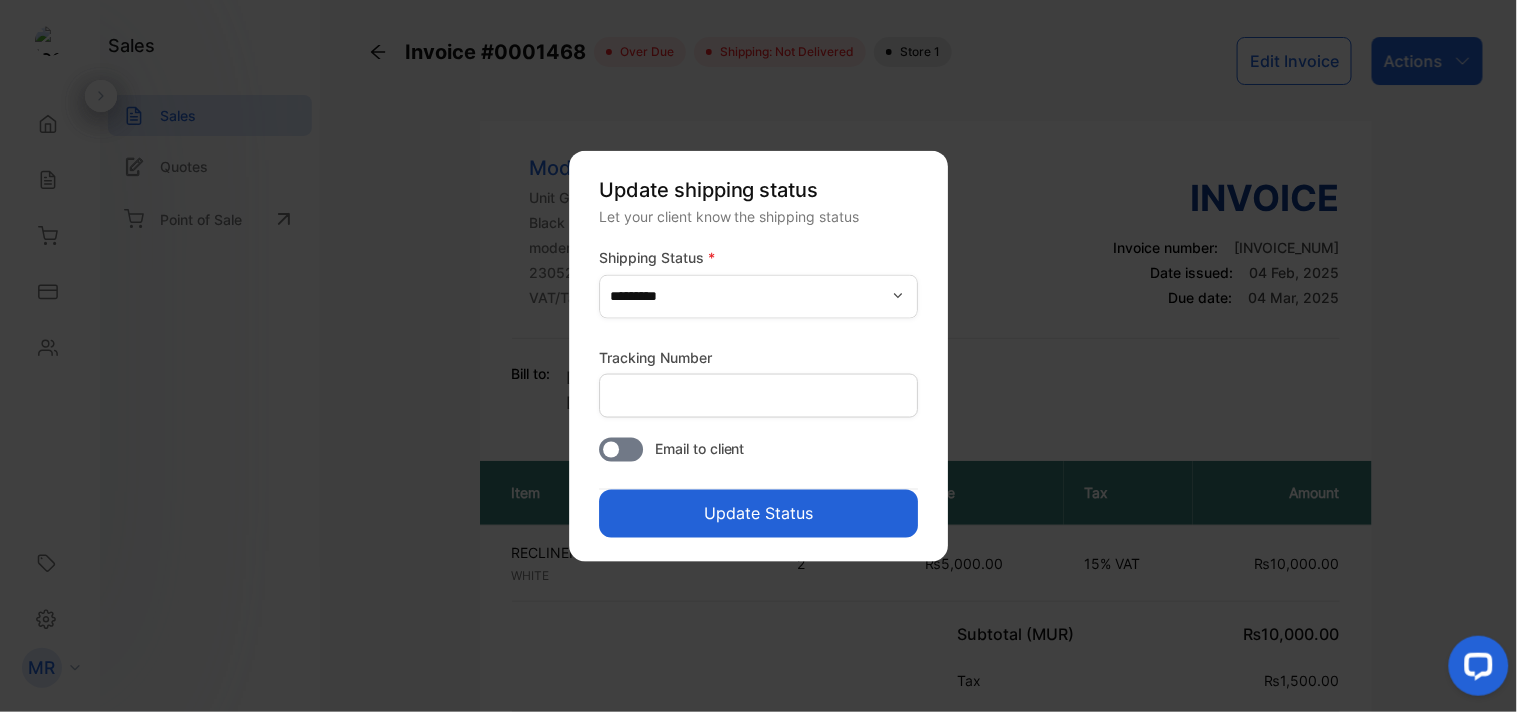 click on "Update Status" at bounding box center [758, 513] 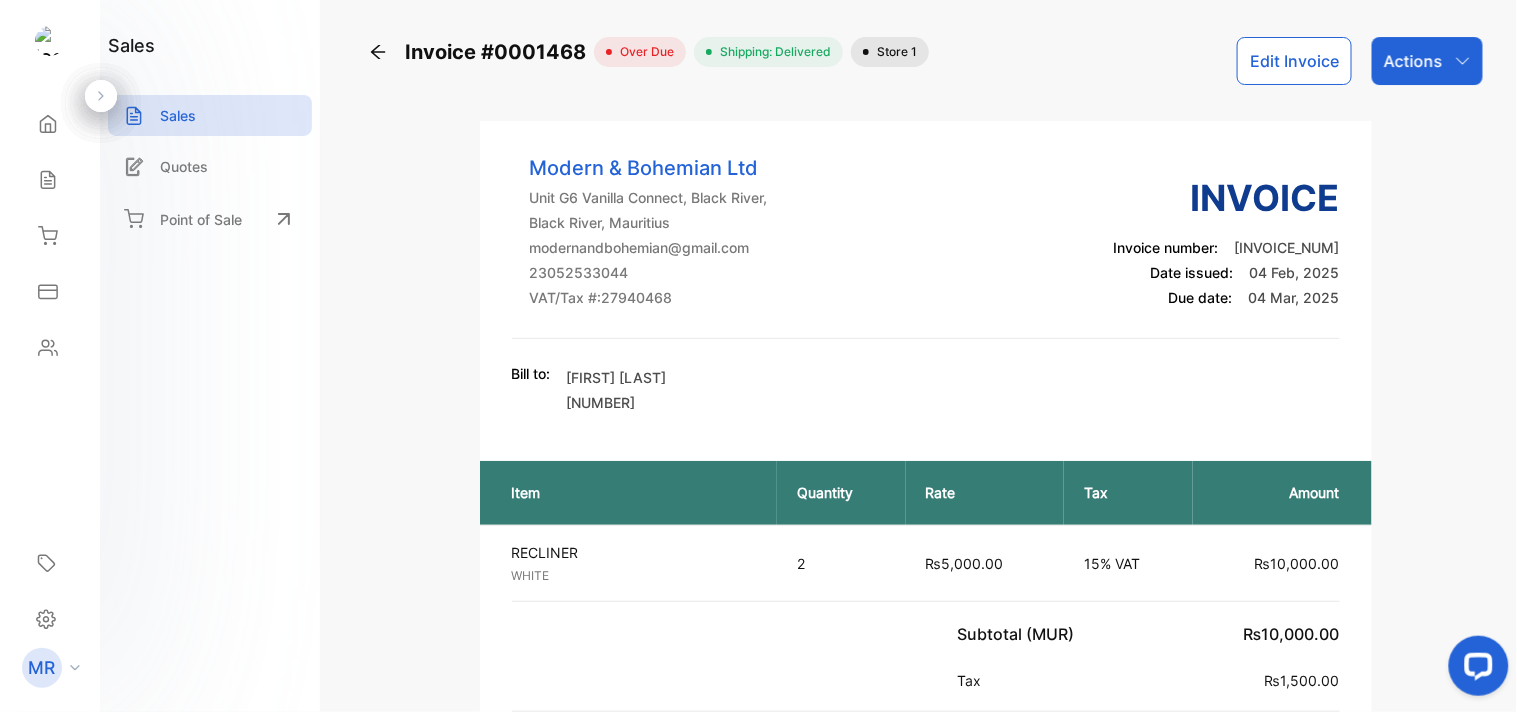 click on "Actions" at bounding box center [1427, 61] 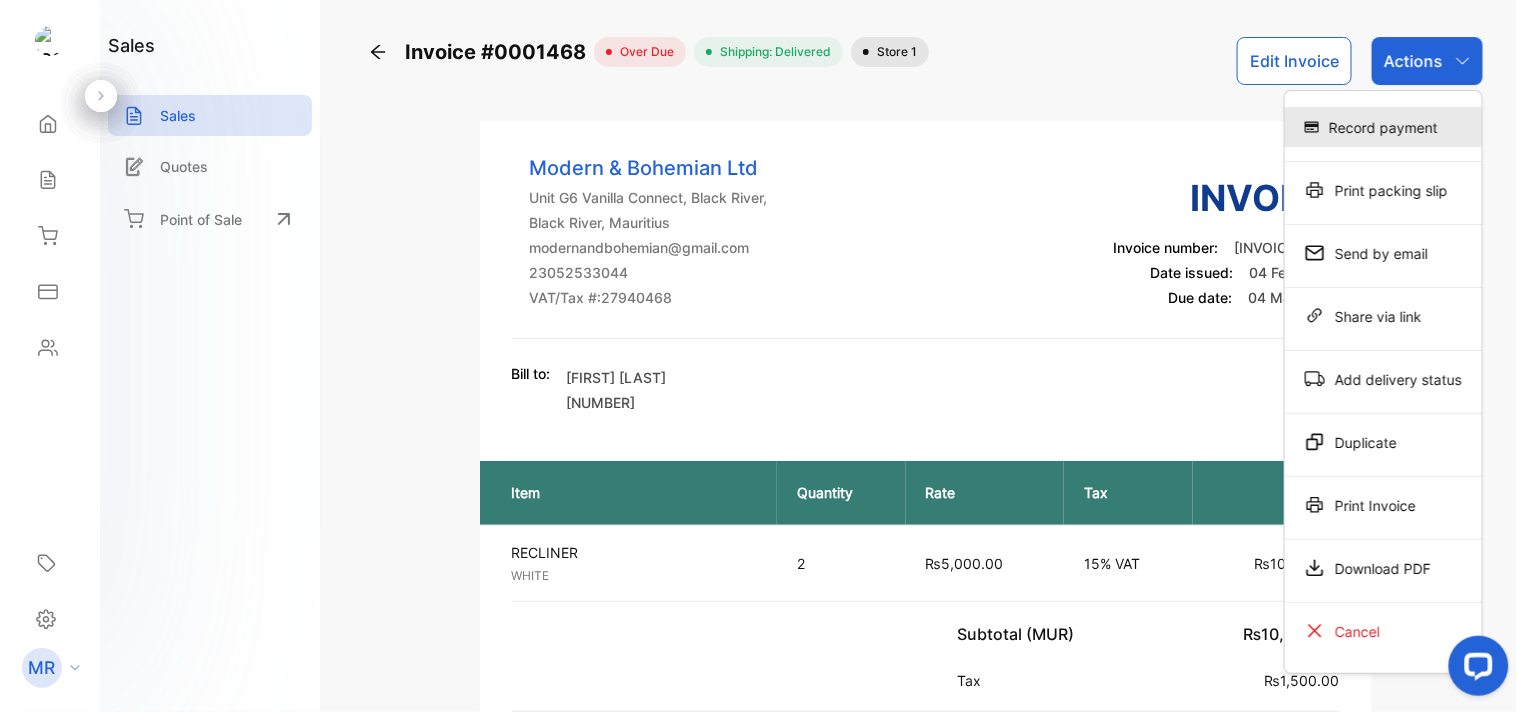click on "Record payment" at bounding box center (1383, 127) 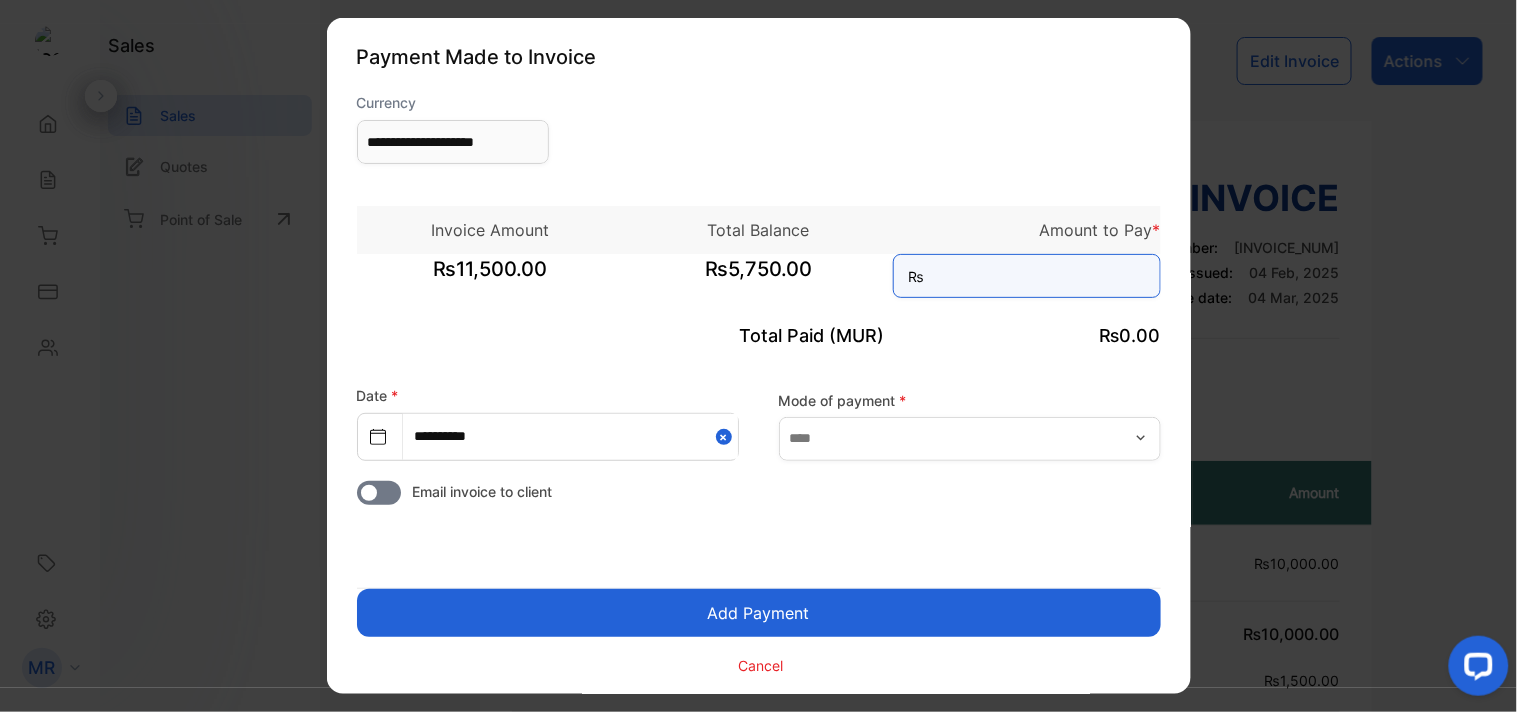 click at bounding box center [1027, 276] 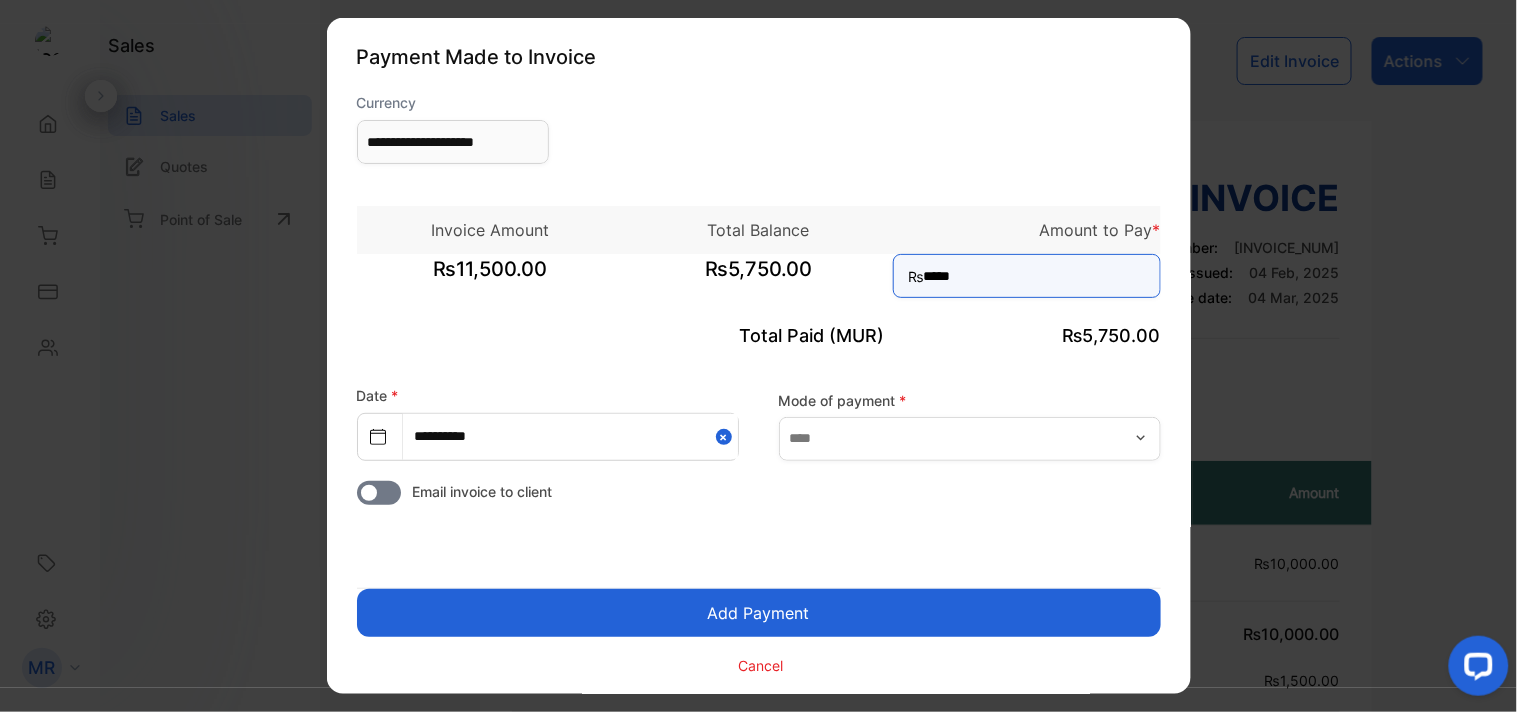 type on "*****" 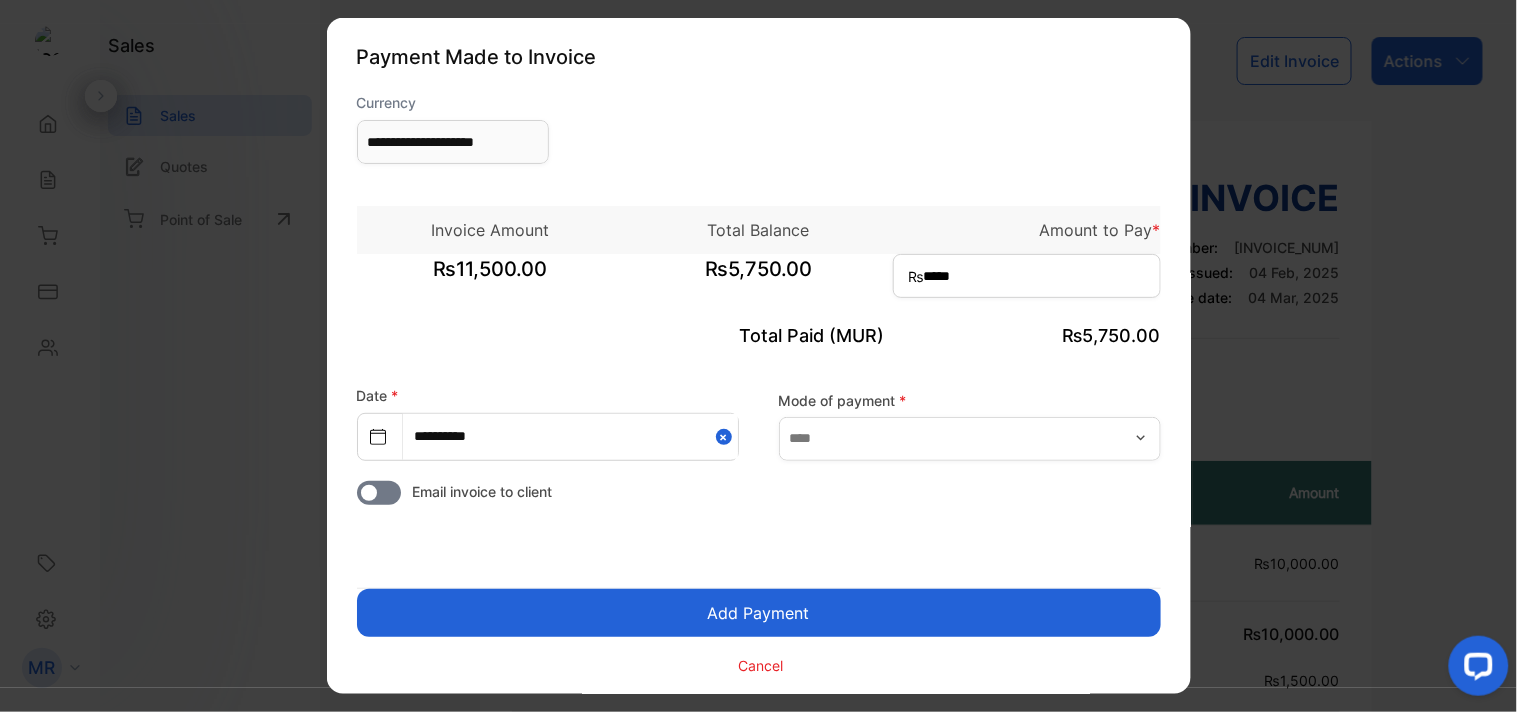 click at bounding box center [1141, 438] 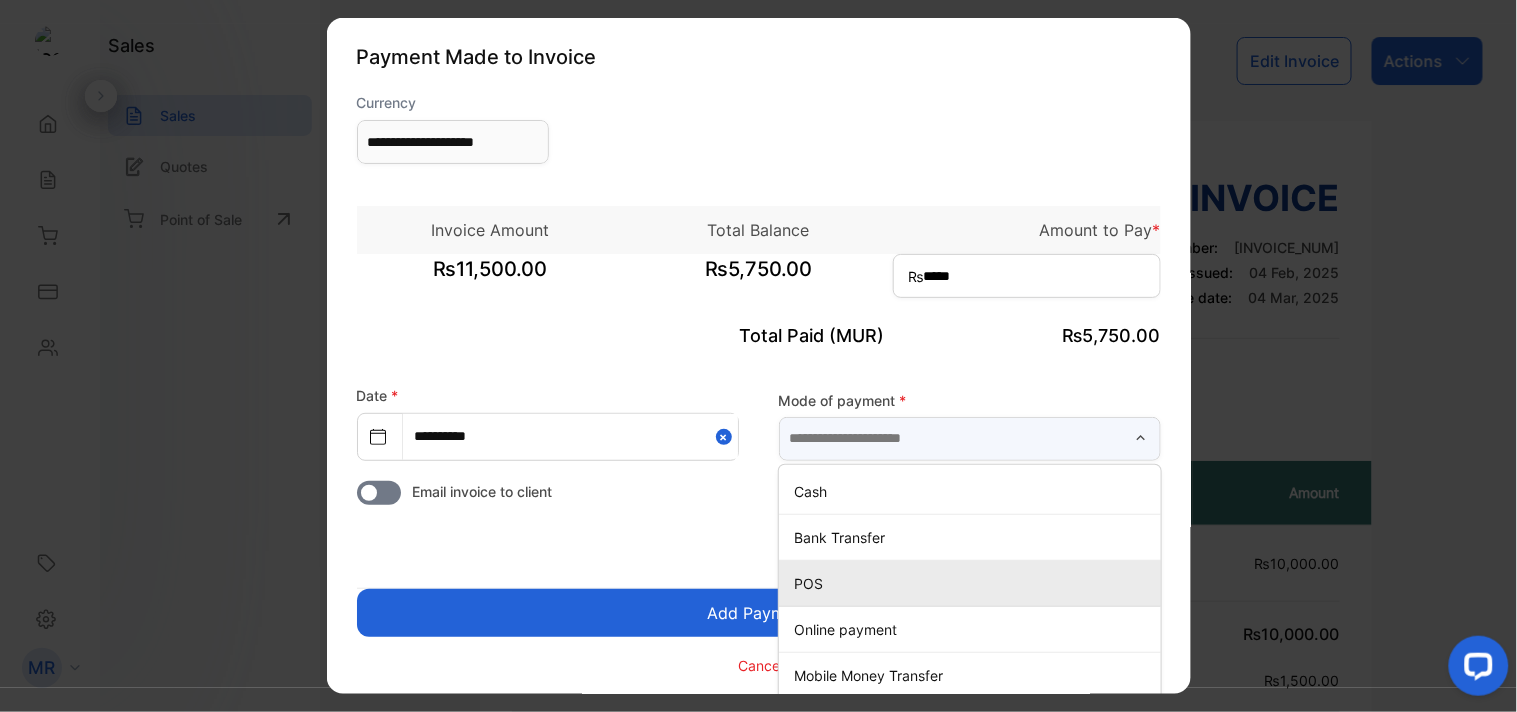 scroll, scrollTop: 7, scrollLeft: 0, axis: vertical 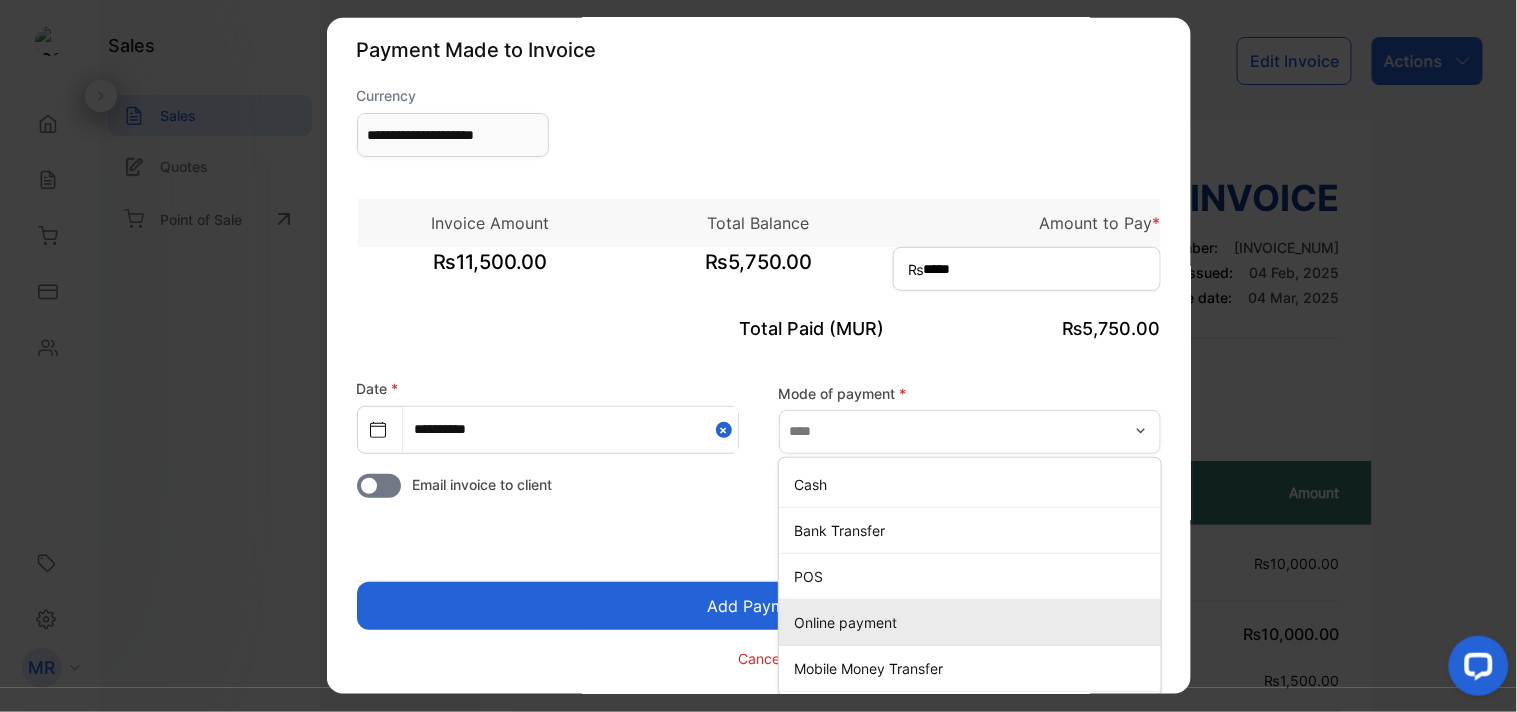 click on "Online payment" at bounding box center (974, 621) 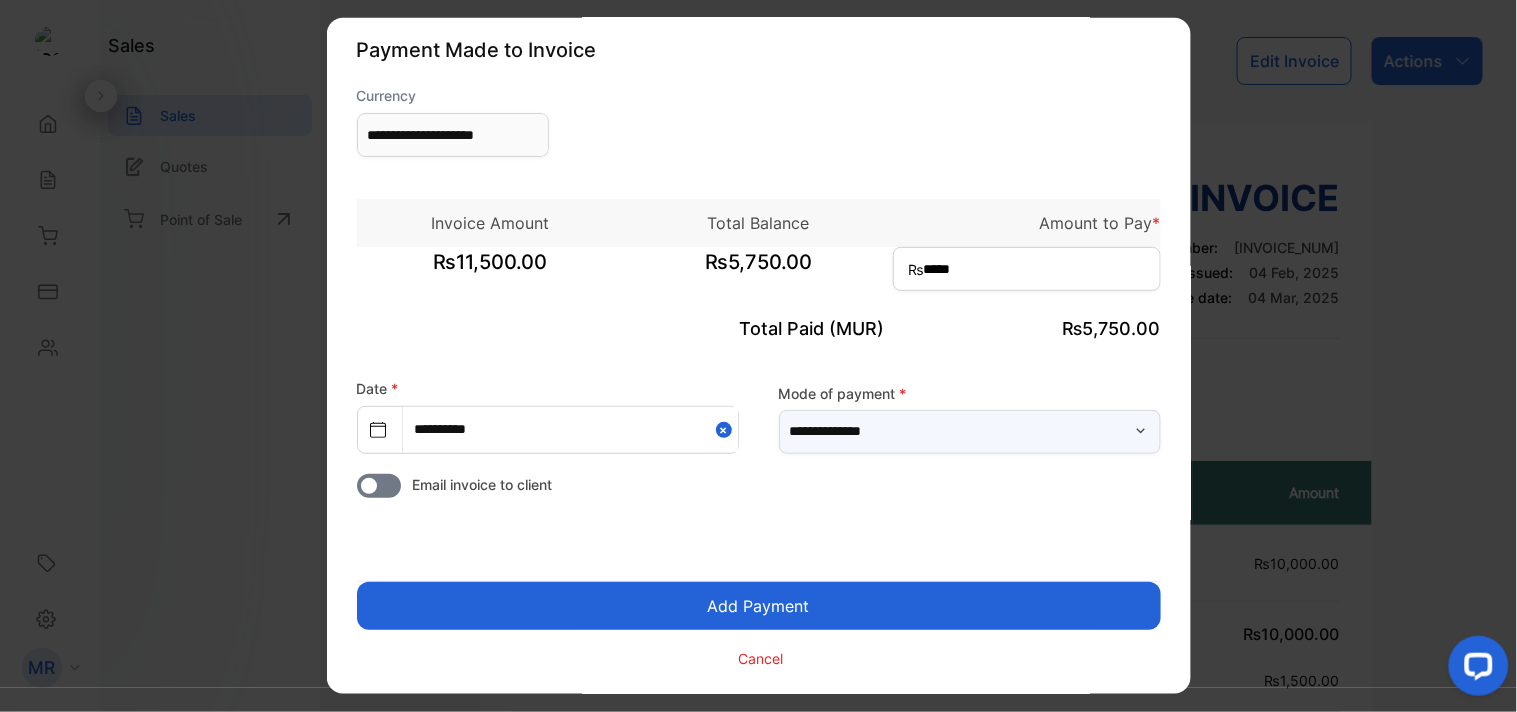scroll, scrollTop: 6, scrollLeft: 0, axis: vertical 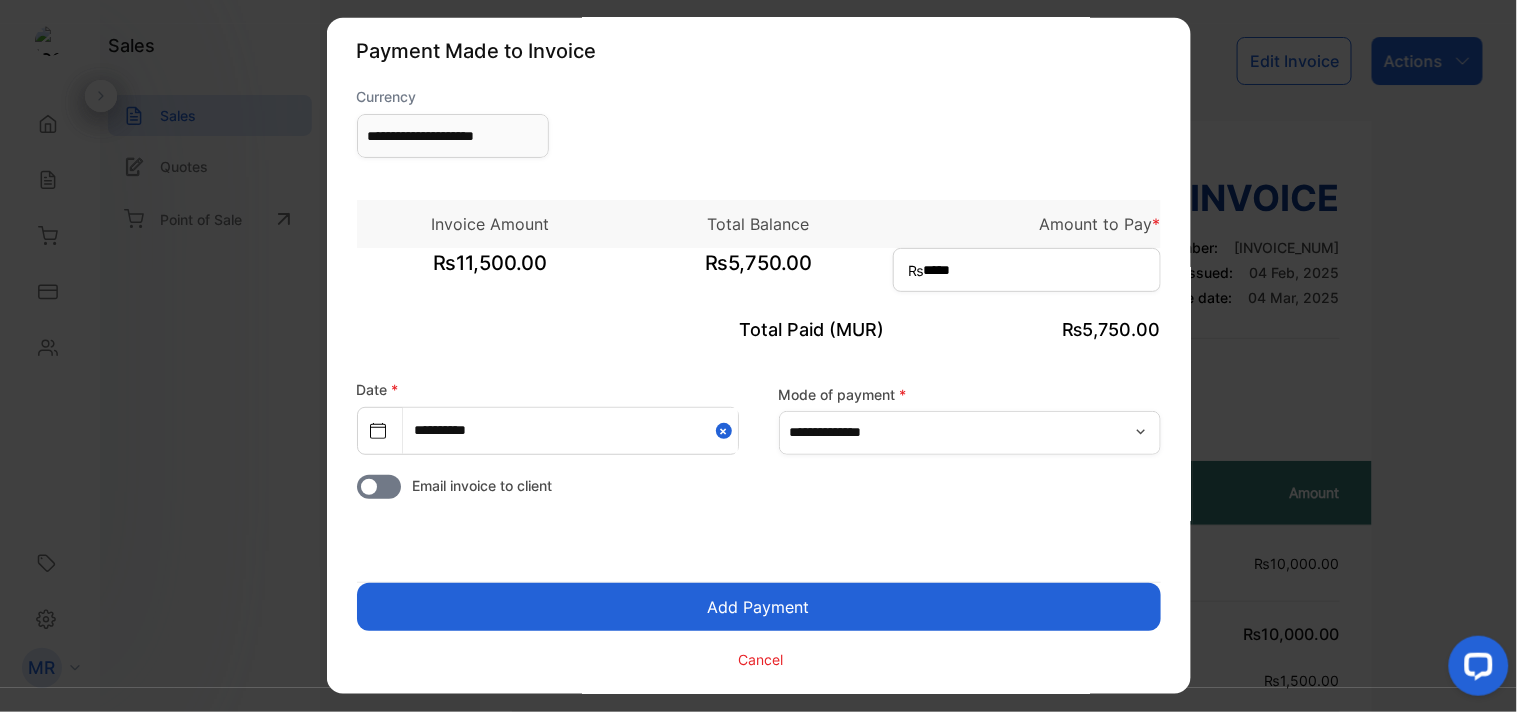 click on "Add Payment" at bounding box center (759, 607) 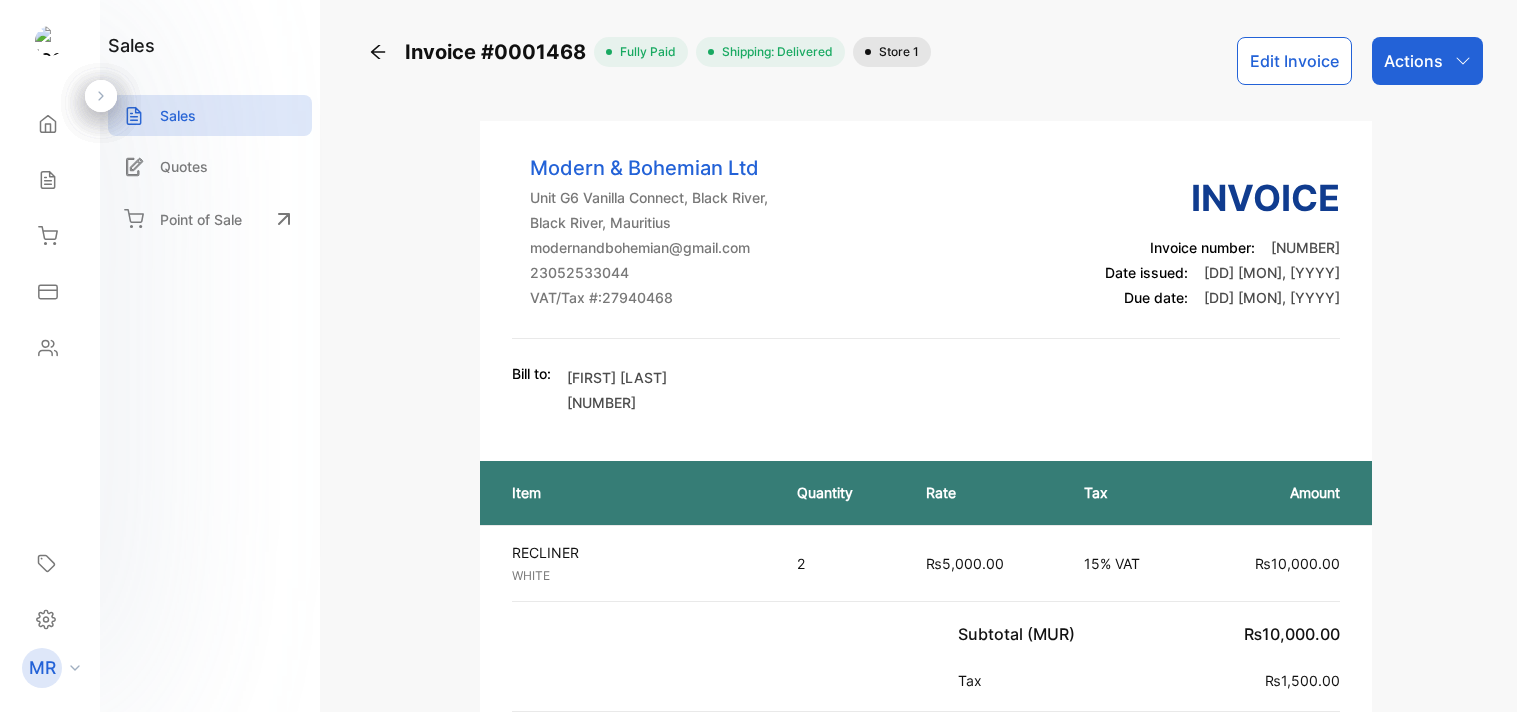scroll, scrollTop: 0, scrollLeft: 0, axis: both 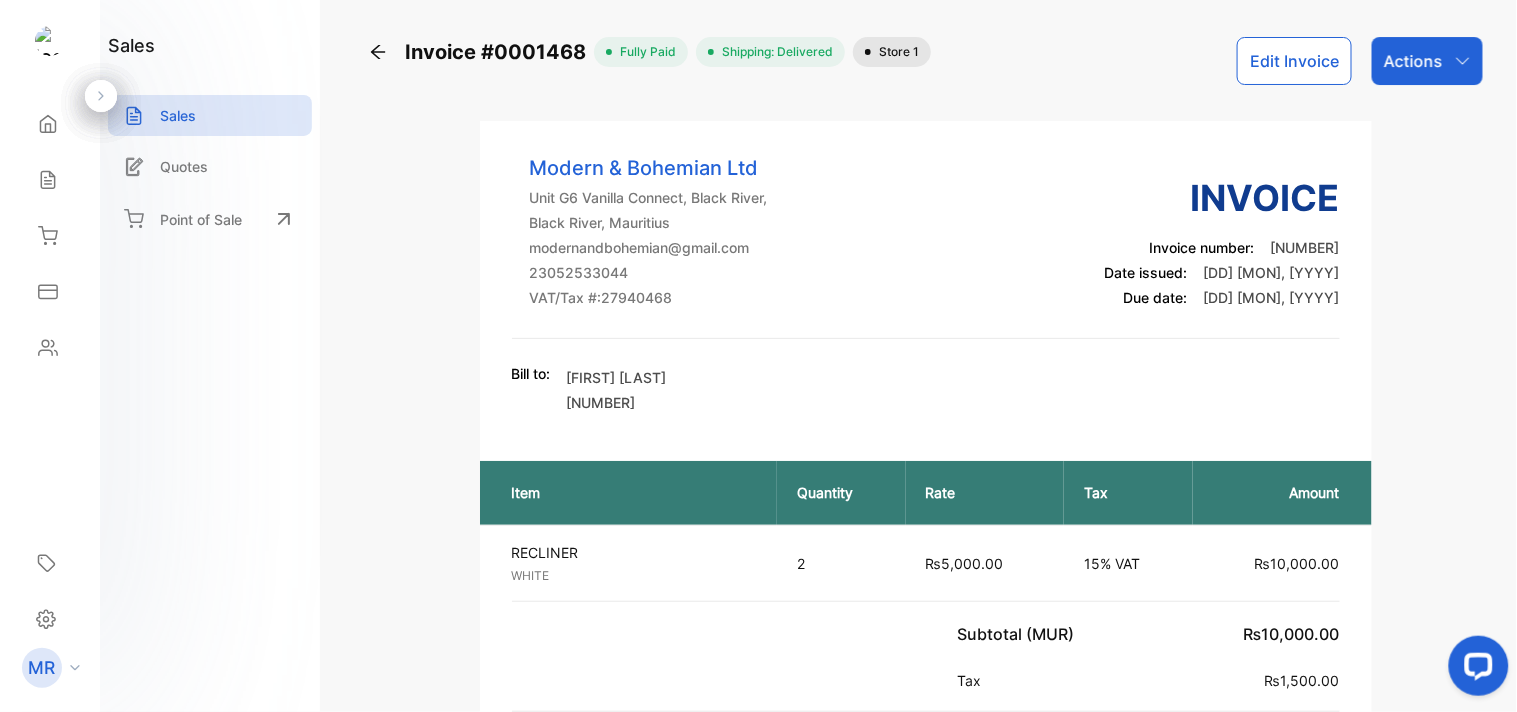 click on "Actions" at bounding box center (1413, 61) 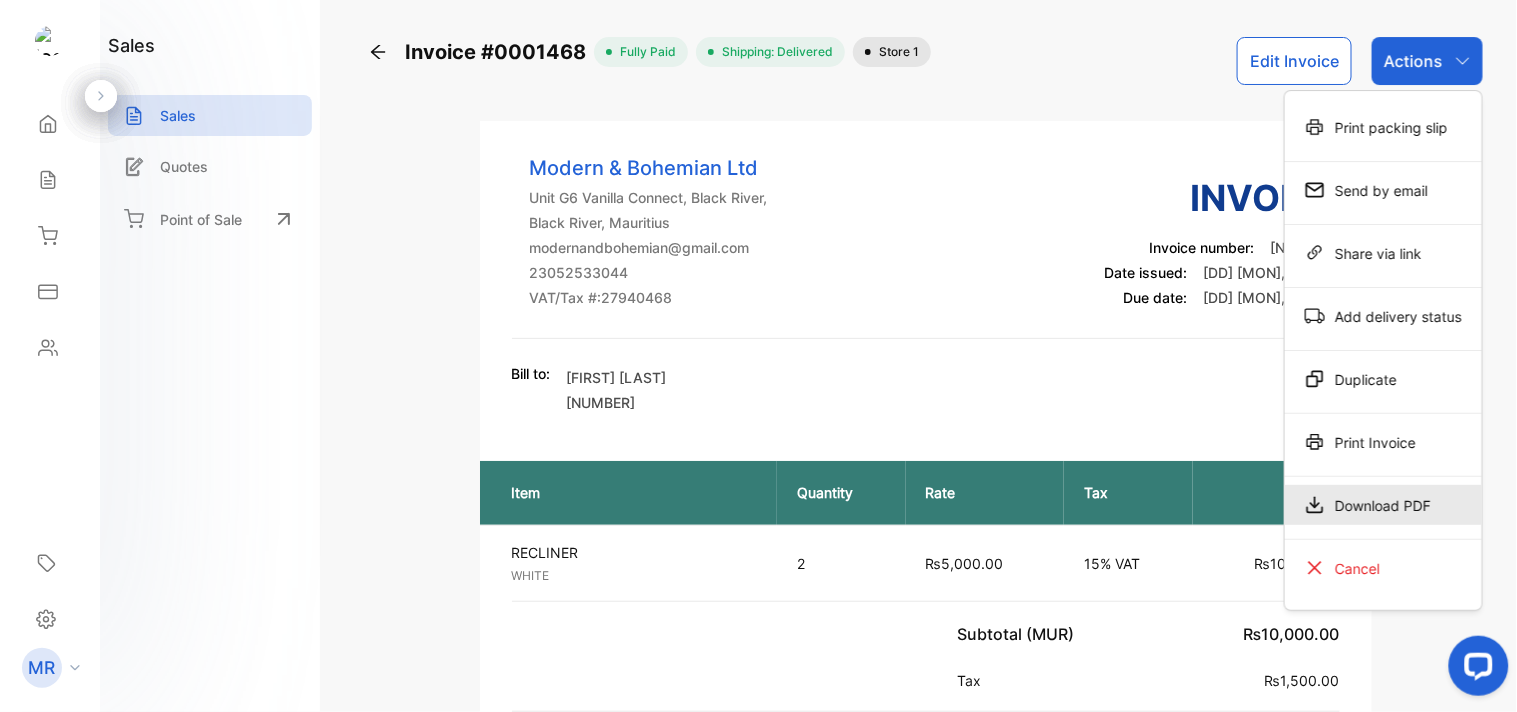 click on "Download PDF" at bounding box center [1383, 127] 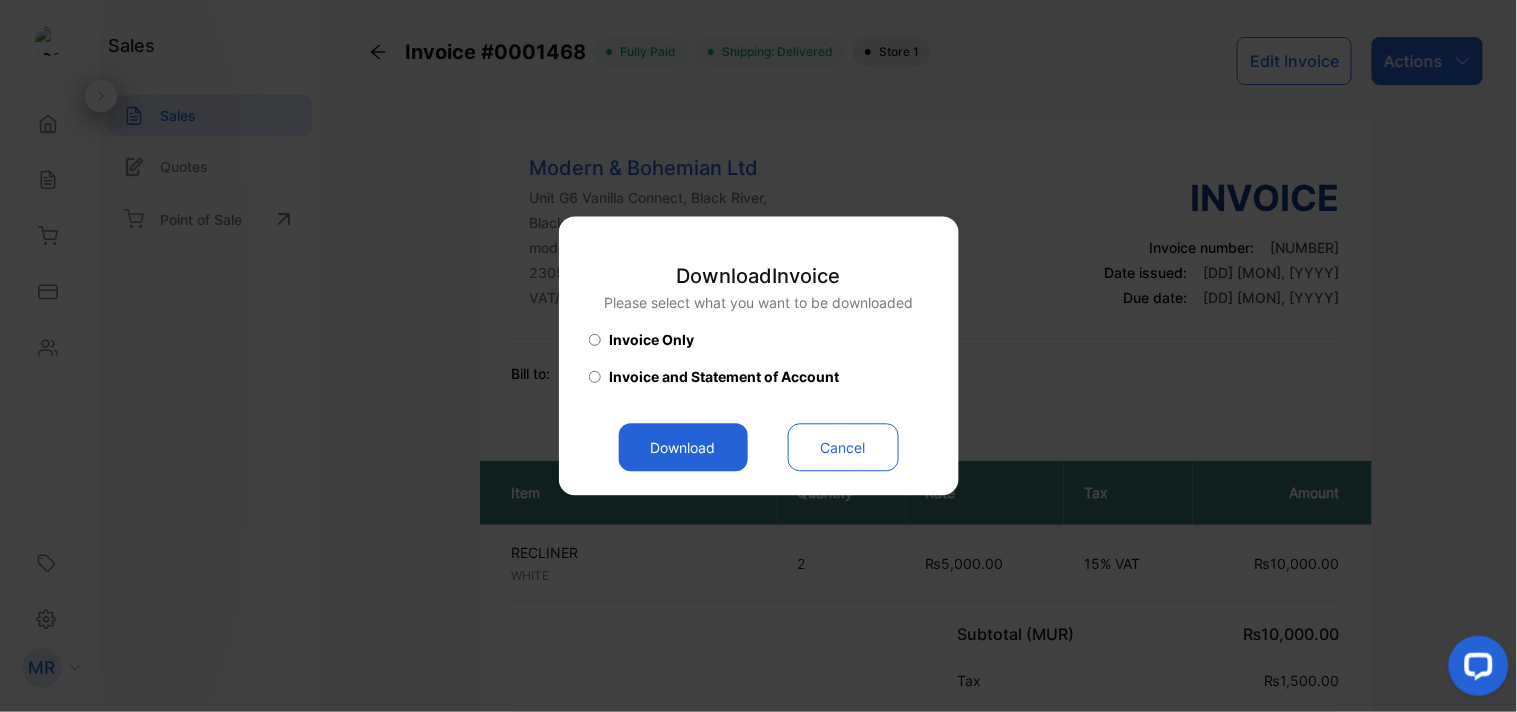 click on "Download" at bounding box center [683, 448] 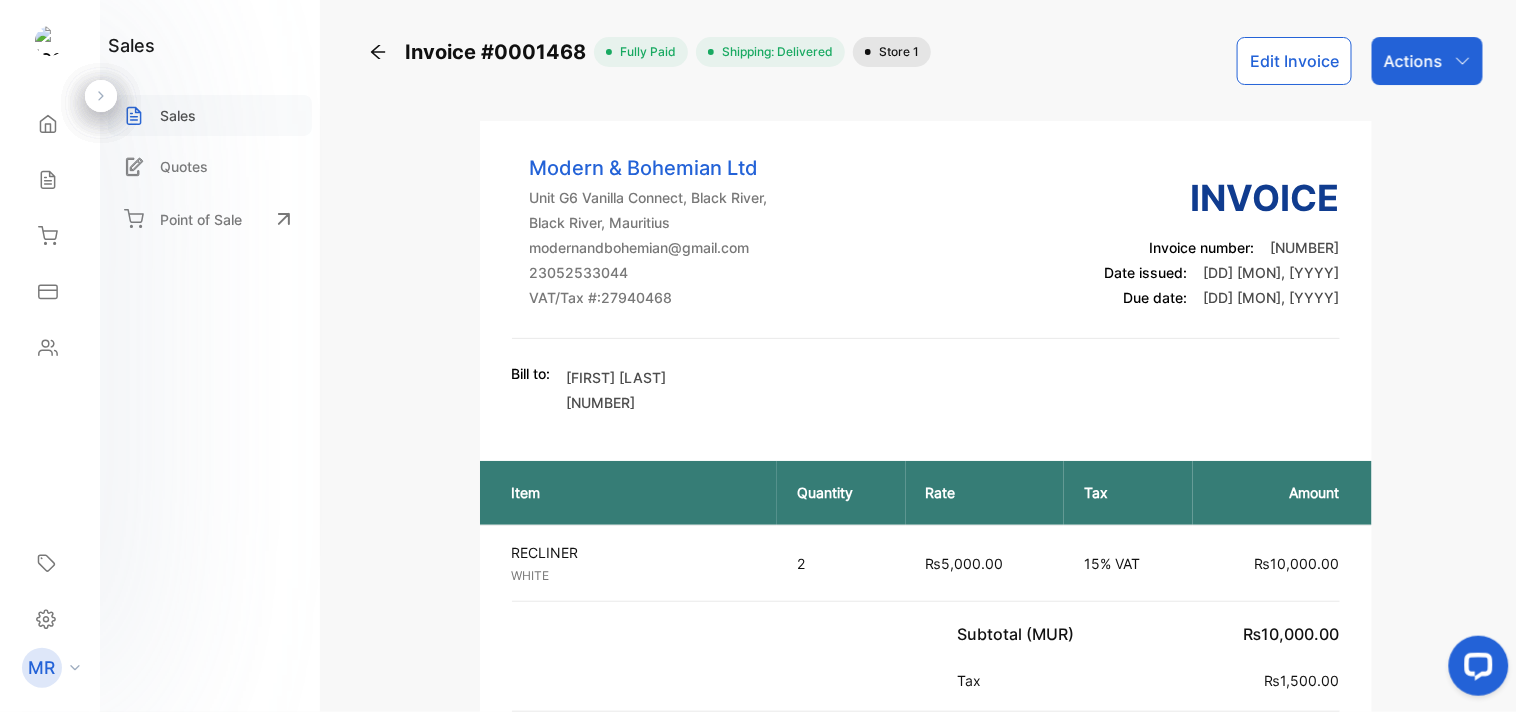 click on "Sales" at bounding box center [210, 115] 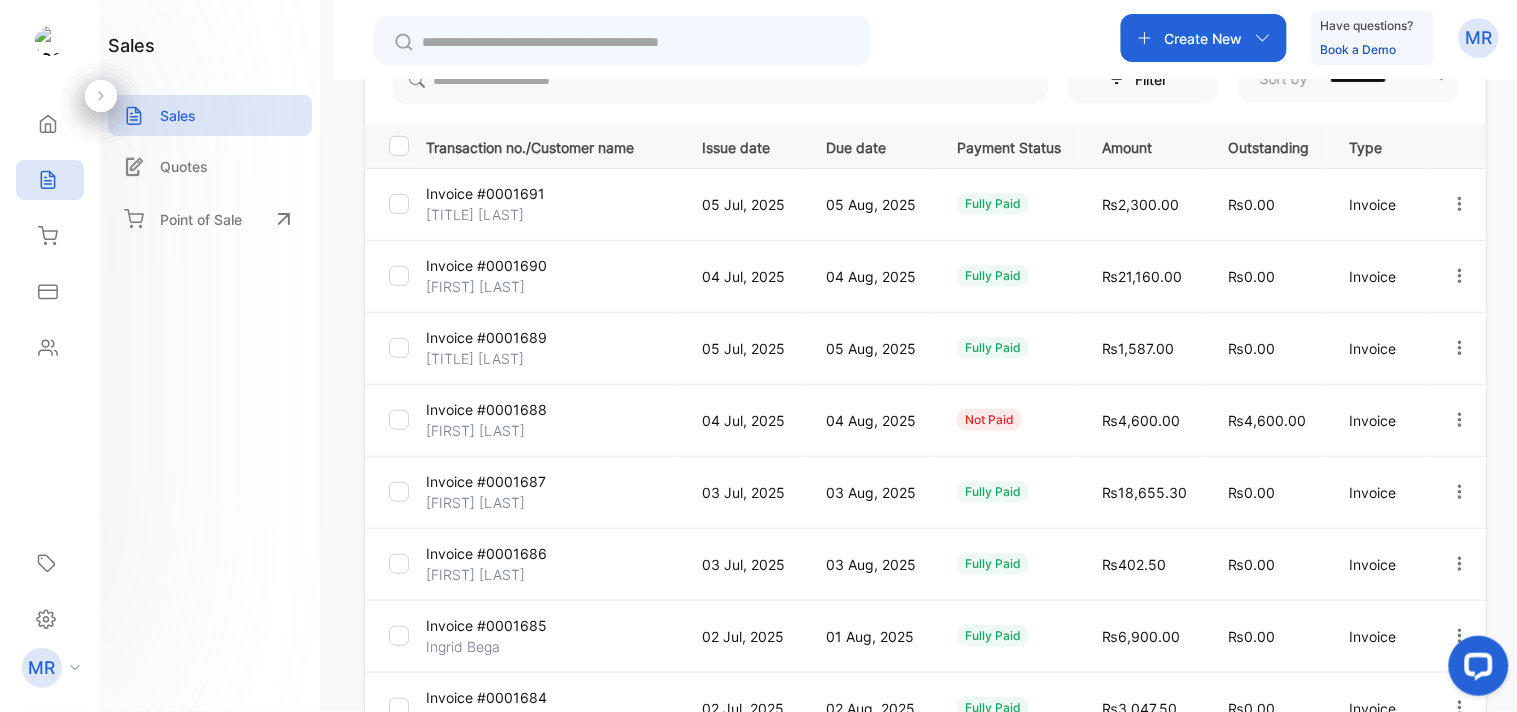 scroll, scrollTop: 0, scrollLeft: 0, axis: both 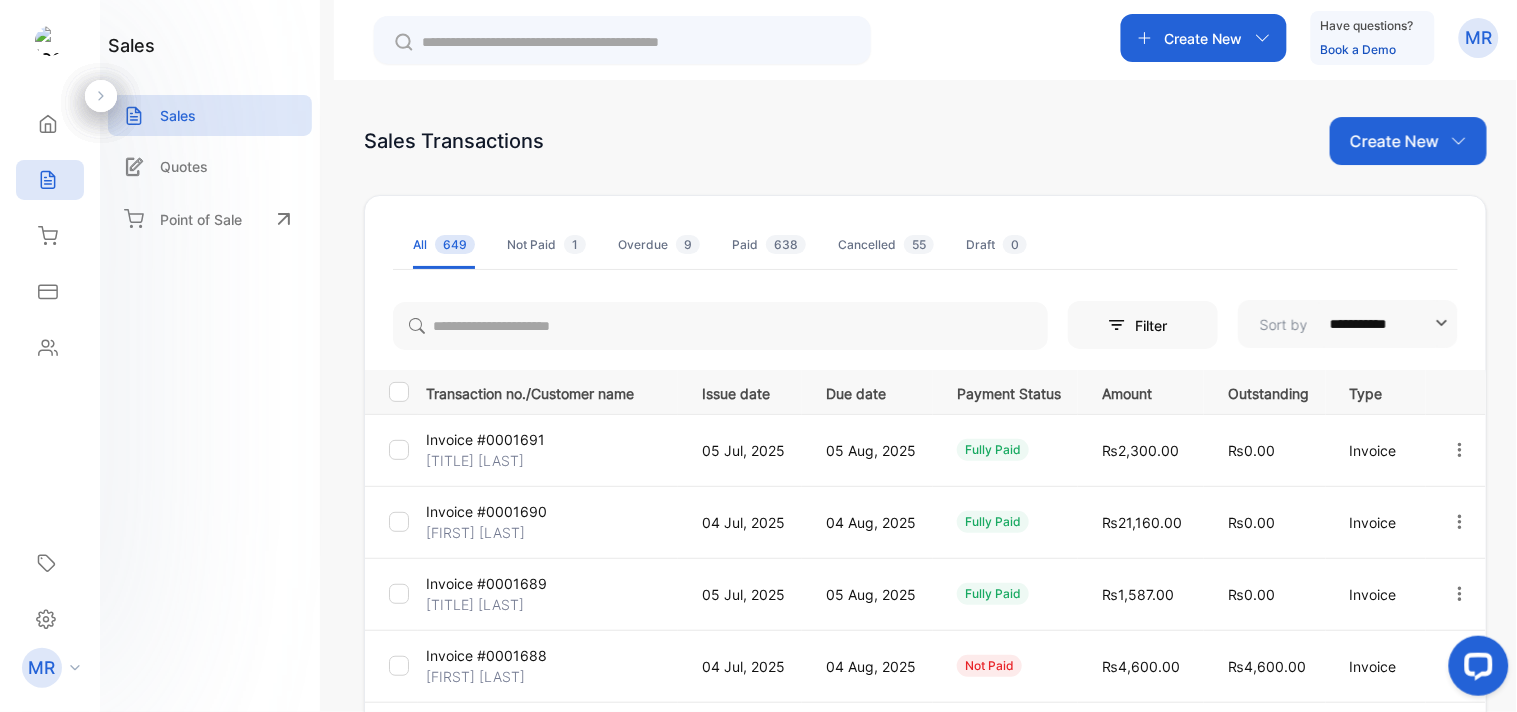 click on "Create New" at bounding box center [1204, 38] 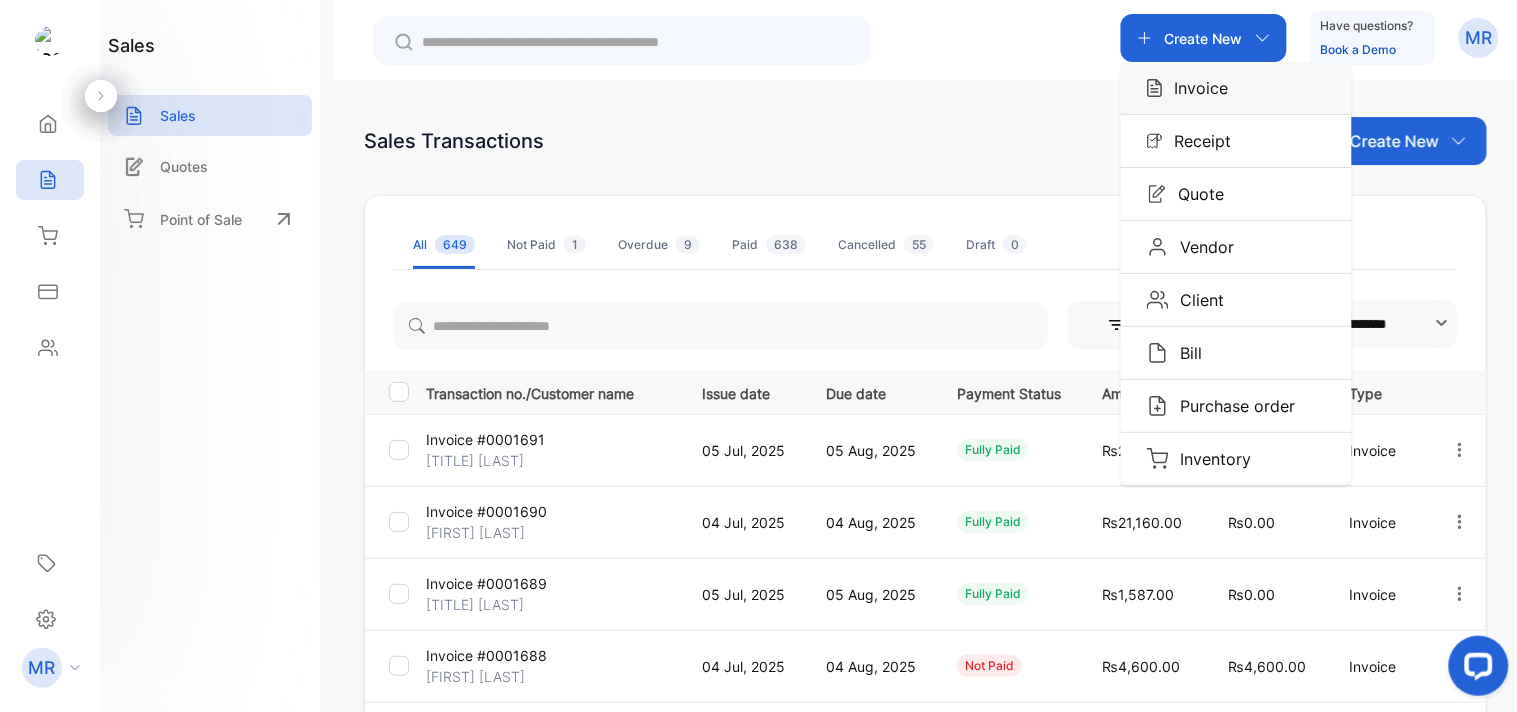 click on "Invoice" at bounding box center [1236, 88] 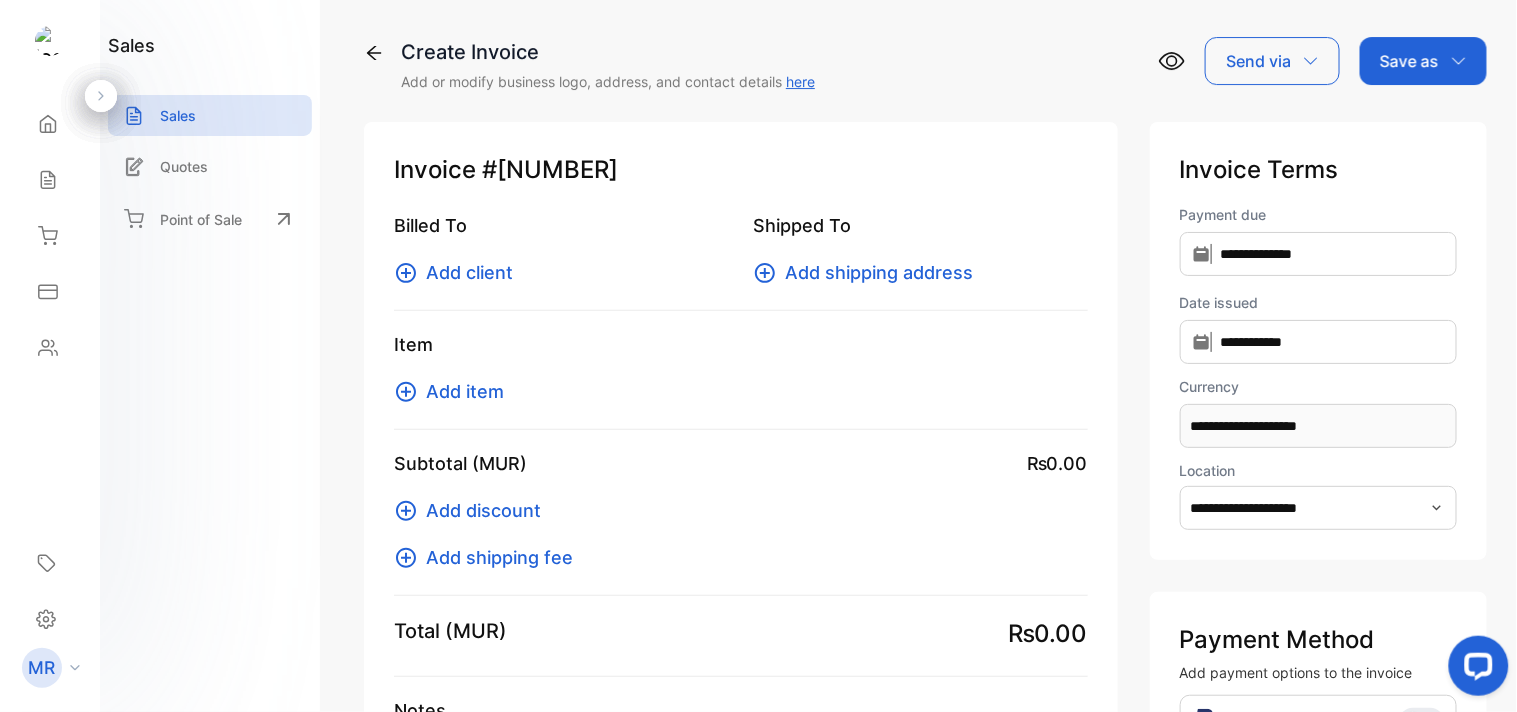 click at bounding box center (1437, 508) 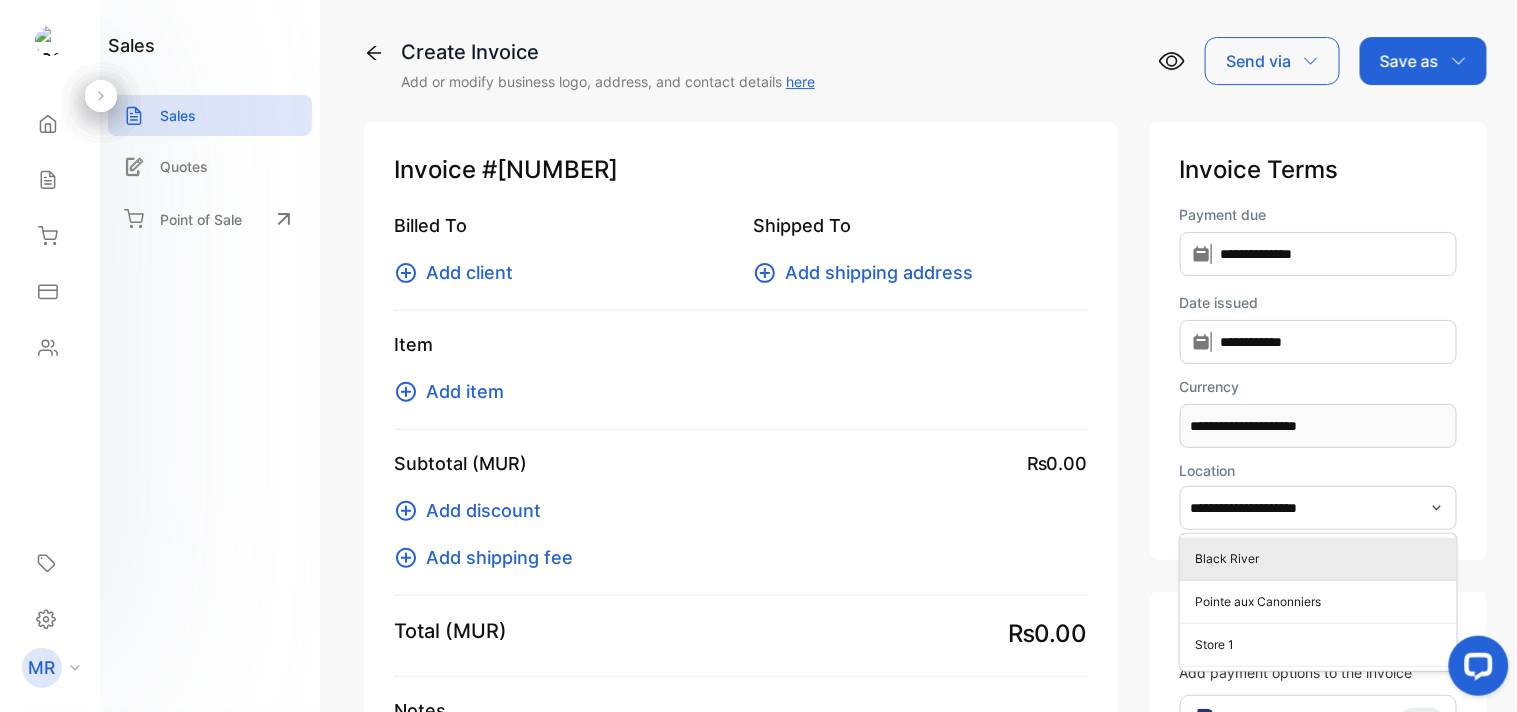 click on "Black River" at bounding box center (1322, 559) 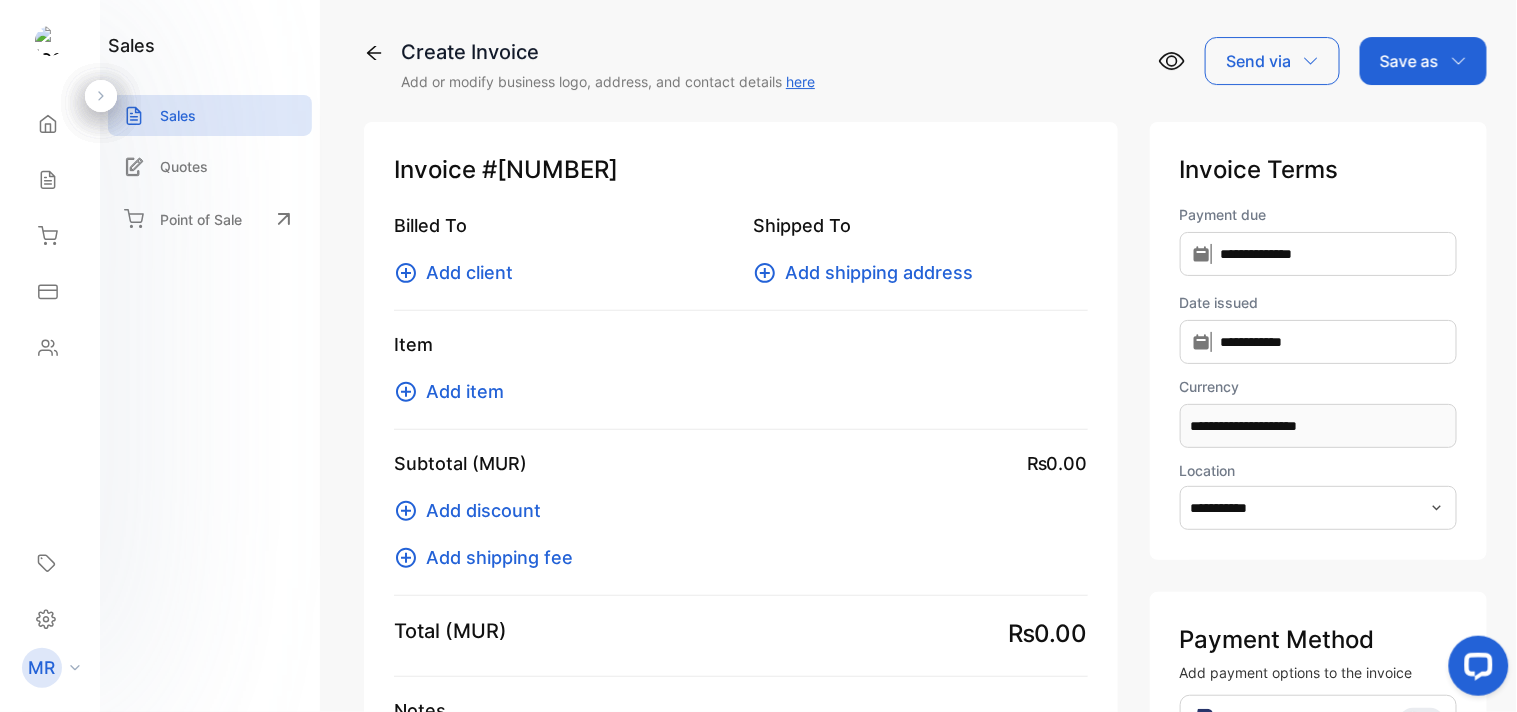 click on "Add item" at bounding box center [465, 391] 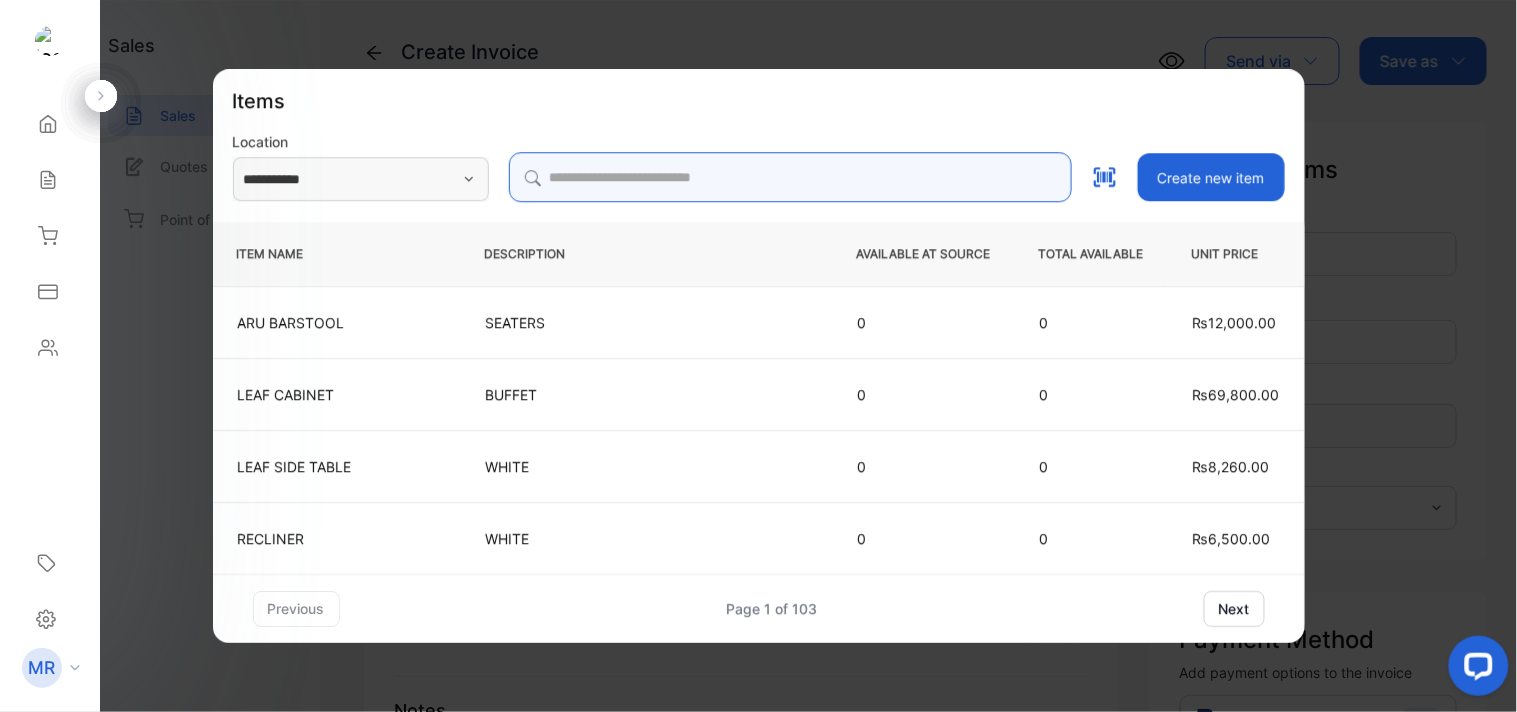 click at bounding box center (790, 177) 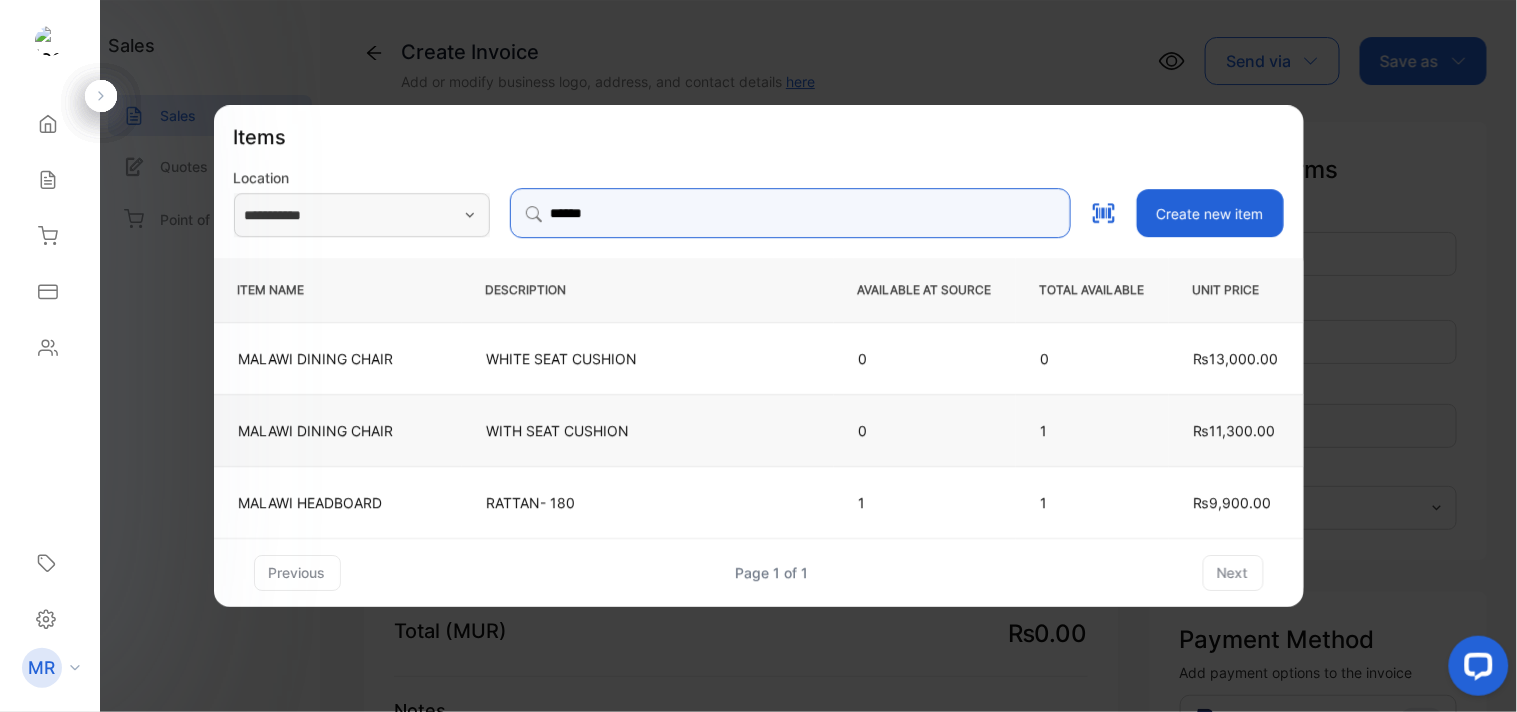 scroll, scrollTop: 3, scrollLeft: 0, axis: vertical 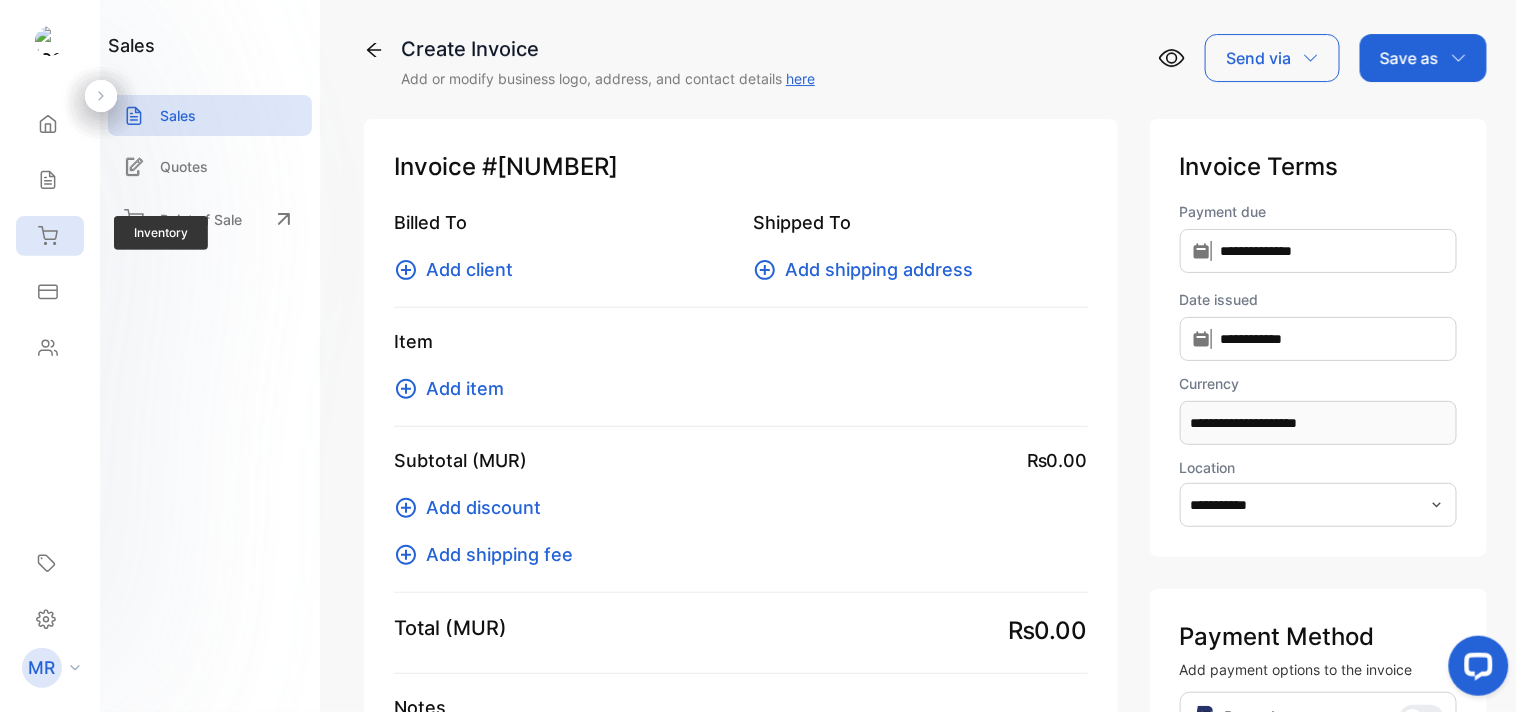 click at bounding box center (48, 124) 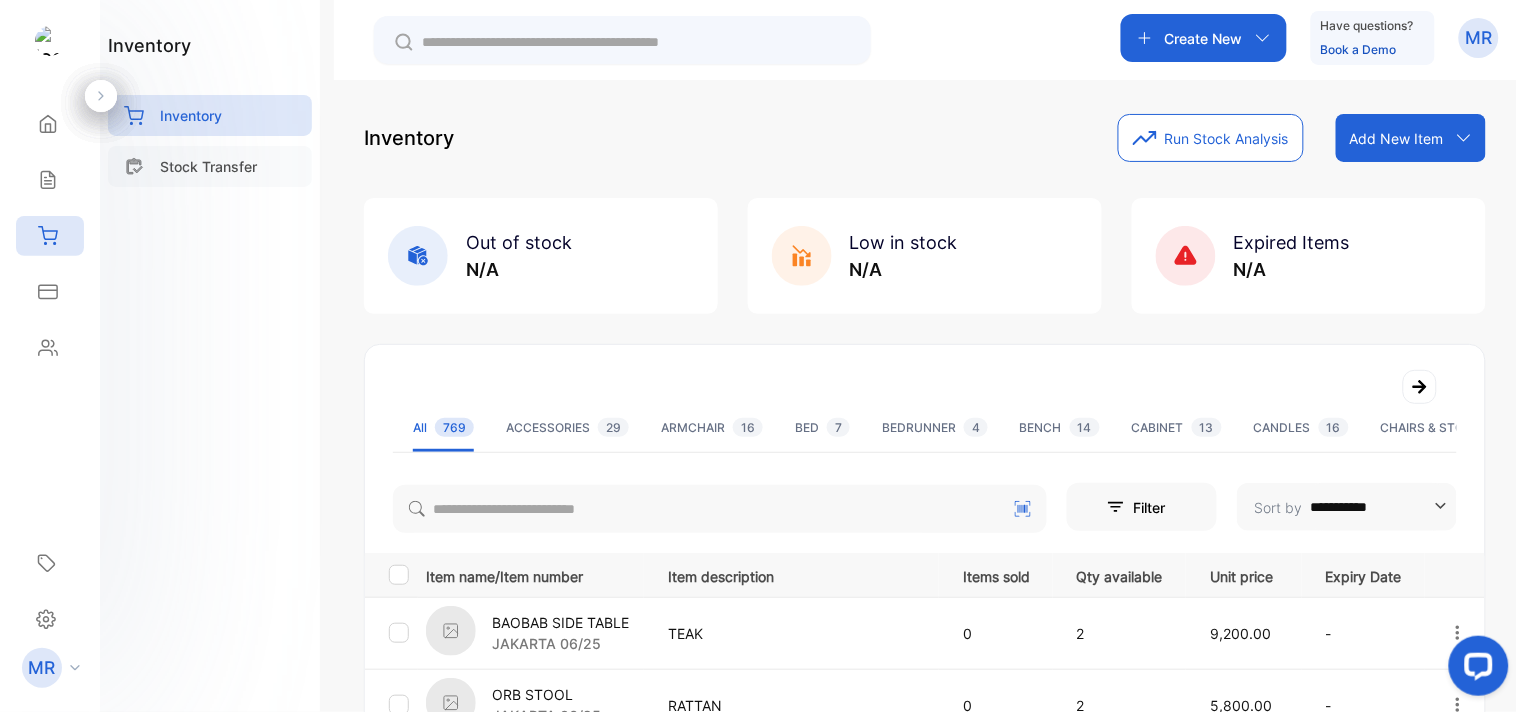 click on "Stock Transfer" at bounding box center [208, 166] 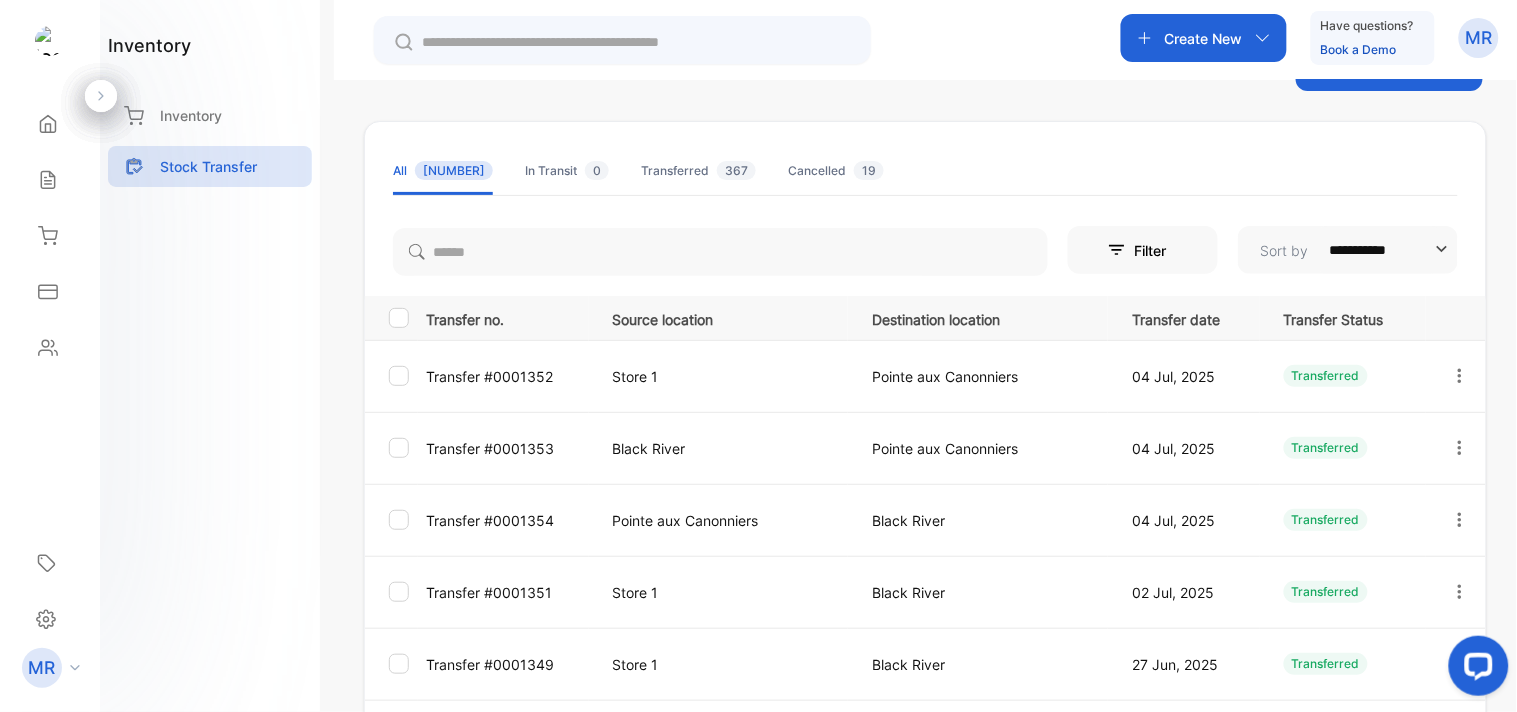 scroll, scrollTop: 0, scrollLeft: 0, axis: both 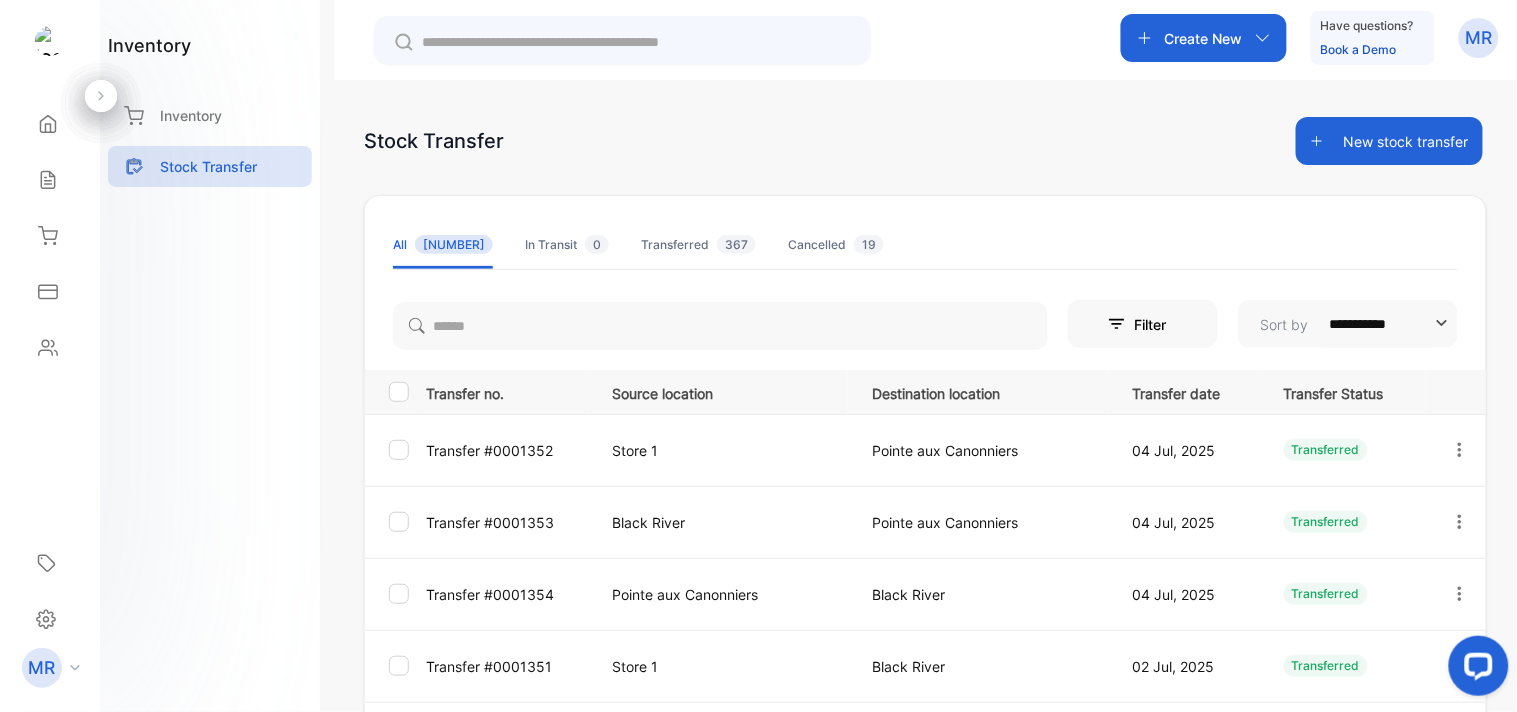 click on "New stock transfer" at bounding box center (1389, 141) 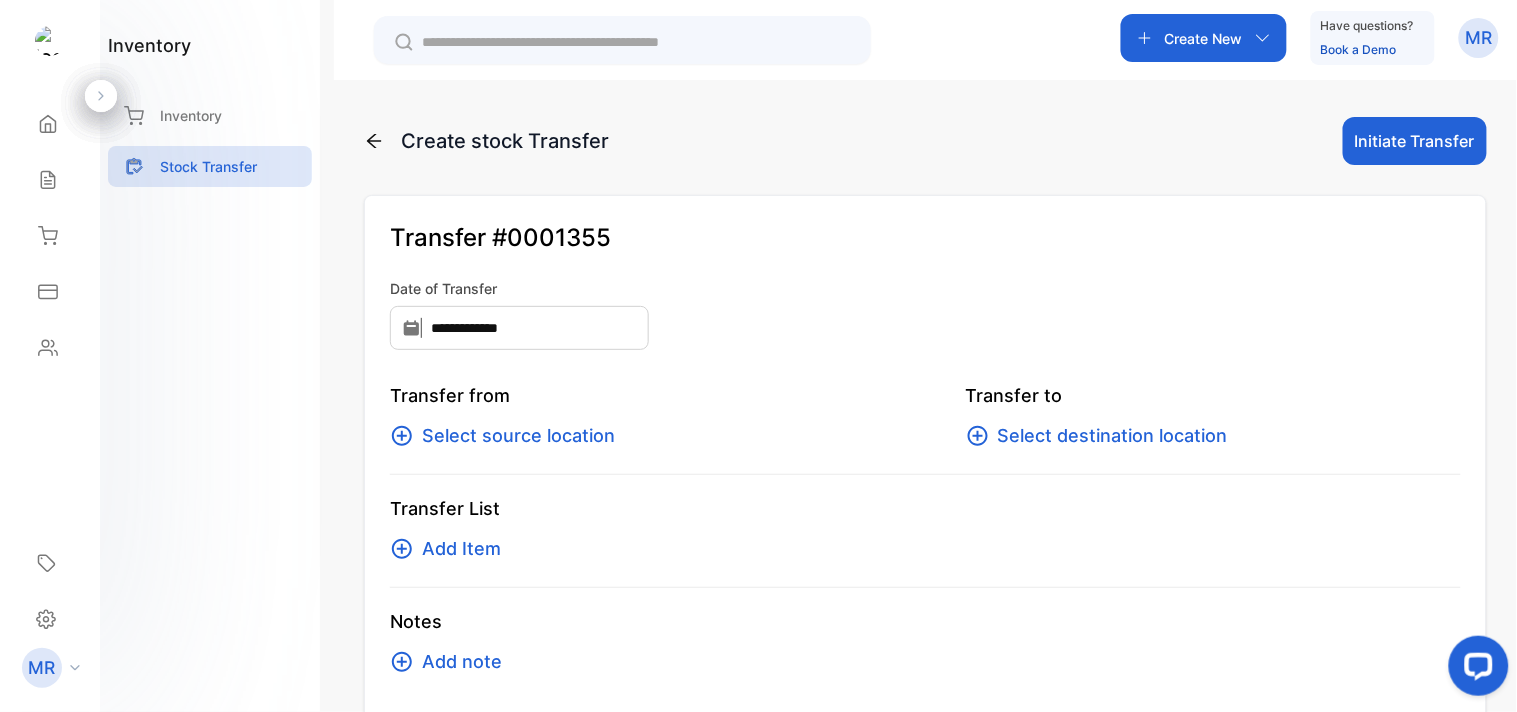 click on "Select source location" at bounding box center (518, 436) 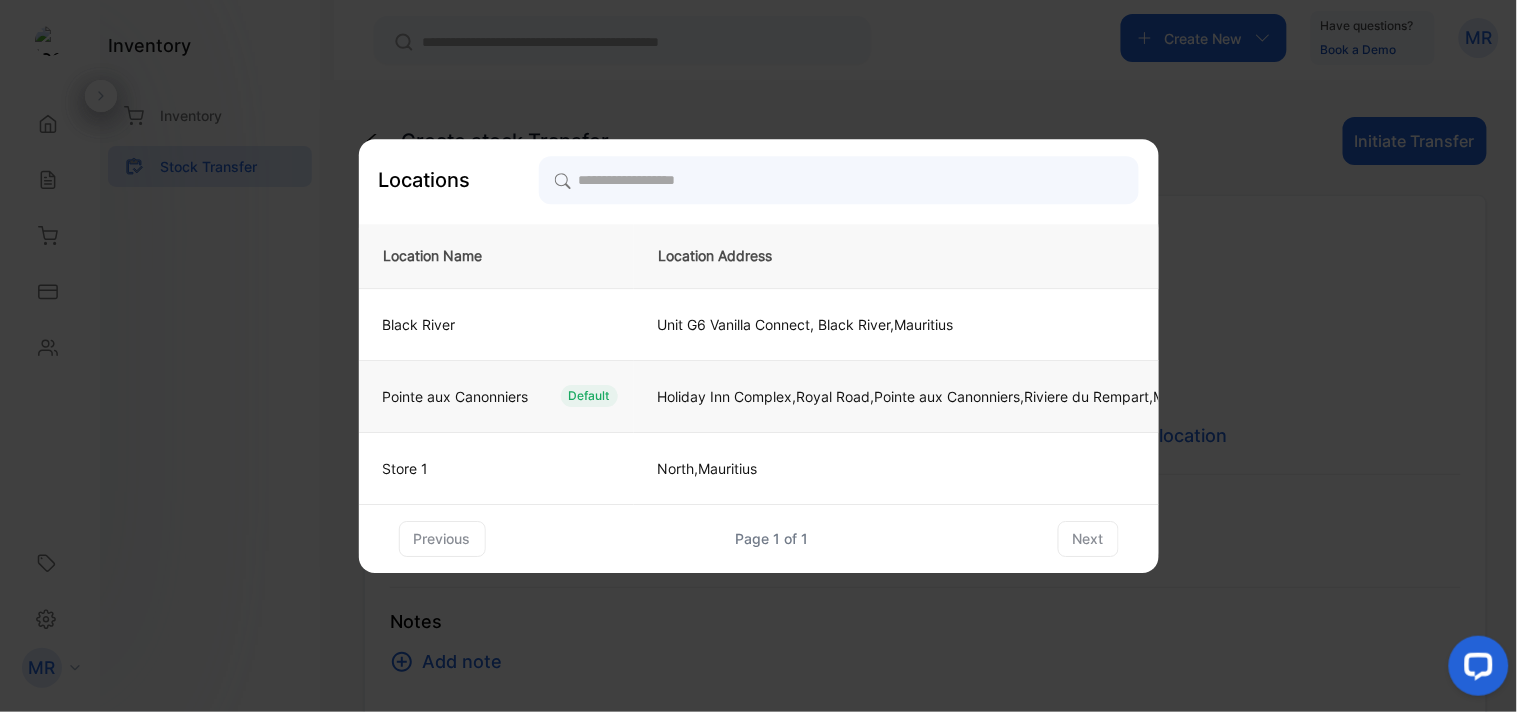click on "Pointe aux Canonniers" at bounding box center [419, 324] 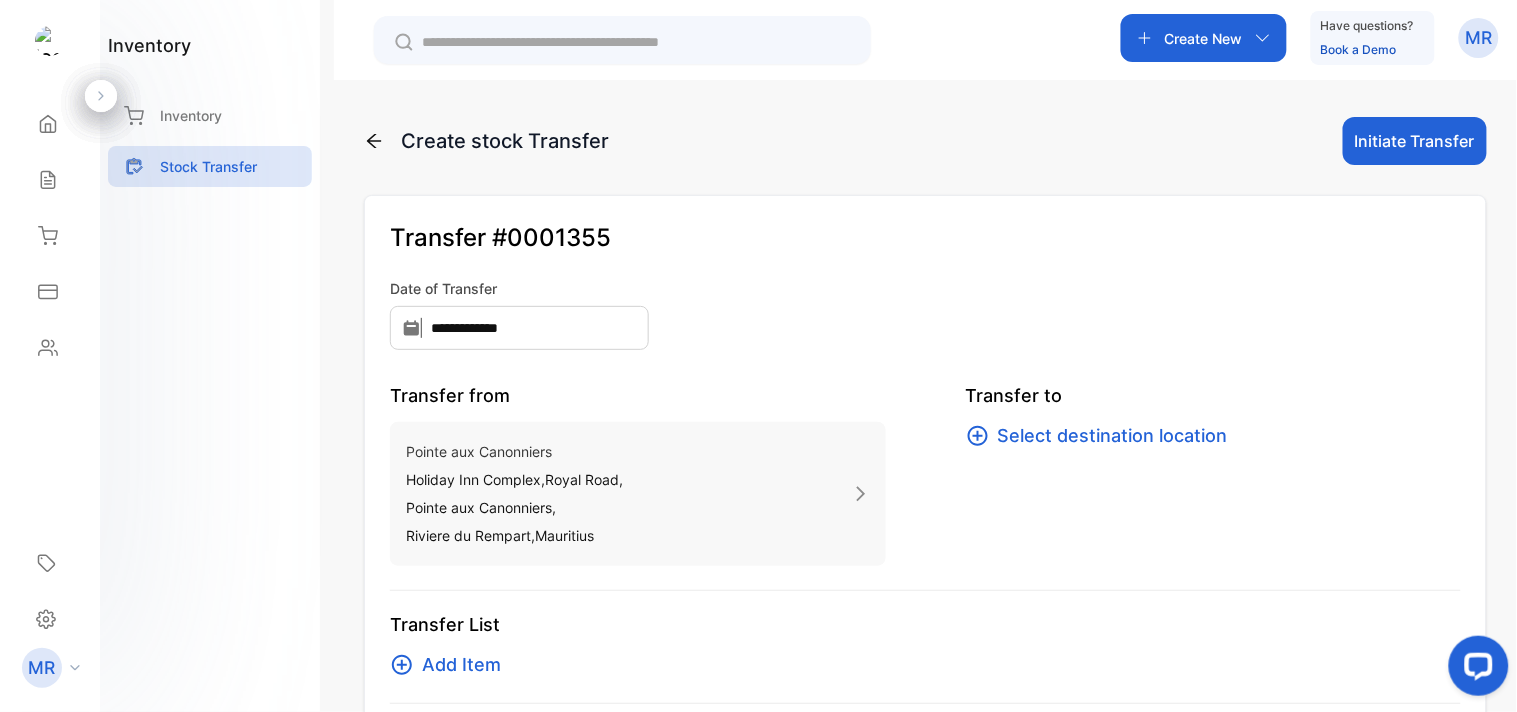 click on "Select destination location" at bounding box center (1113, 436) 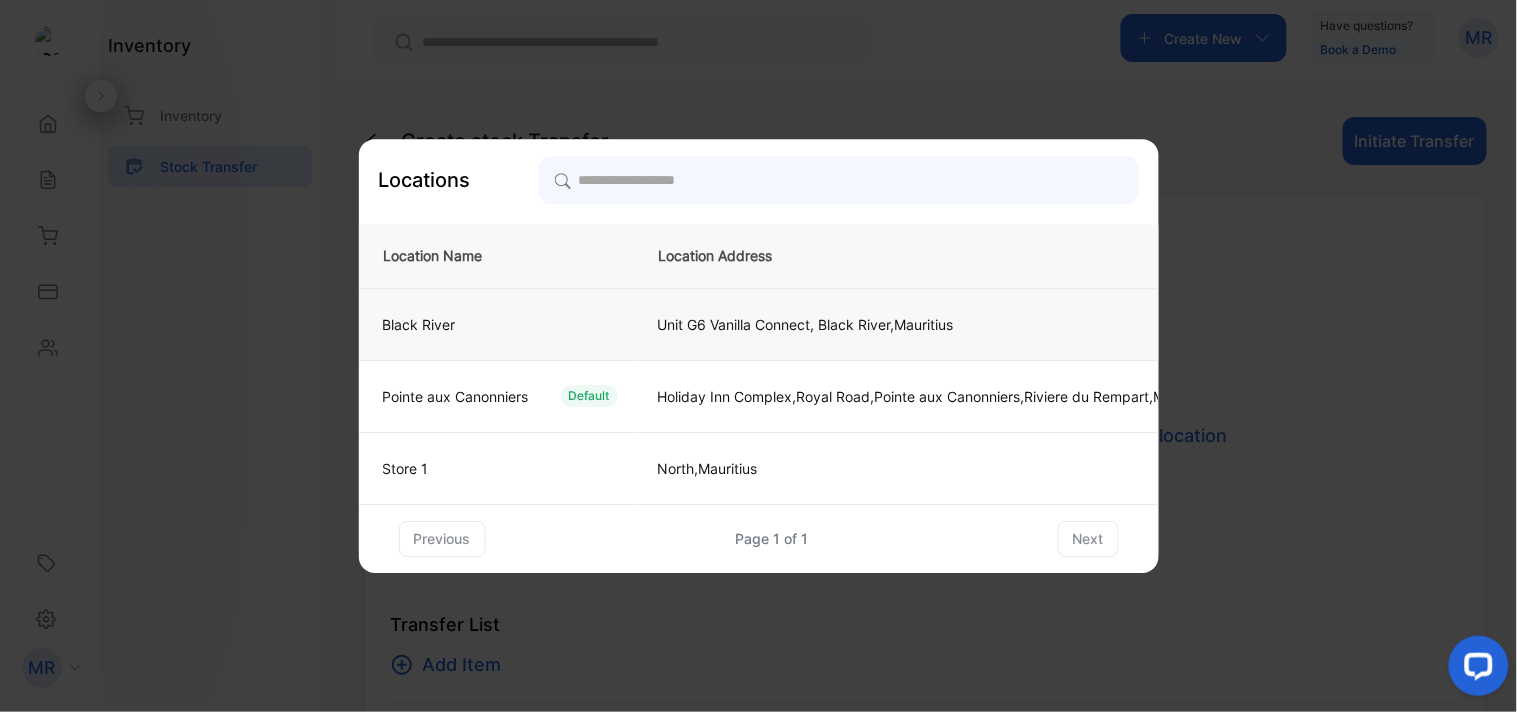 click on "Black River" at bounding box center [492, 324] 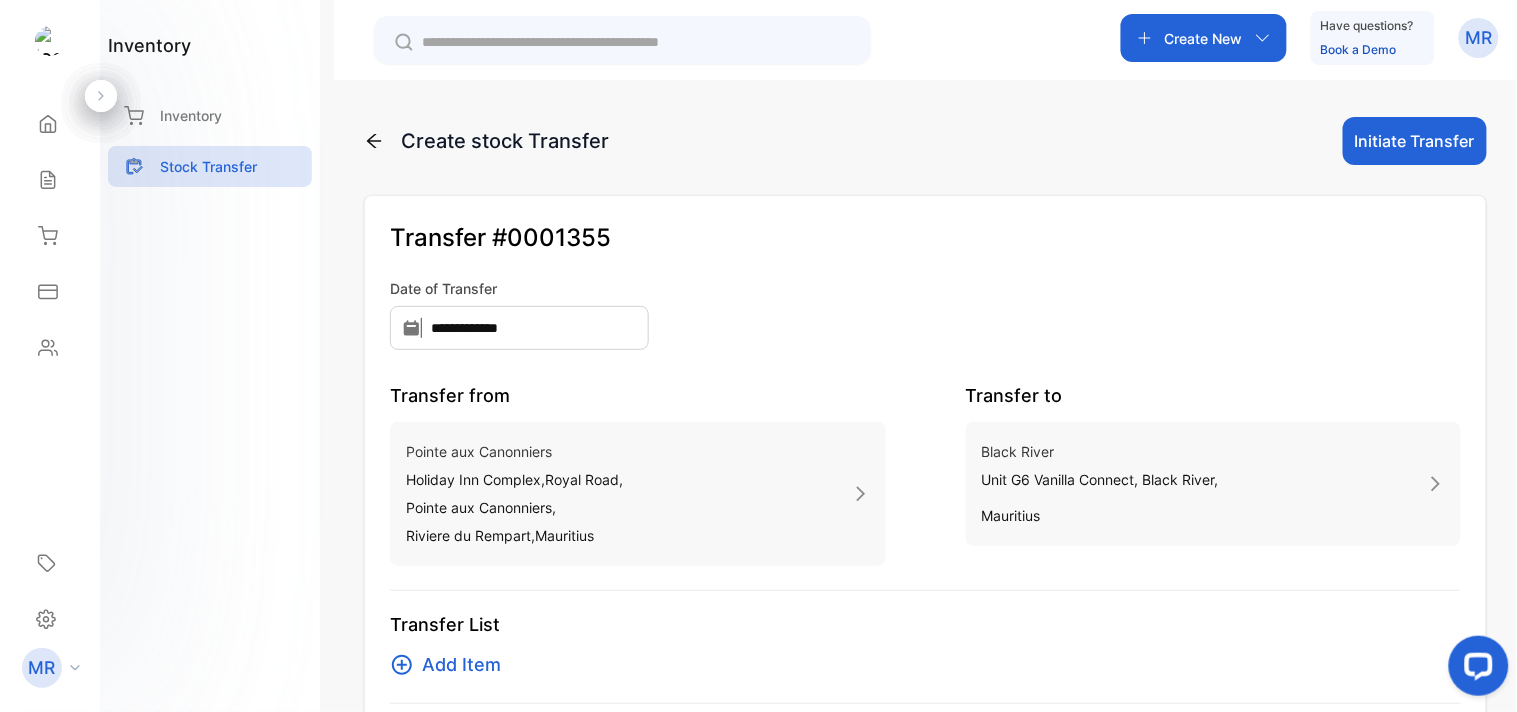 scroll, scrollTop: 140, scrollLeft: 0, axis: vertical 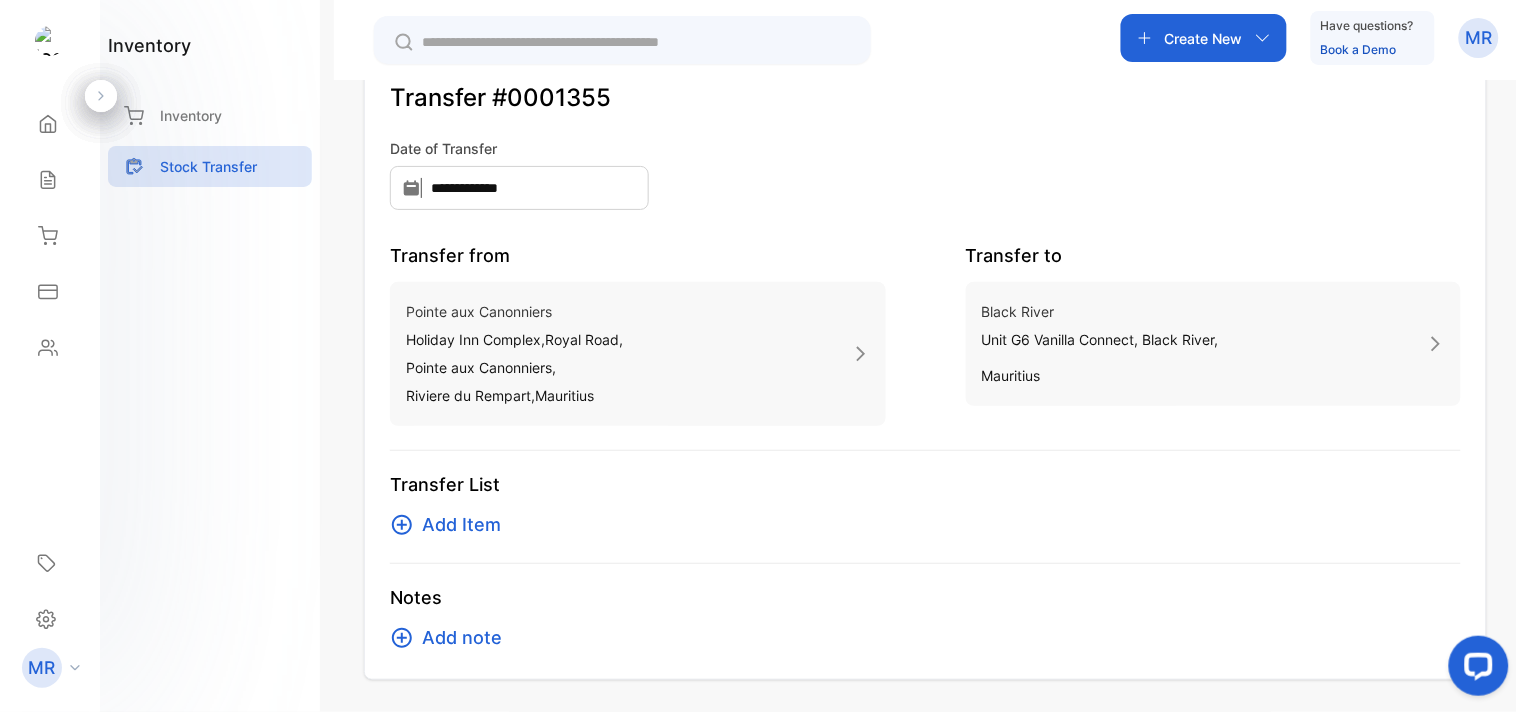 click on "Add Item" at bounding box center (461, 525) 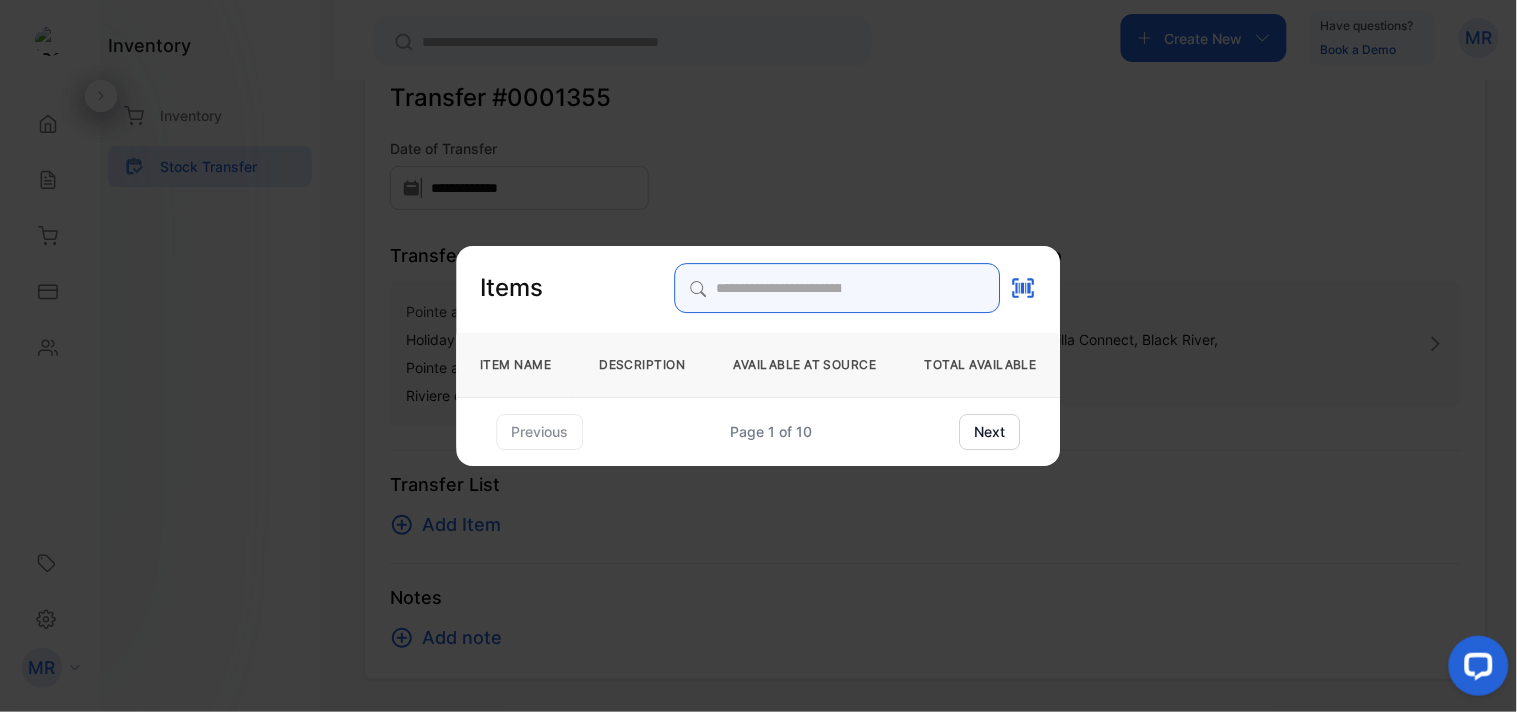 click at bounding box center [838, 288] 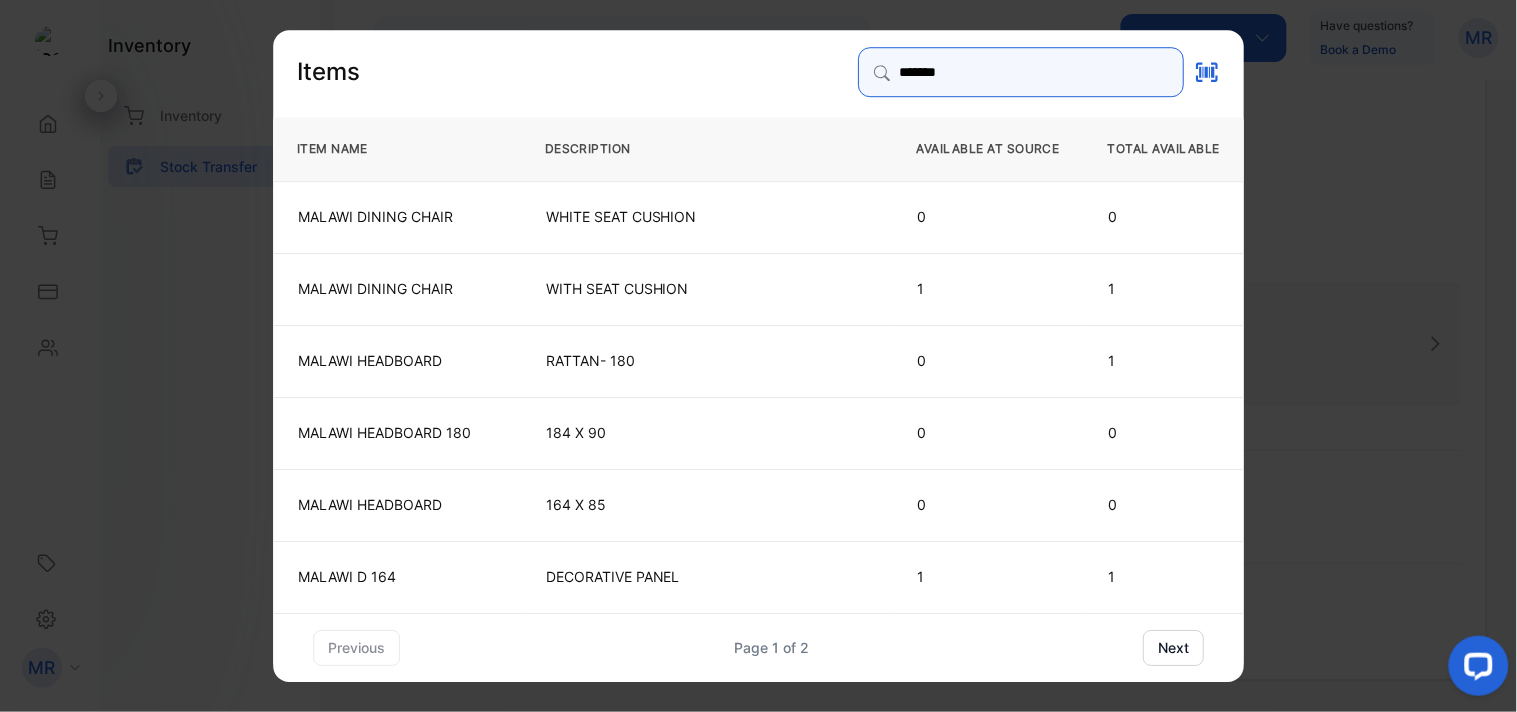 type on "******" 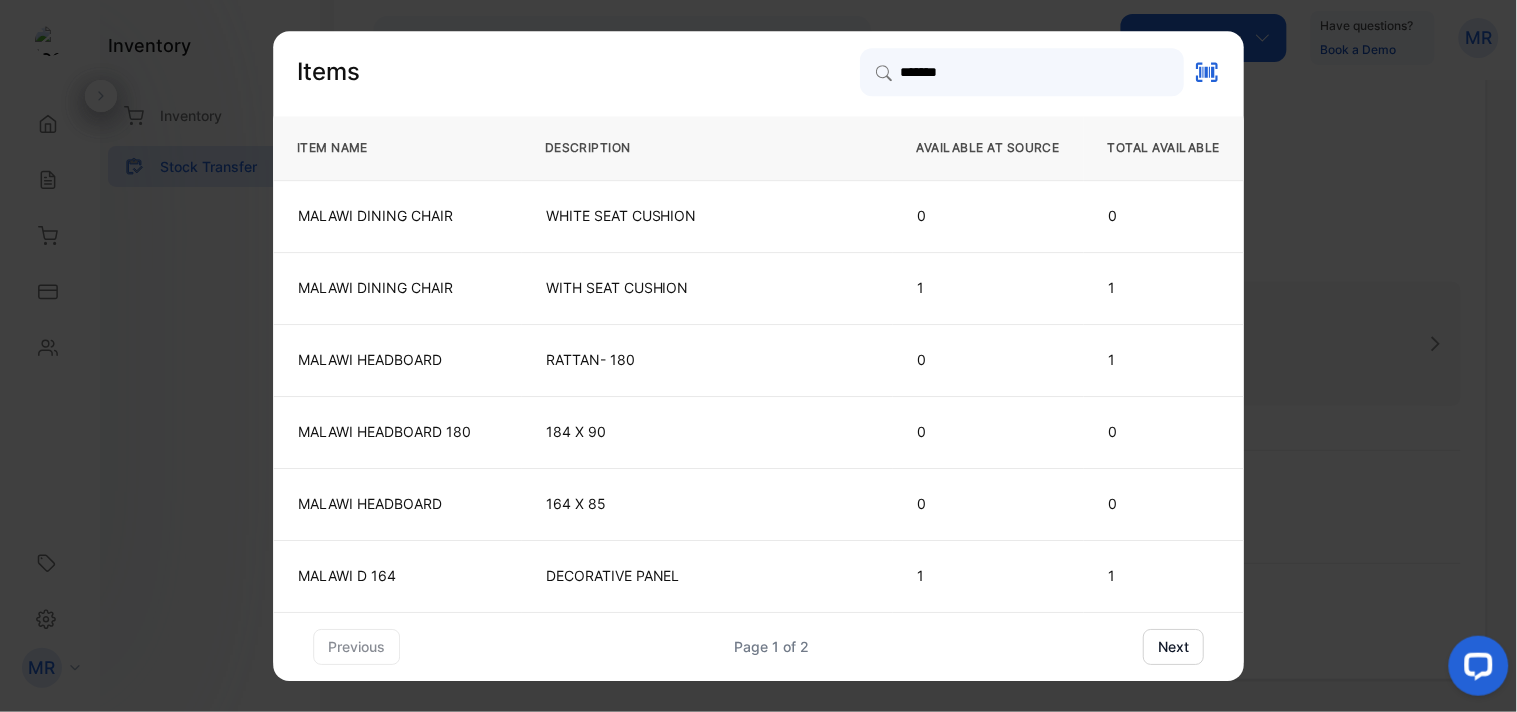 click on "next" at bounding box center [1173, 647] 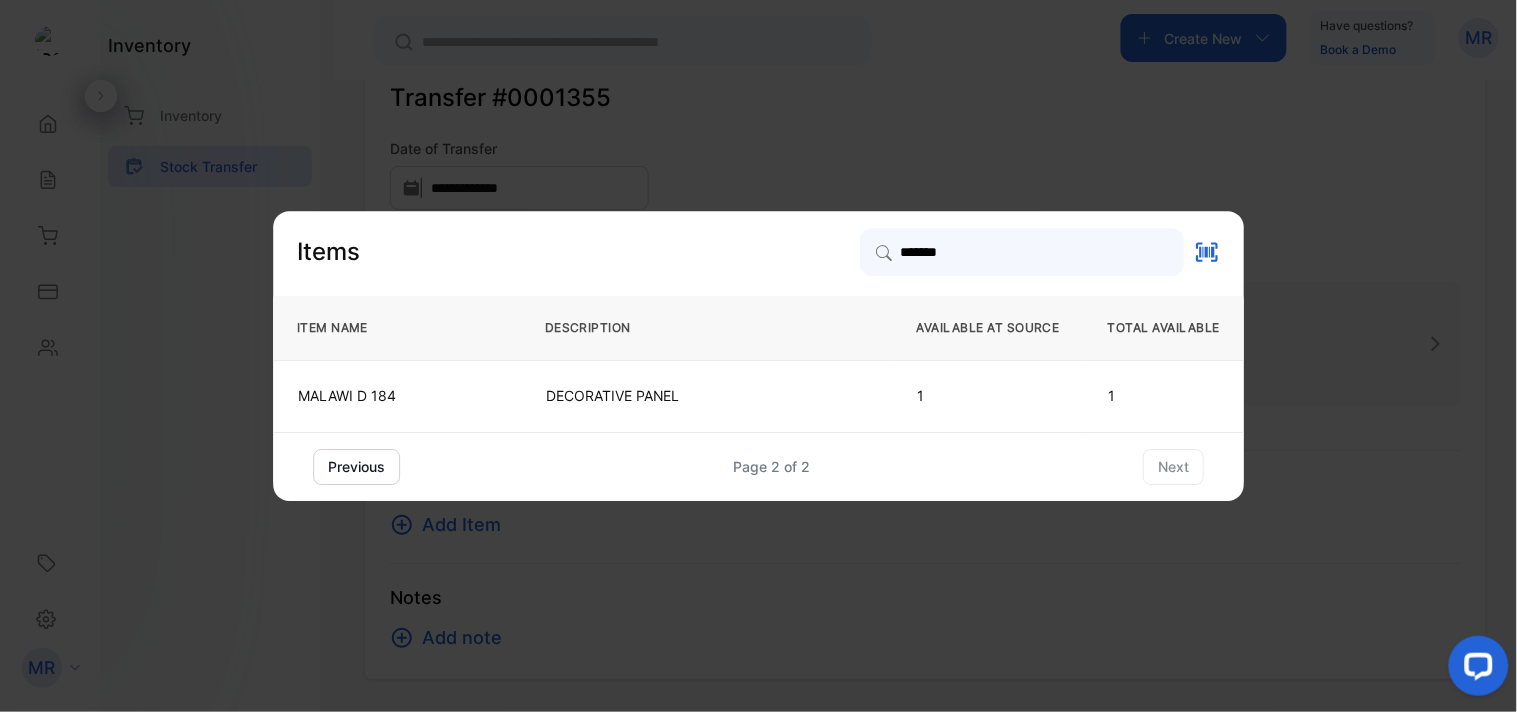 click on "previous" at bounding box center [356, 467] 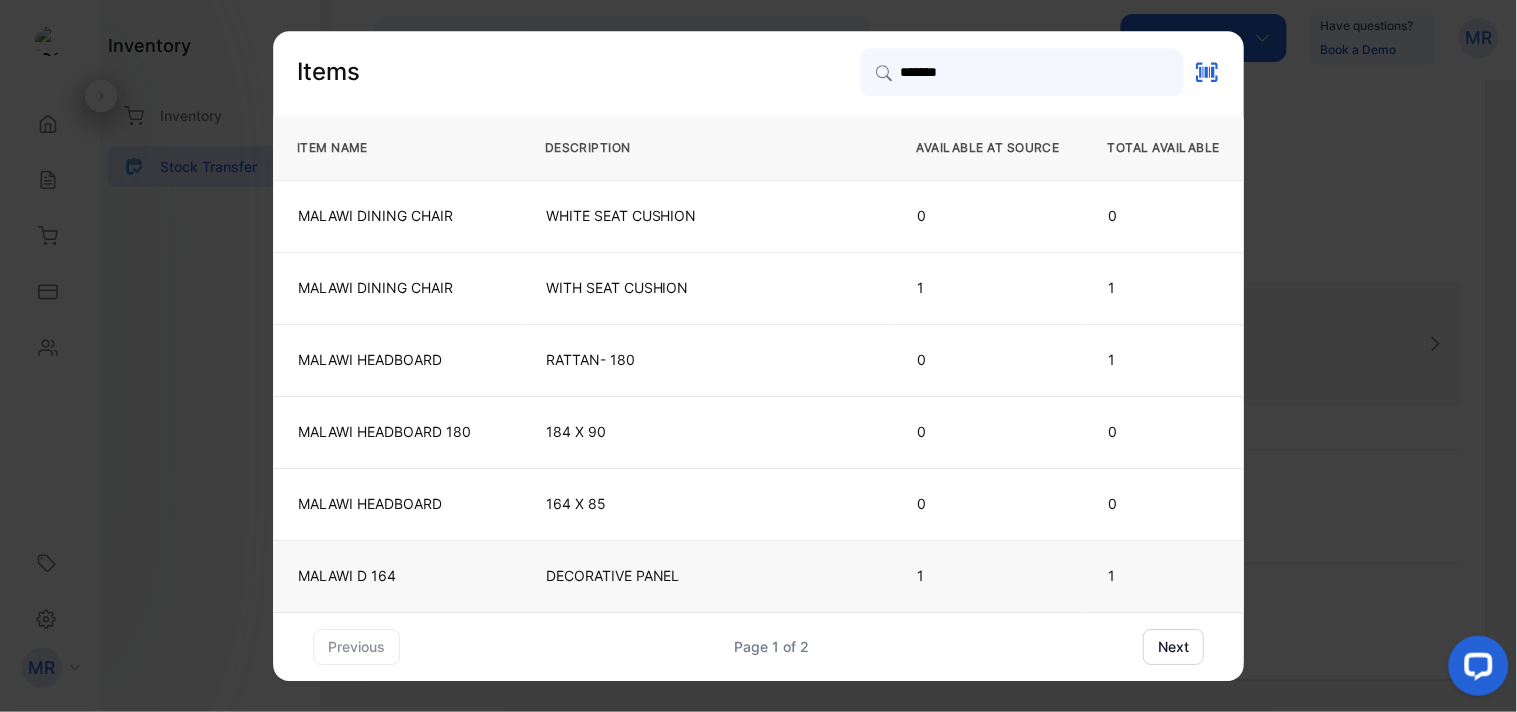 click on "DECORATIVE PANEL" at bounding box center (707, 216) 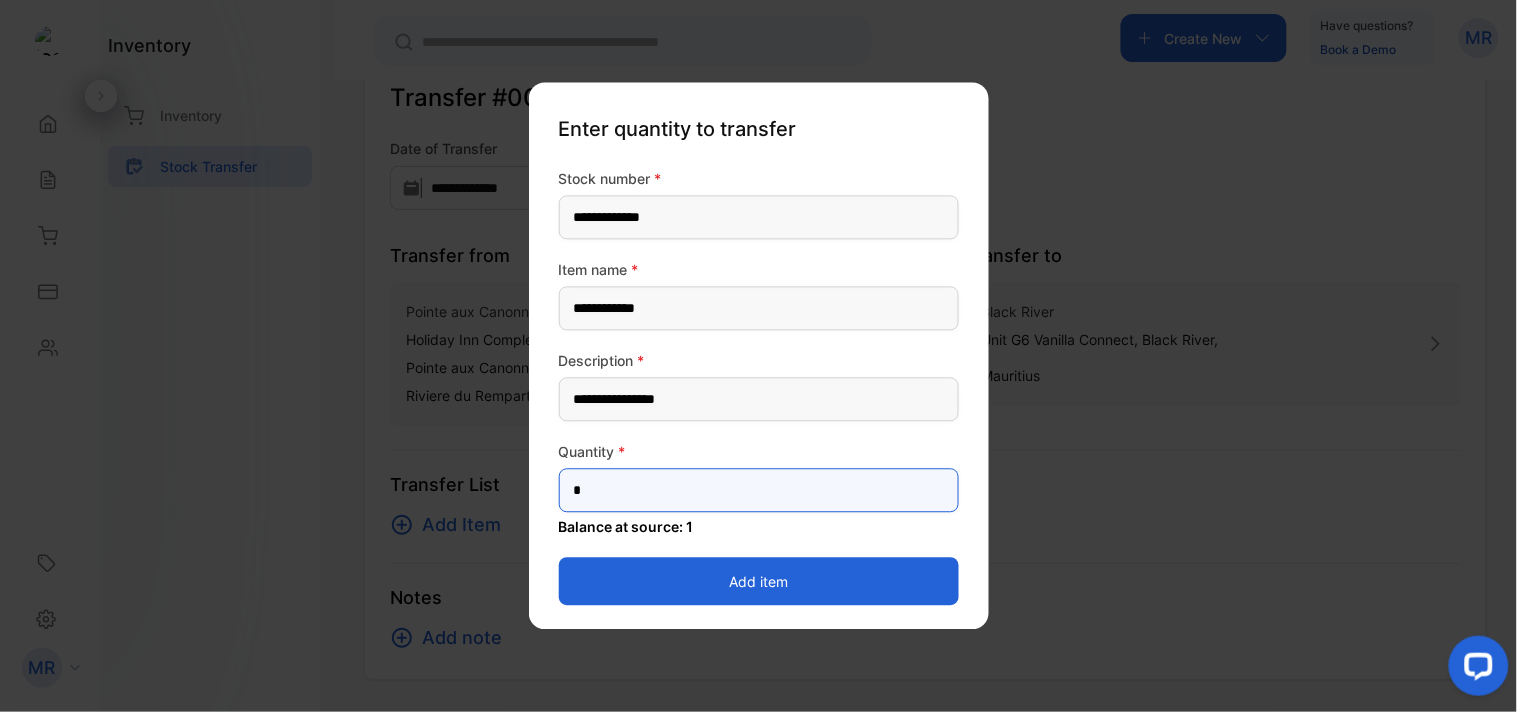 click on "*" at bounding box center (759, 491) 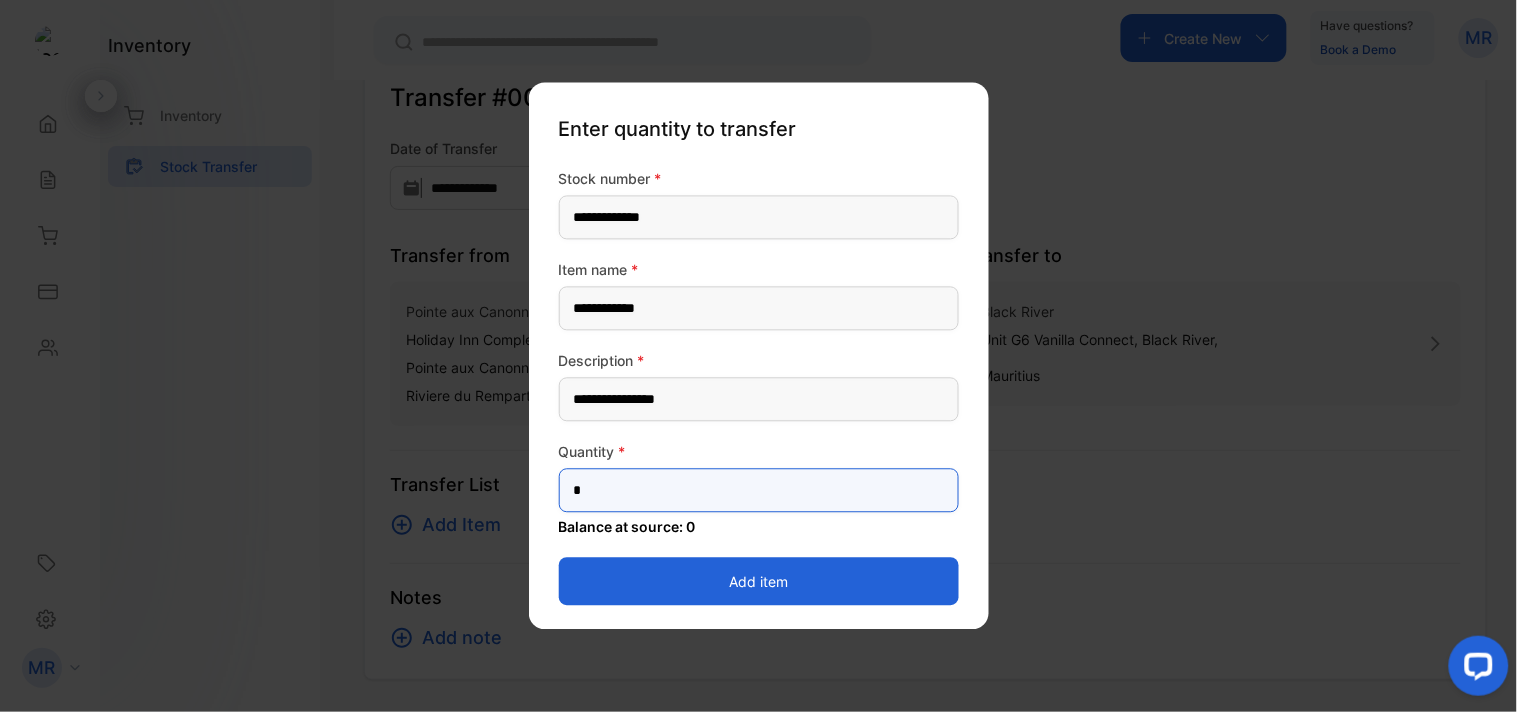 type on "*" 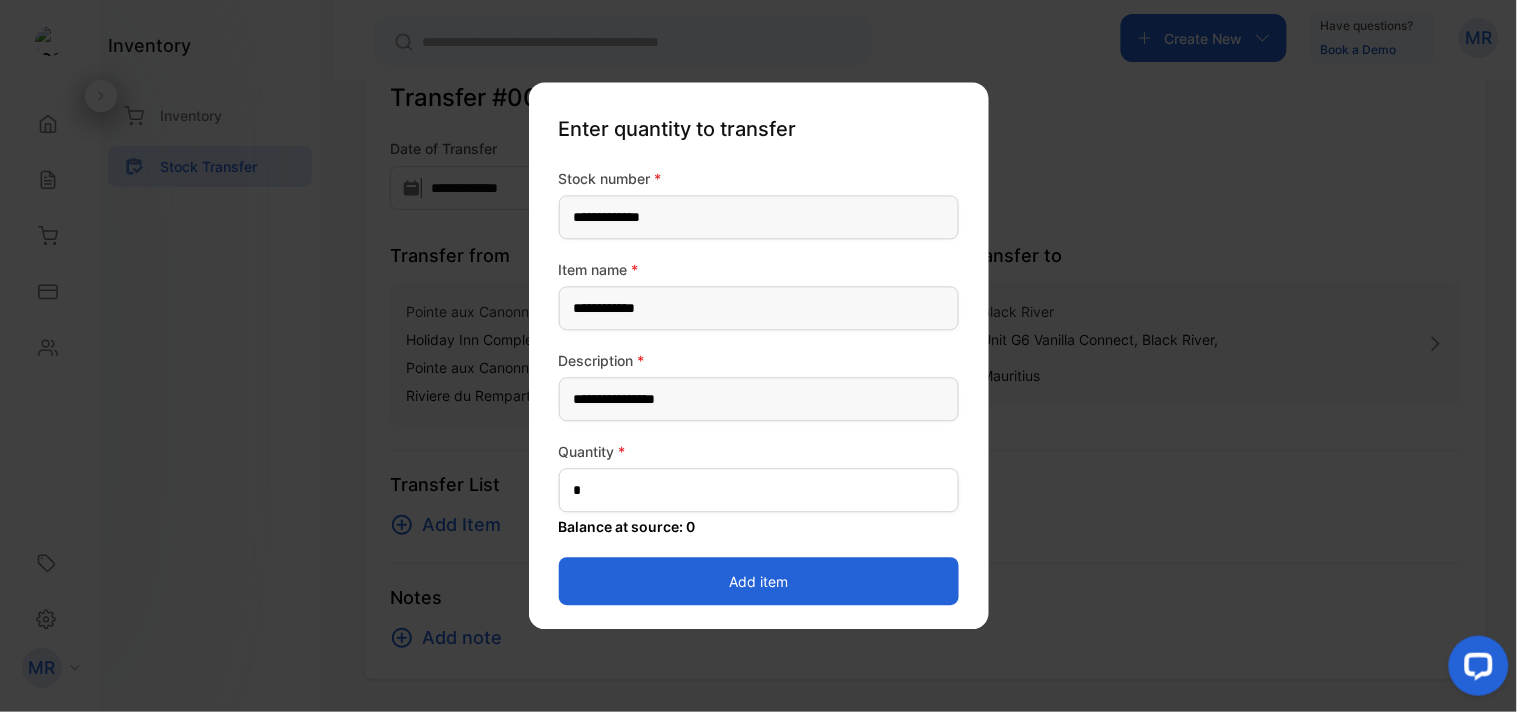 click on "Add item" at bounding box center (759, 582) 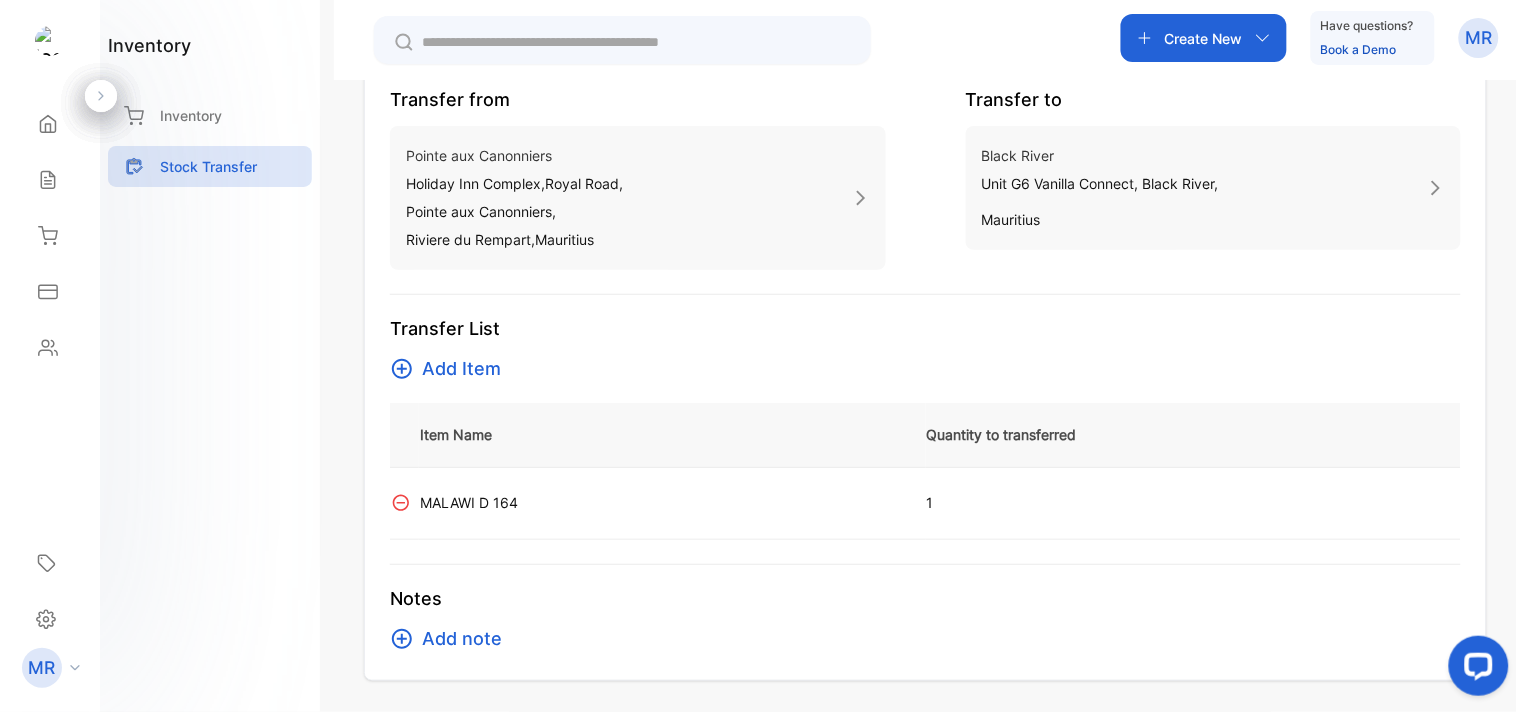 scroll, scrollTop: 0, scrollLeft: 0, axis: both 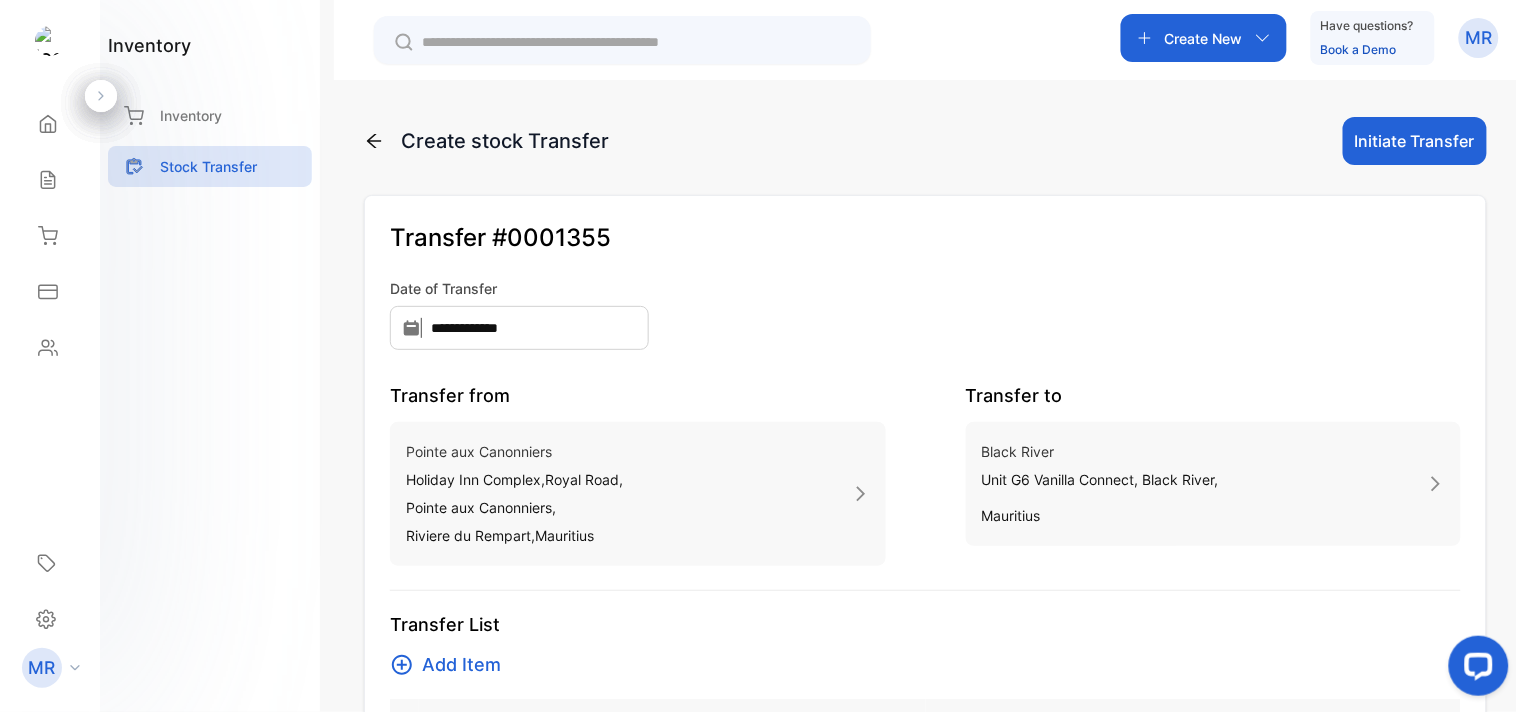 click on "Initiate Transfer" at bounding box center (1415, 141) 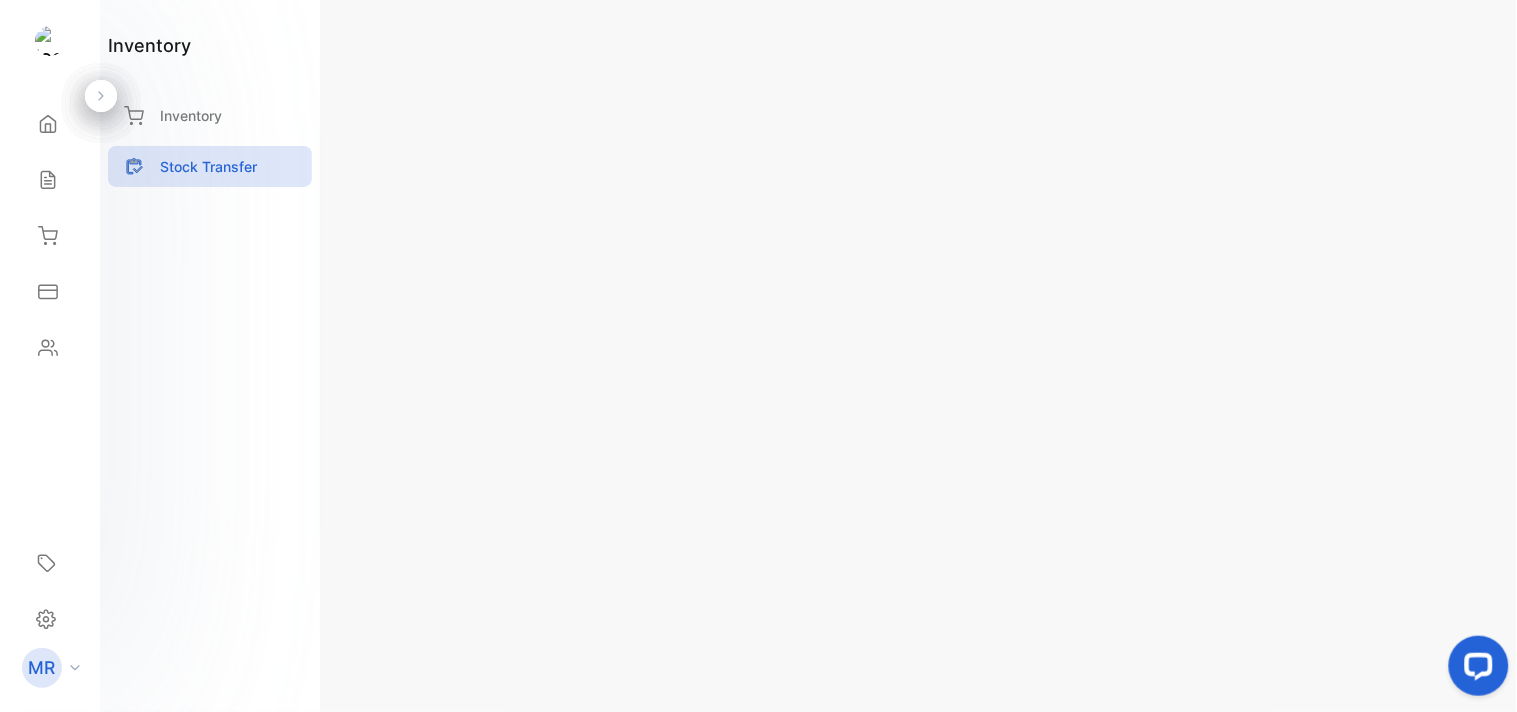 click on "Actions" at bounding box center [1431, 61] 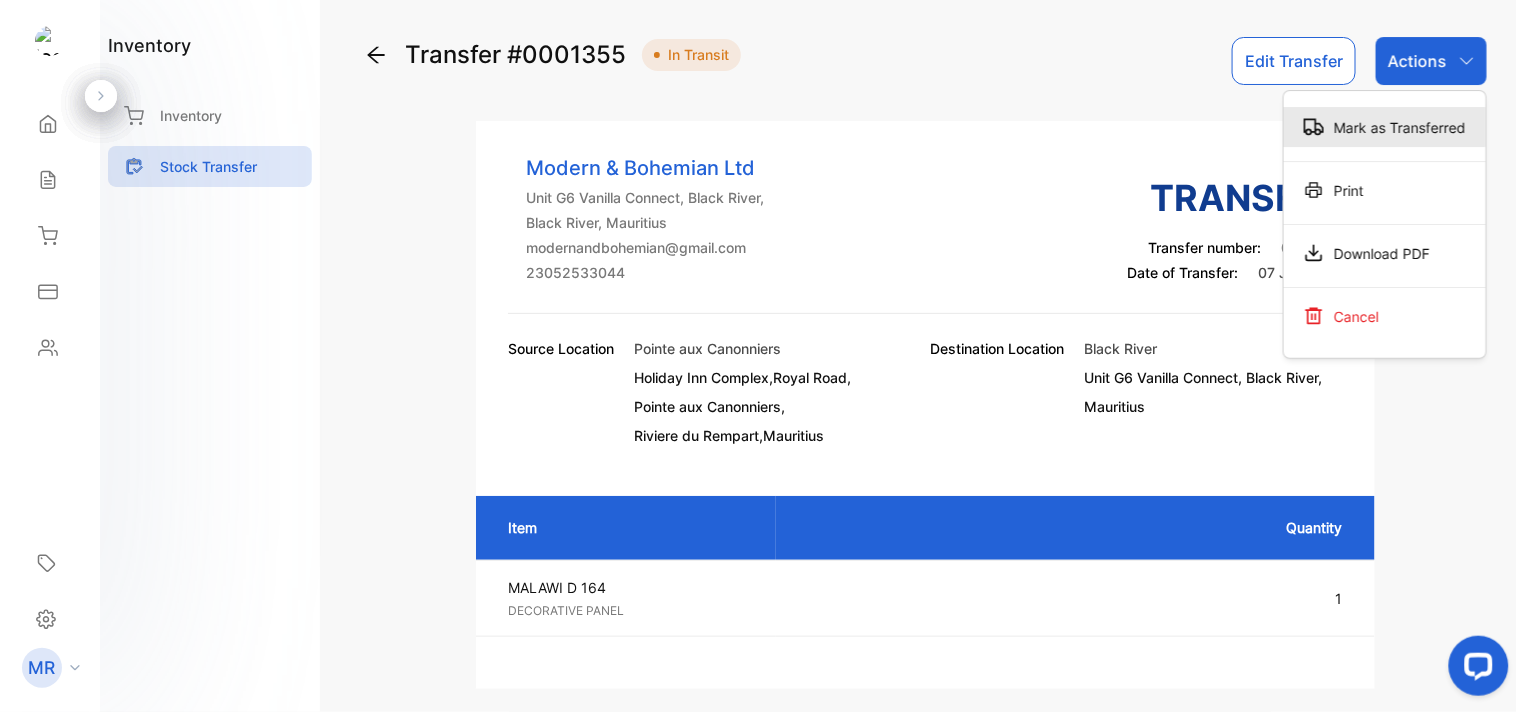 click on "Mark as Transferred" at bounding box center [1385, 127] 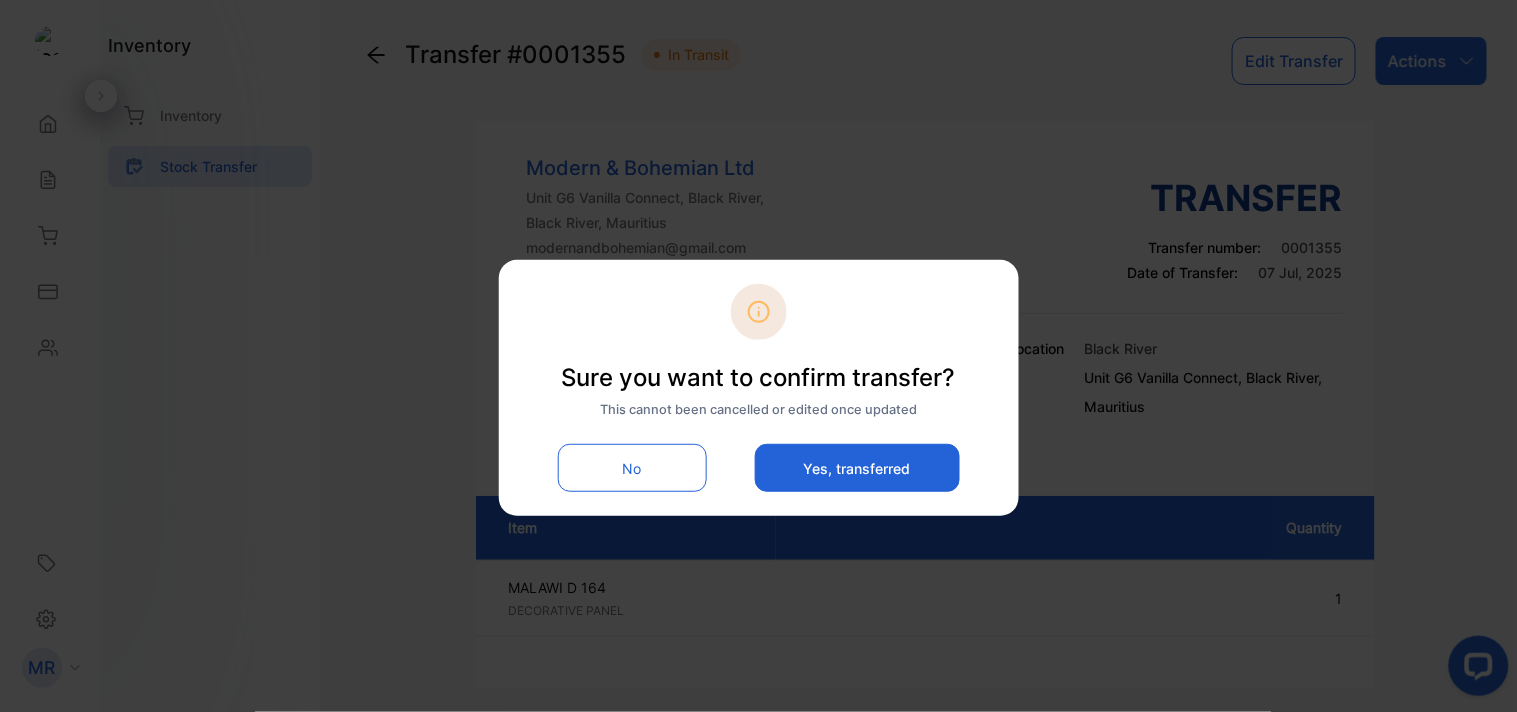 click on "Yes, transferred" at bounding box center [857, 468] 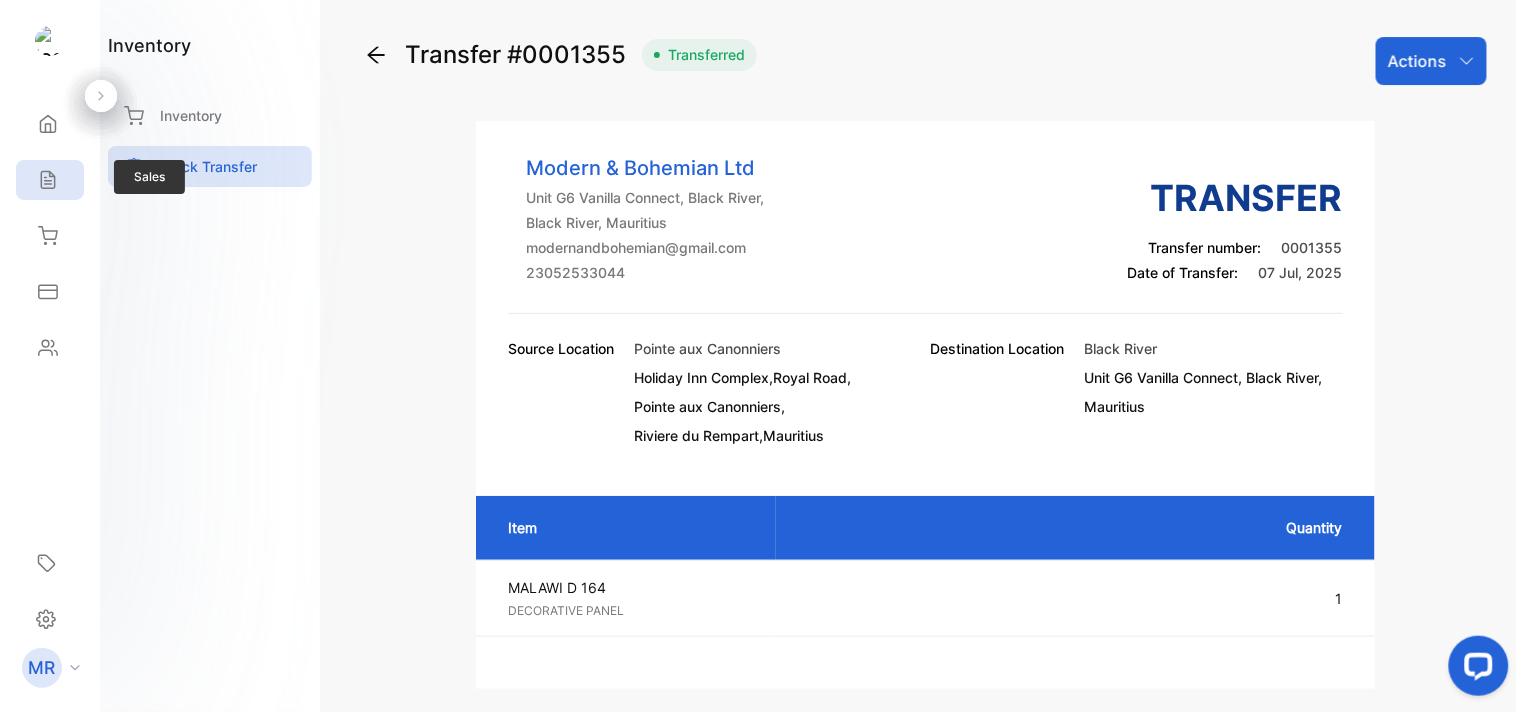 click at bounding box center [48, 124] 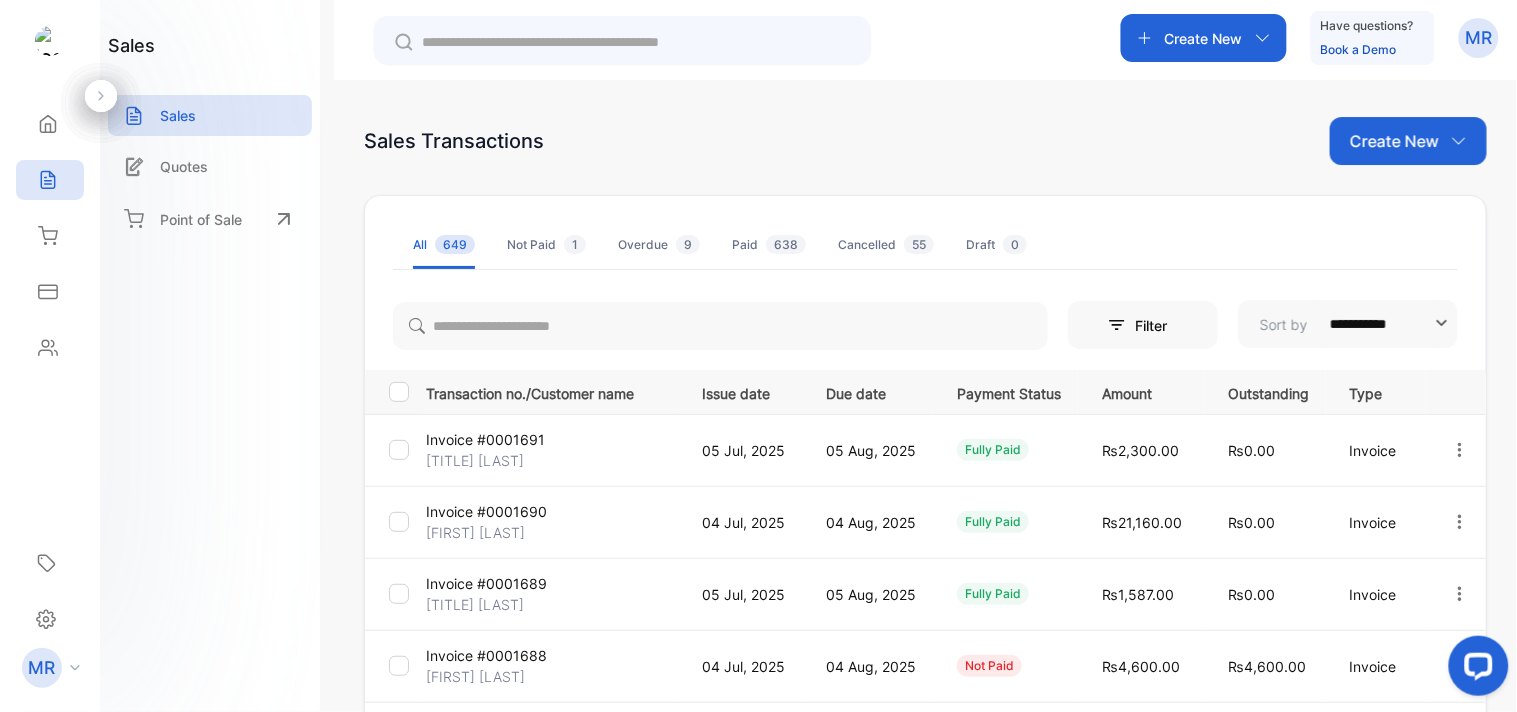 click on "Create New" at bounding box center (1408, 141) 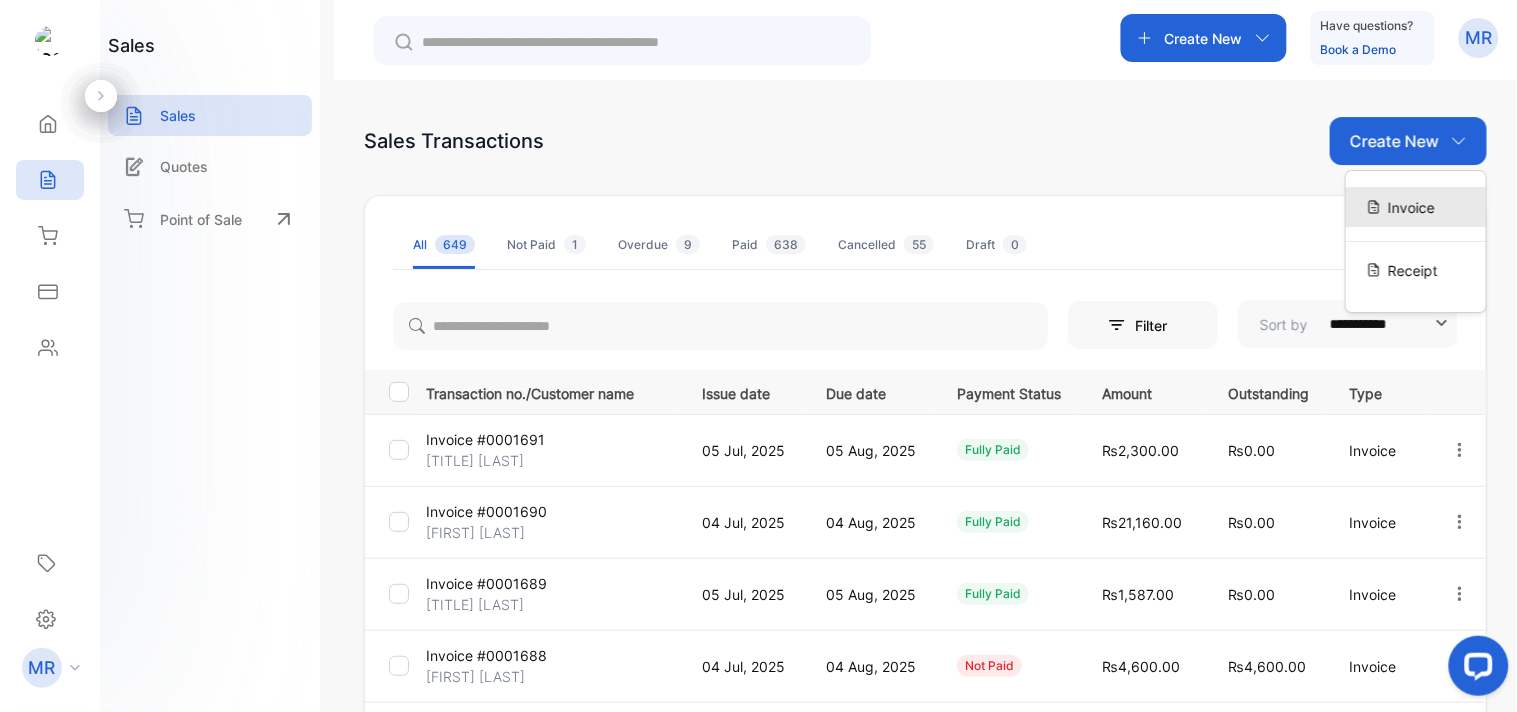 click on "Invoice" at bounding box center [1411, 207] 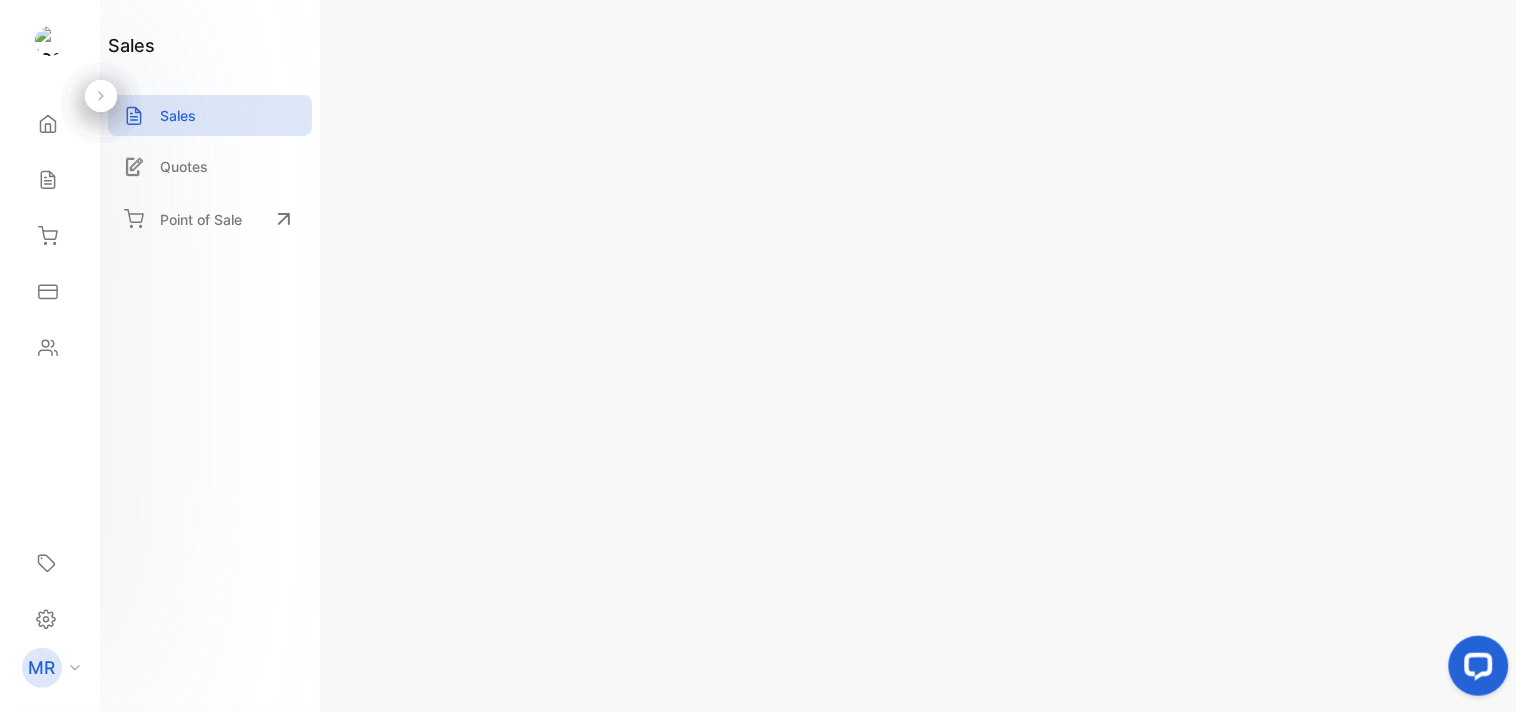 click at bounding box center (1437, 508) 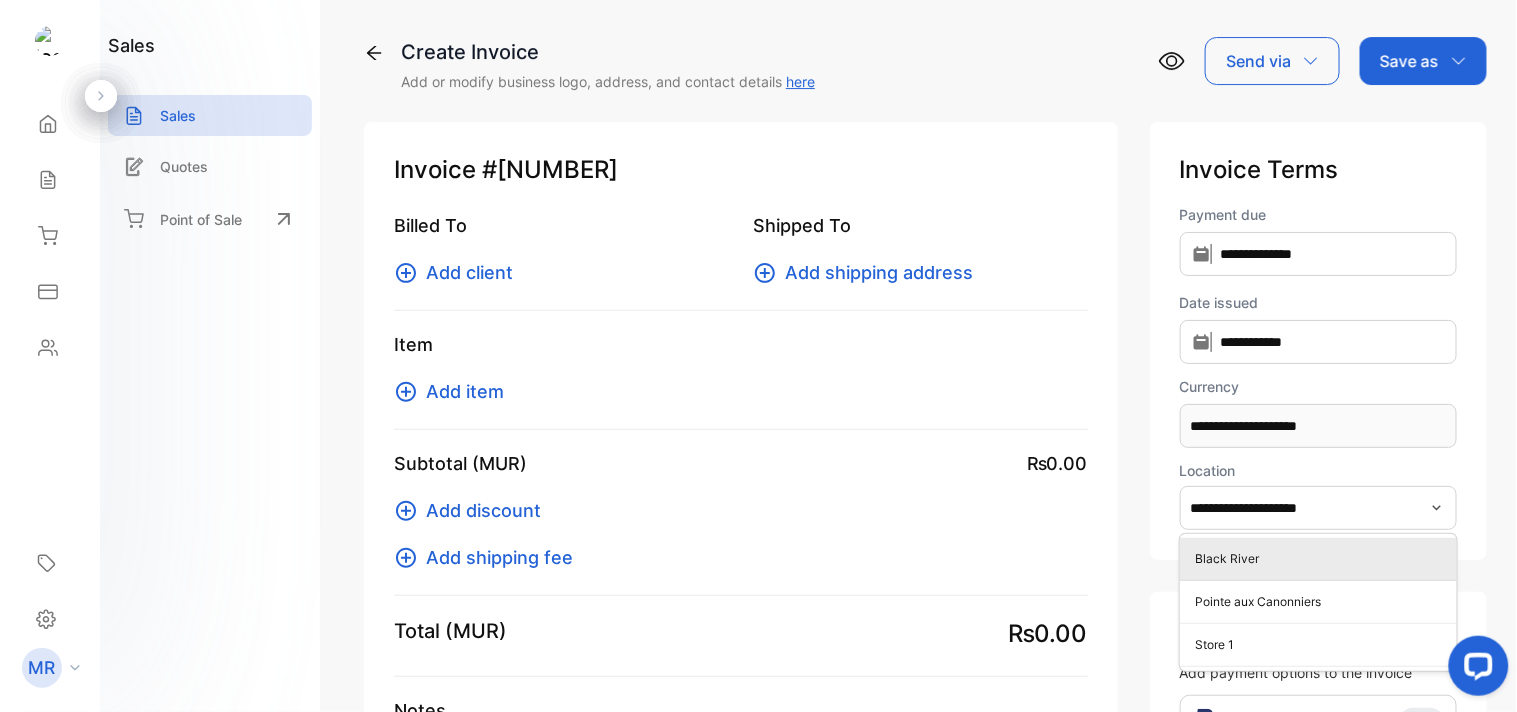 click on "Black River" at bounding box center (1322, 559) 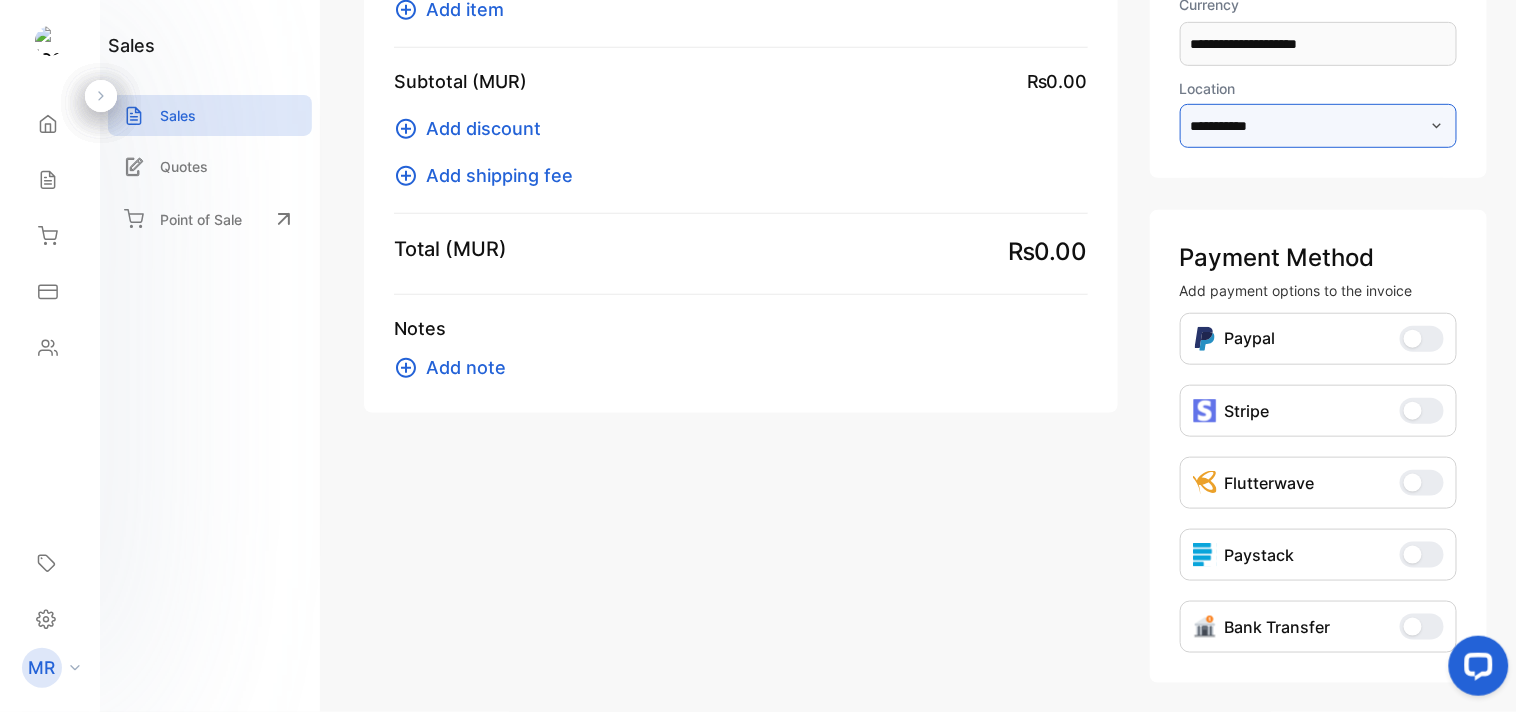 scroll, scrollTop: 465, scrollLeft: 0, axis: vertical 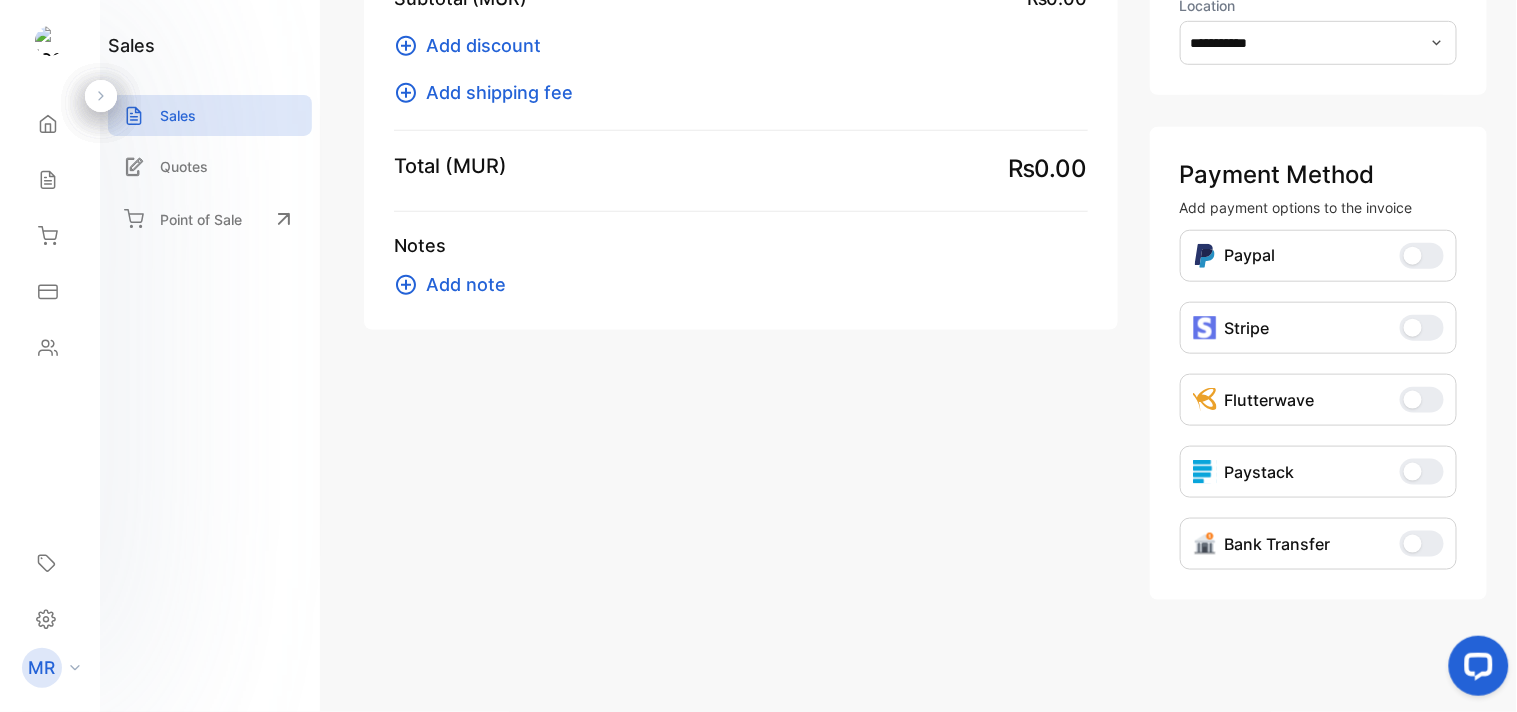 click at bounding box center [1413, 544] 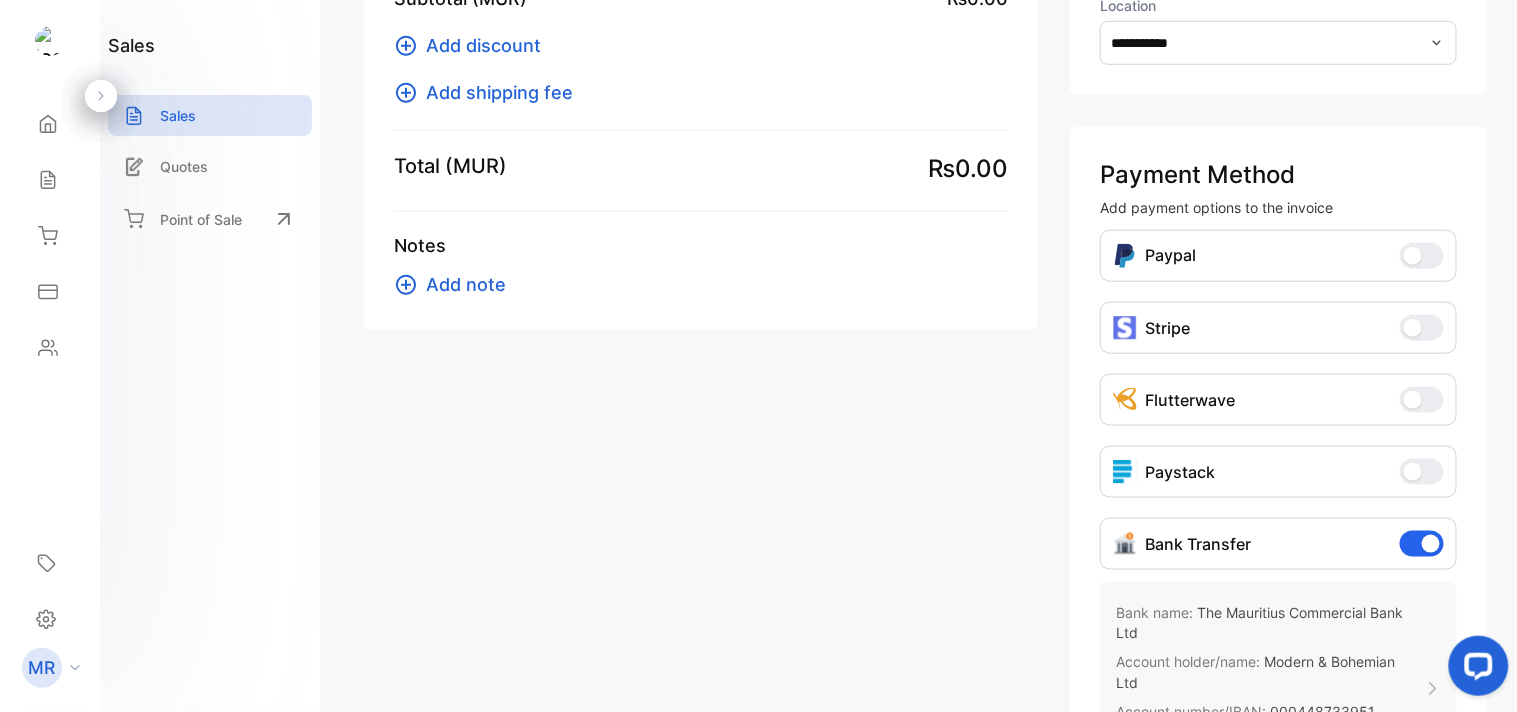 scroll, scrollTop: 0, scrollLeft: 0, axis: both 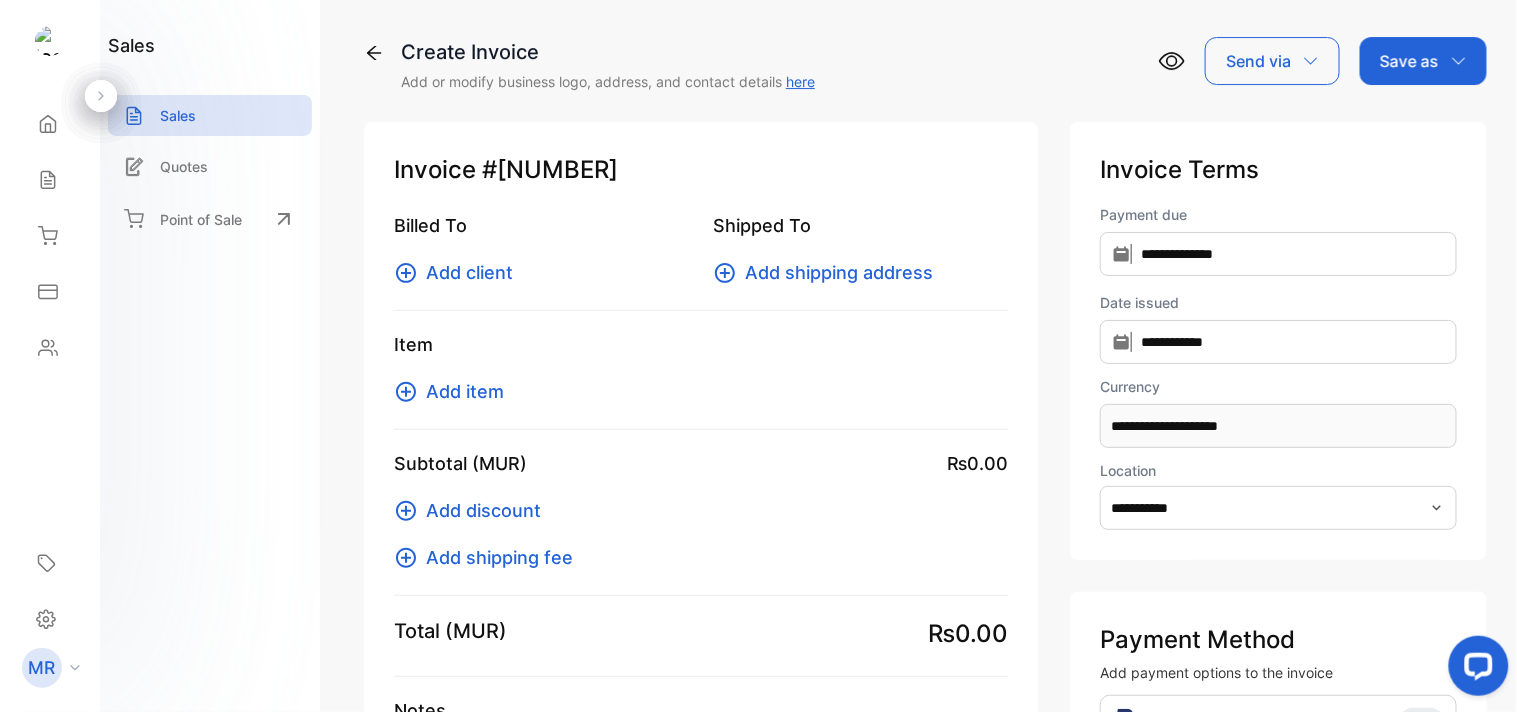 click on "Add item" at bounding box center (465, 391) 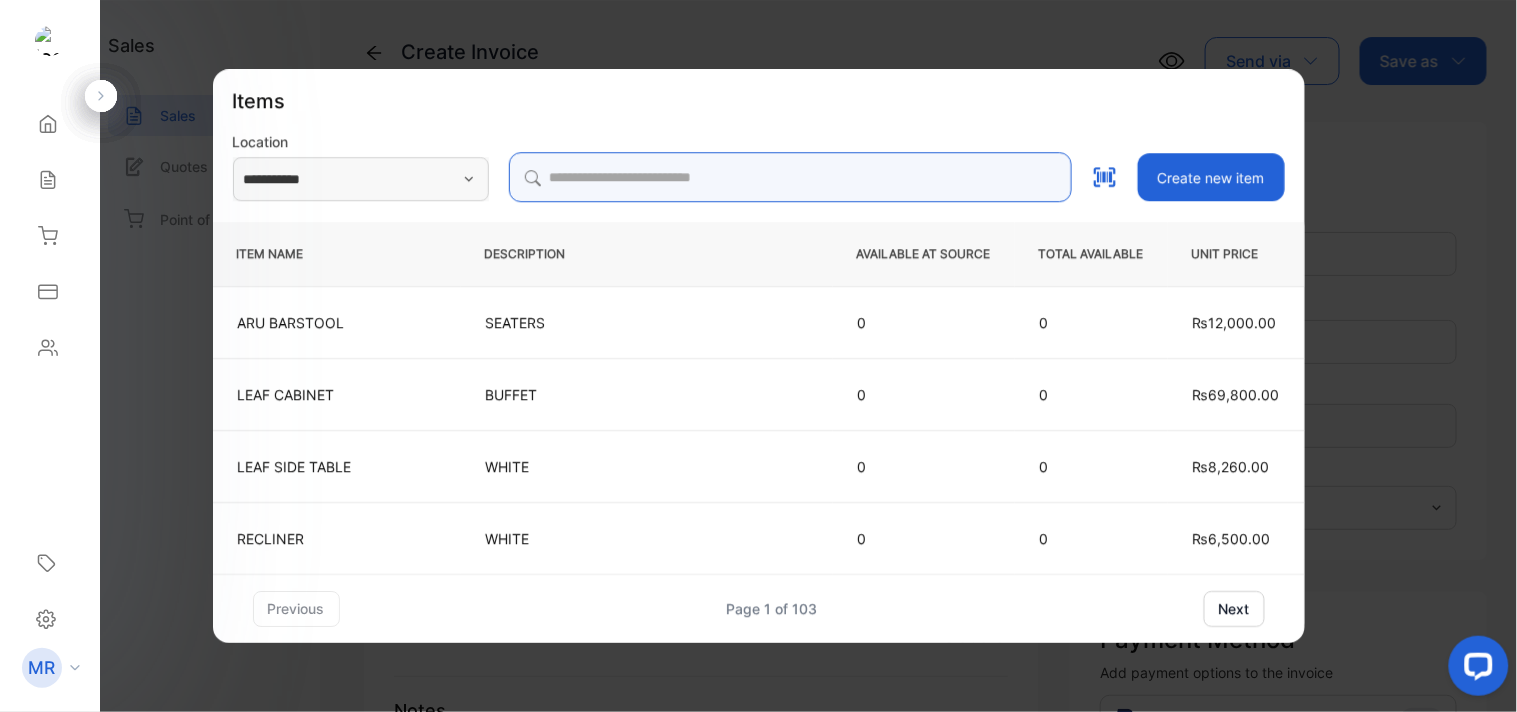 click at bounding box center [790, 177] 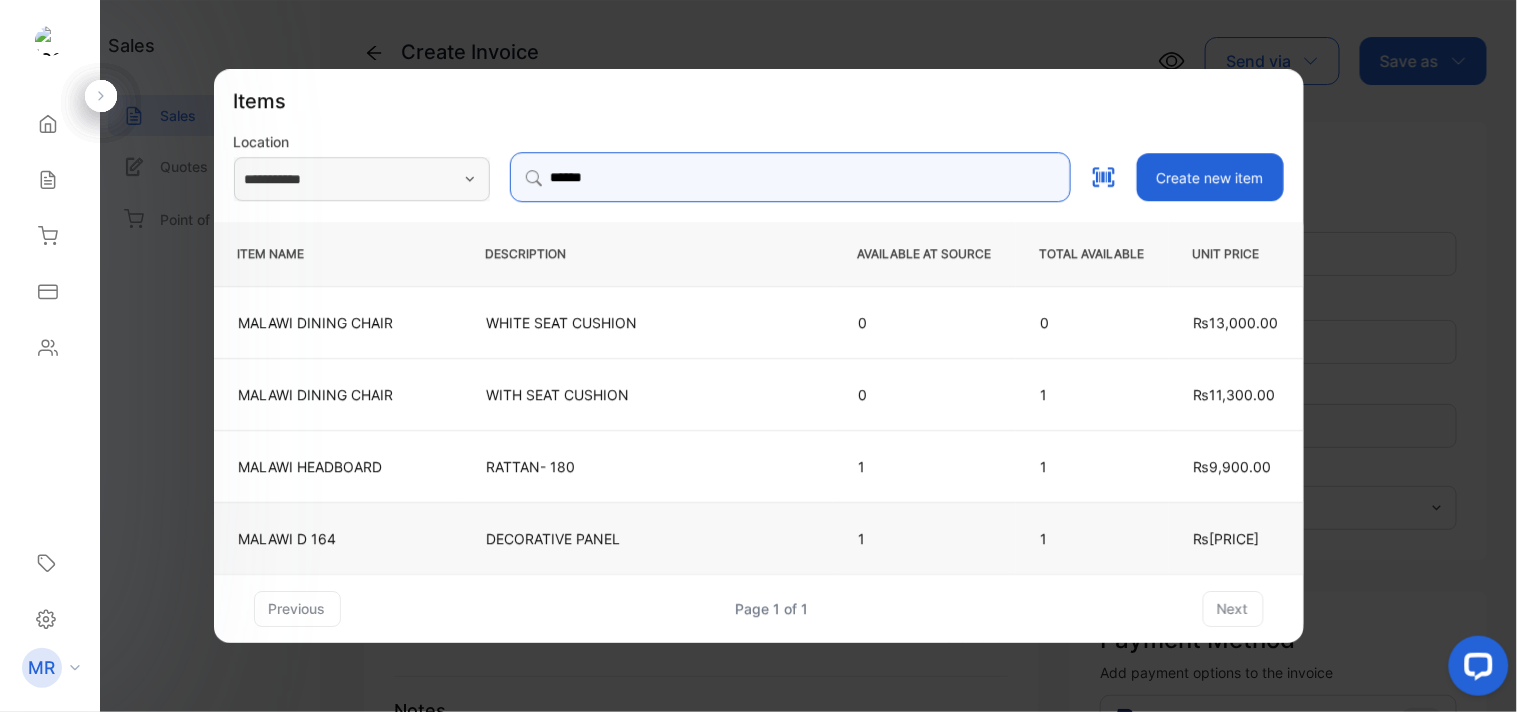 type on "******" 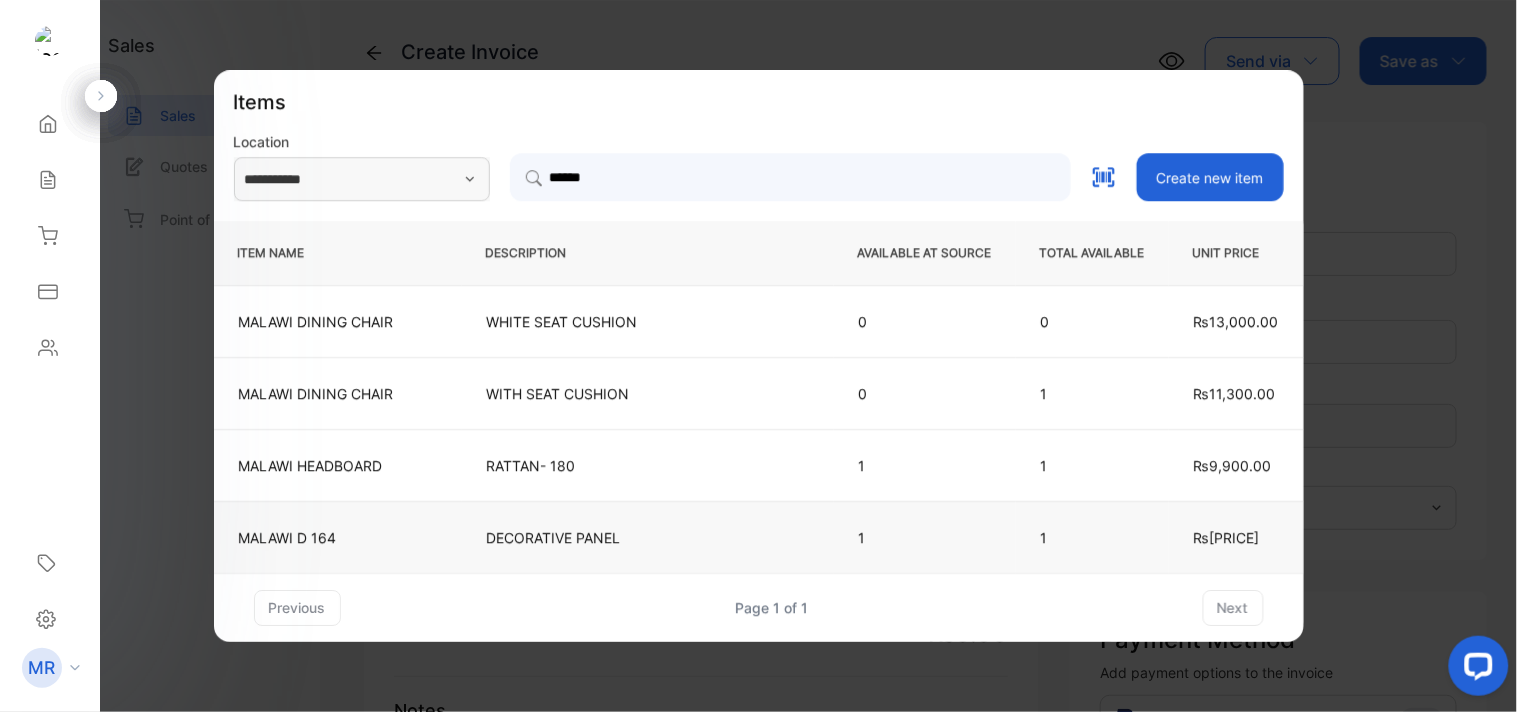 click on "DECORATIVE PANEL" at bounding box center (648, 321) 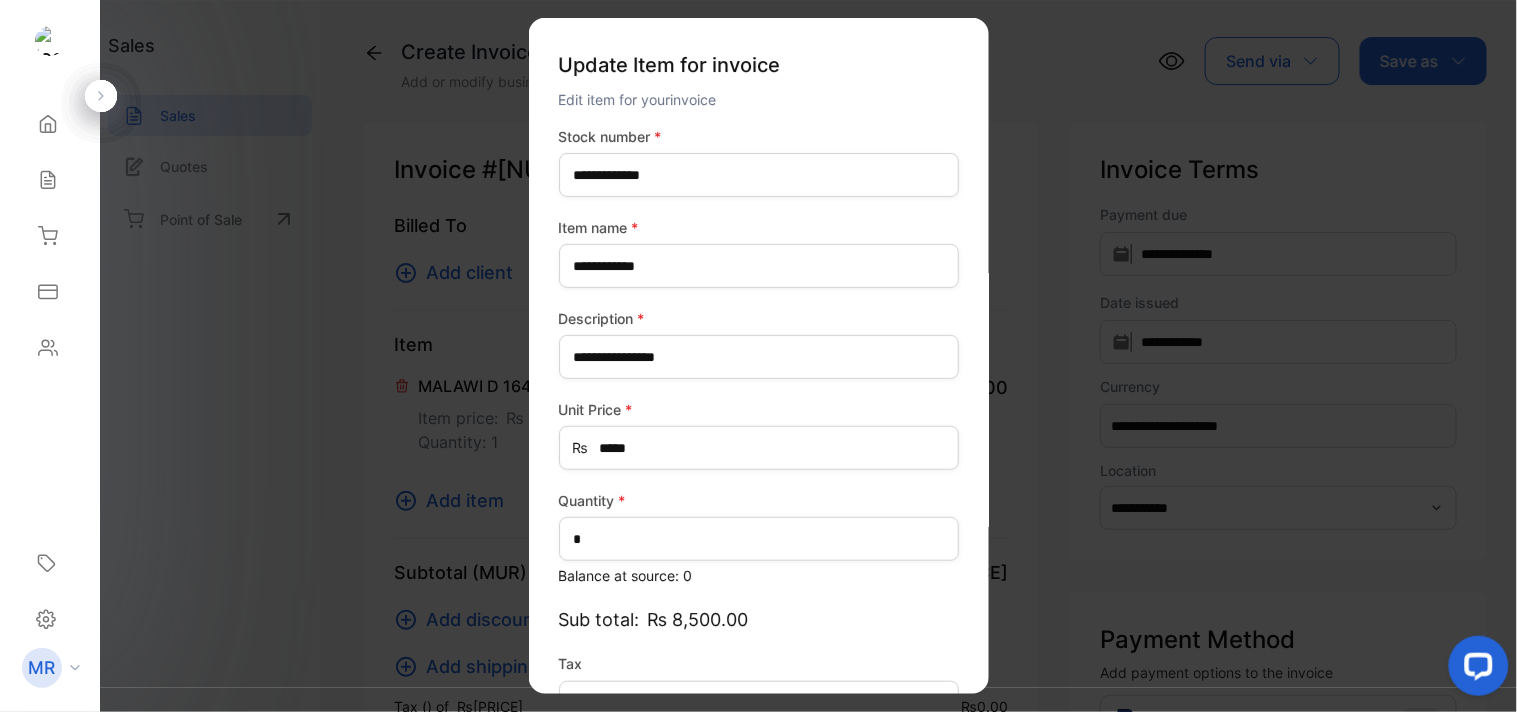 scroll, scrollTop: 130, scrollLeft: 0, axis: vertical 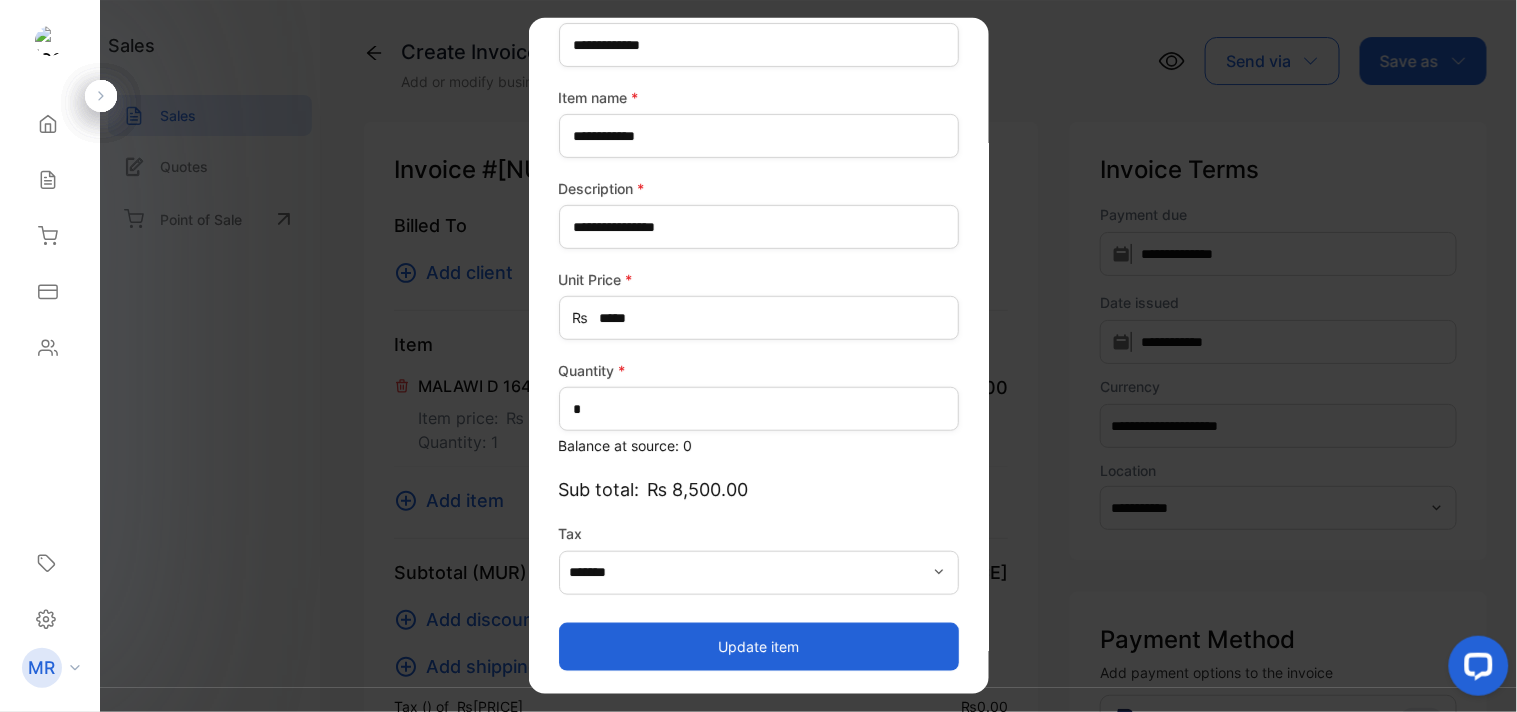 click on "Update item" at bounding box center [759, 646] 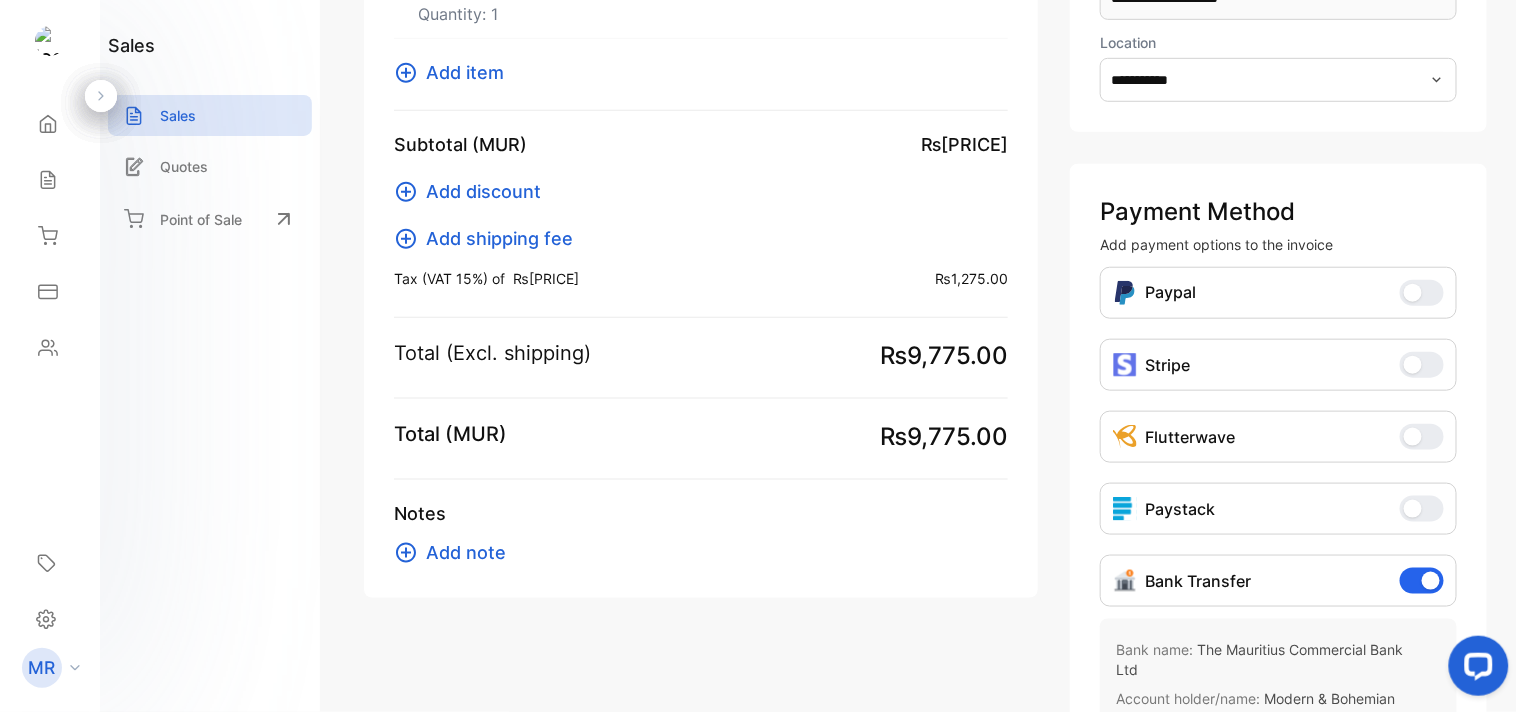 scroll, scrollTop: 0, scrollLeft: 0, axis: both 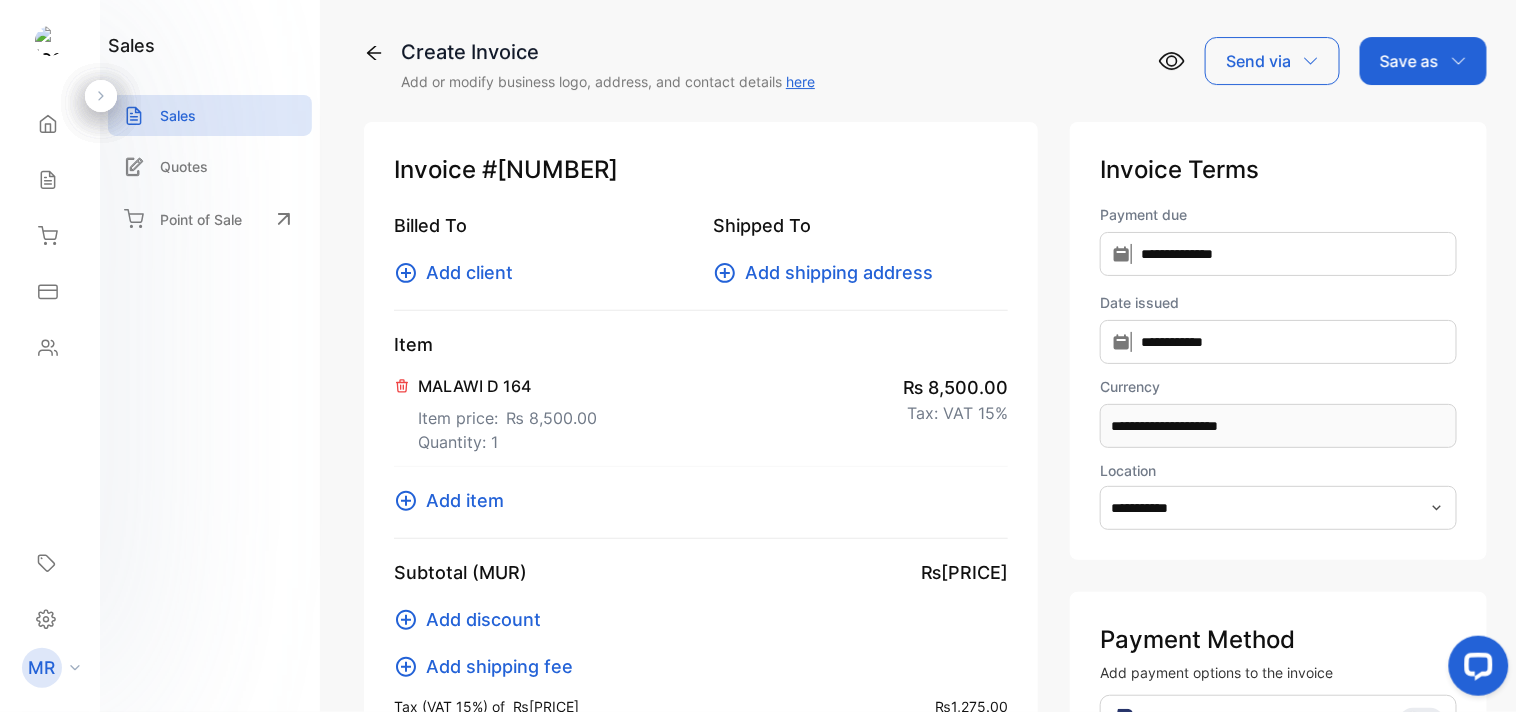 click on "Add client" at bounding box center [469, 272] 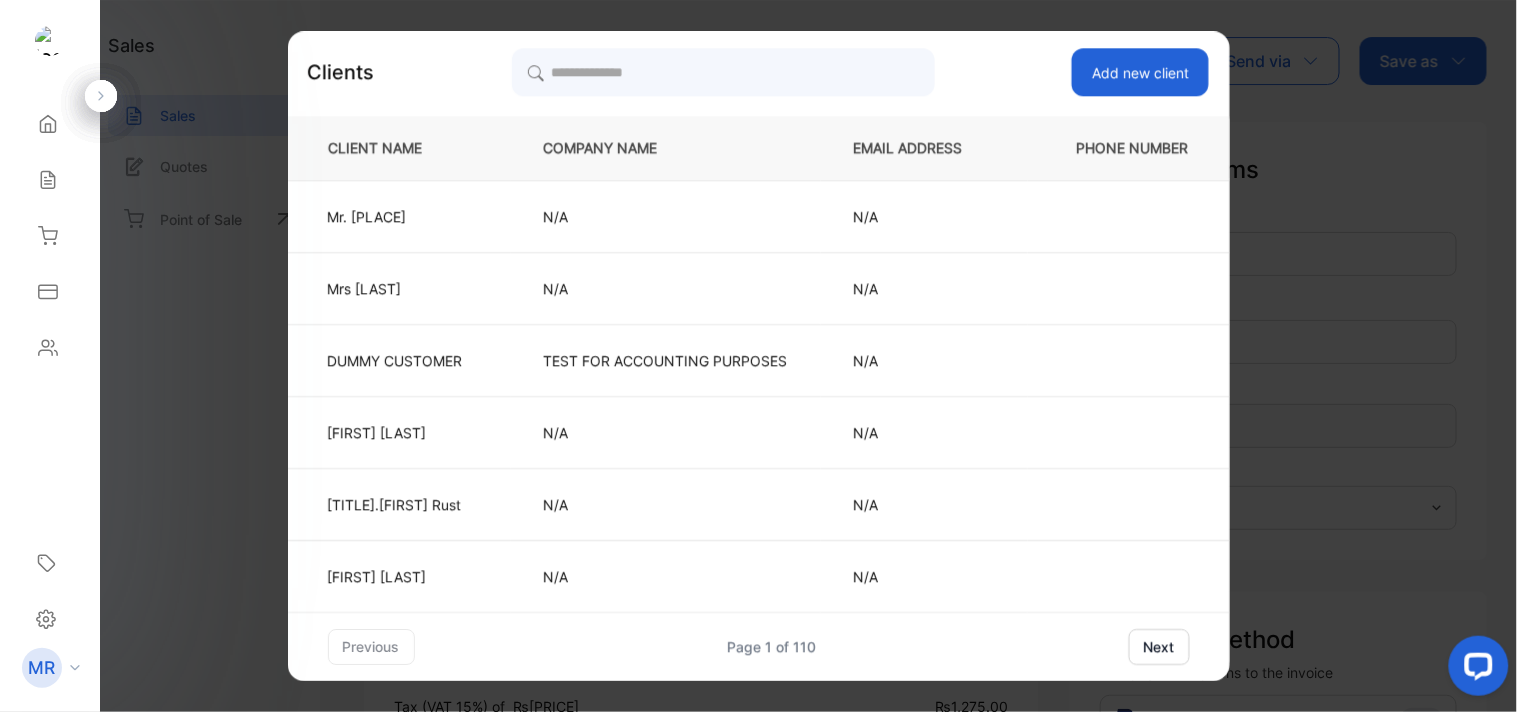 click on "Add new client" at bounding box center (1140, 72) 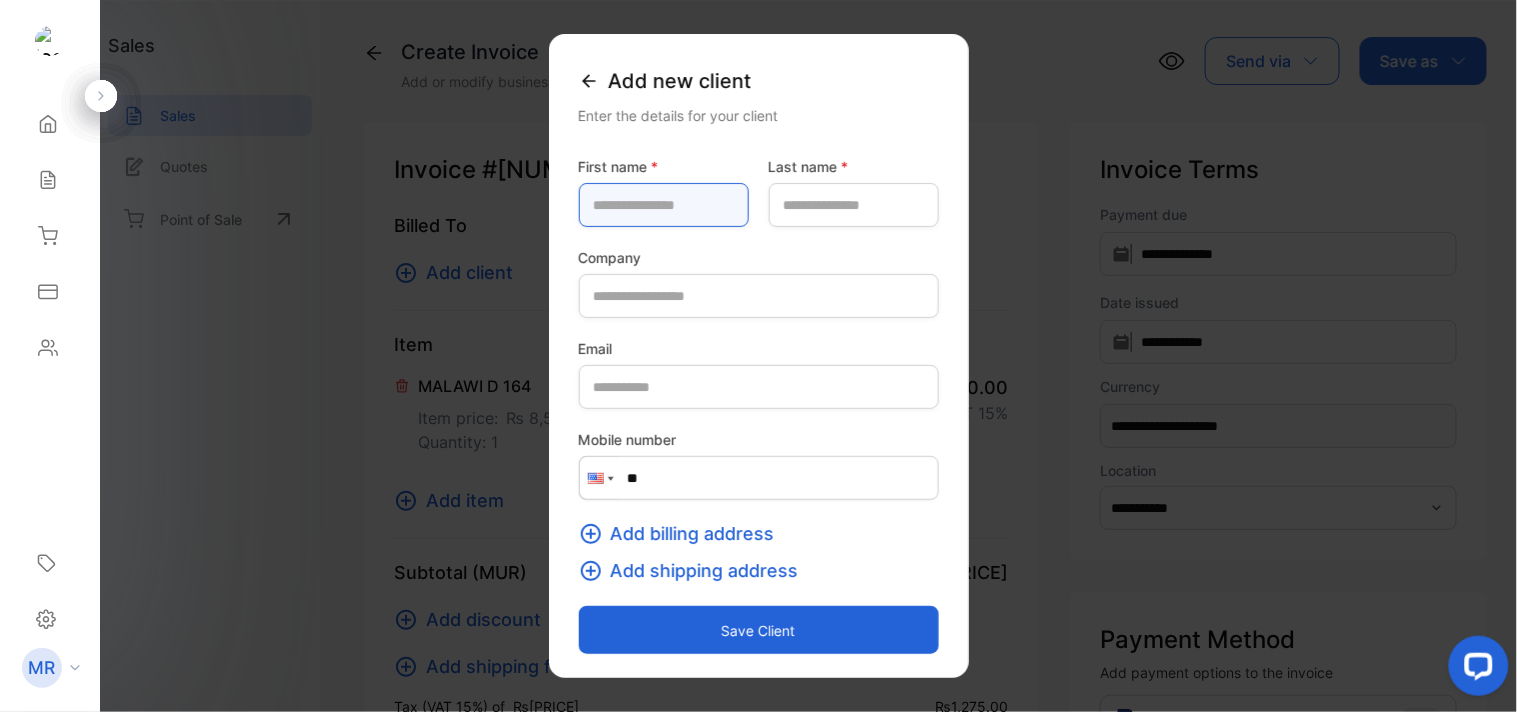 click at bounding box center (664, 205) 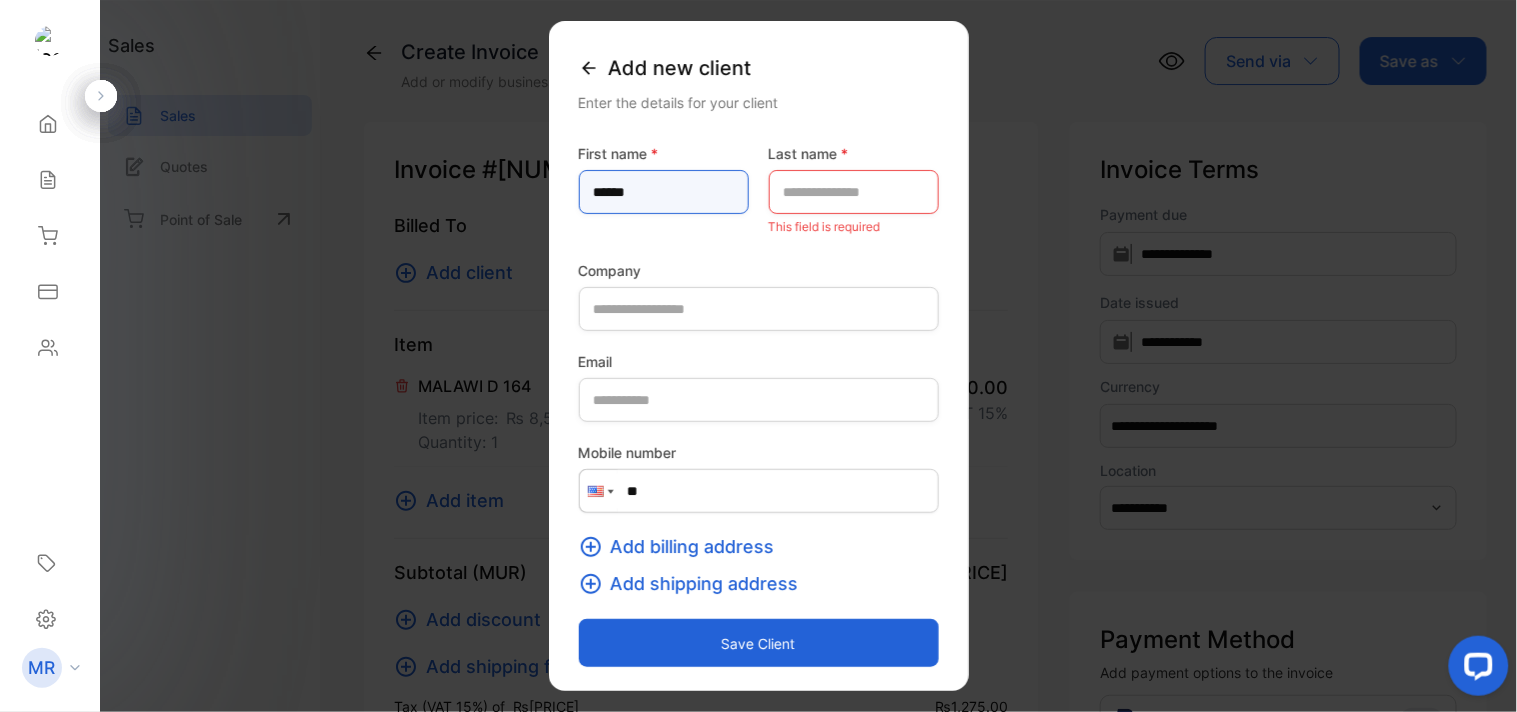 type on "******" 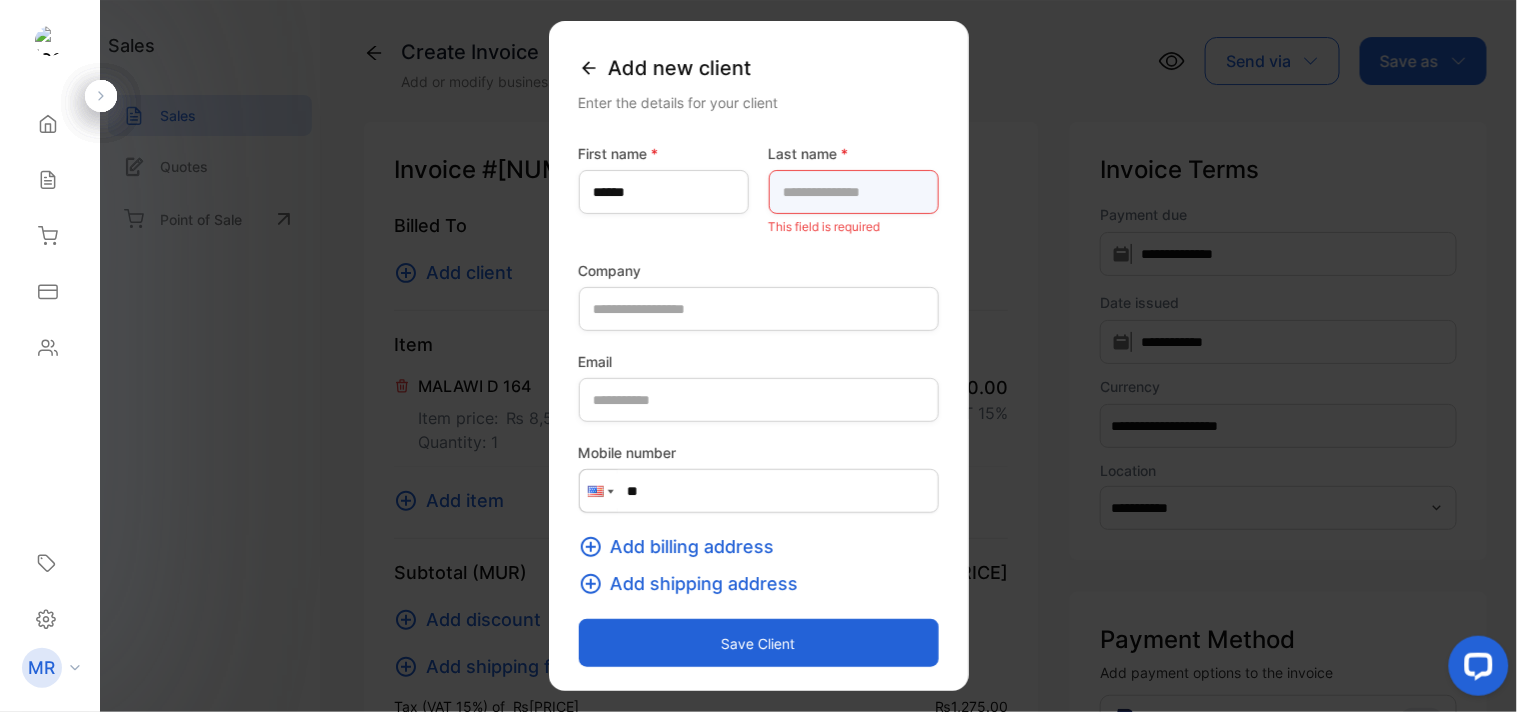 click at bounding box center (854, 192) 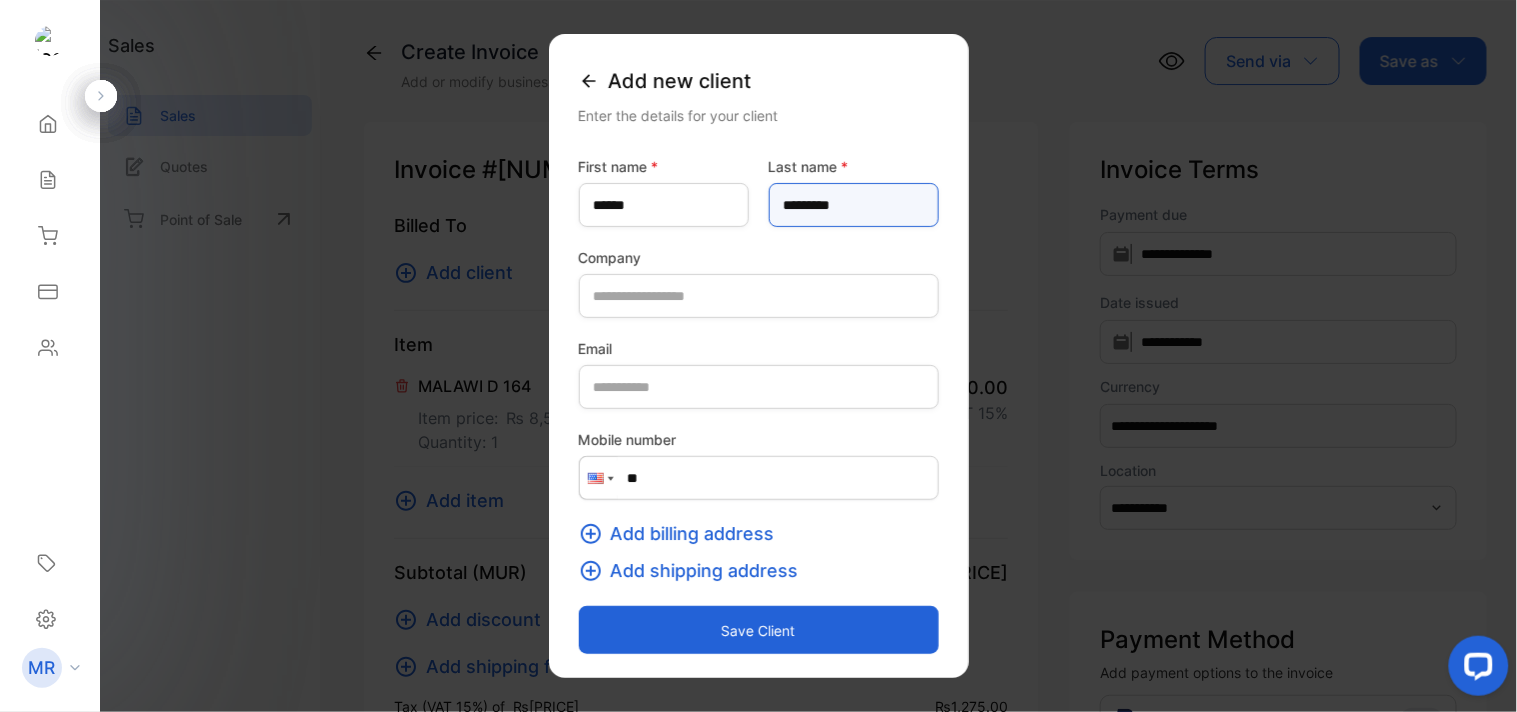 type on "*********" 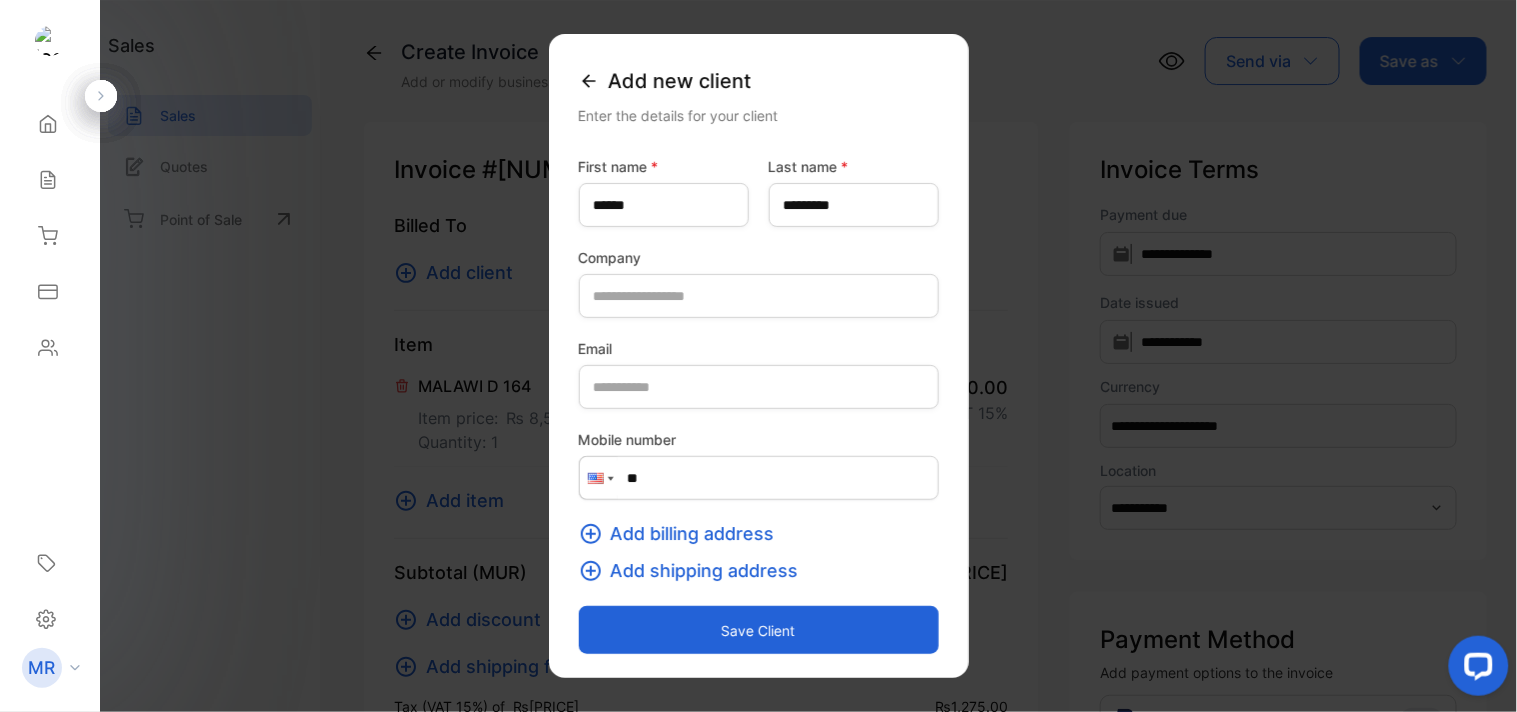 click on "Save client" at bounding box center [759, 630] 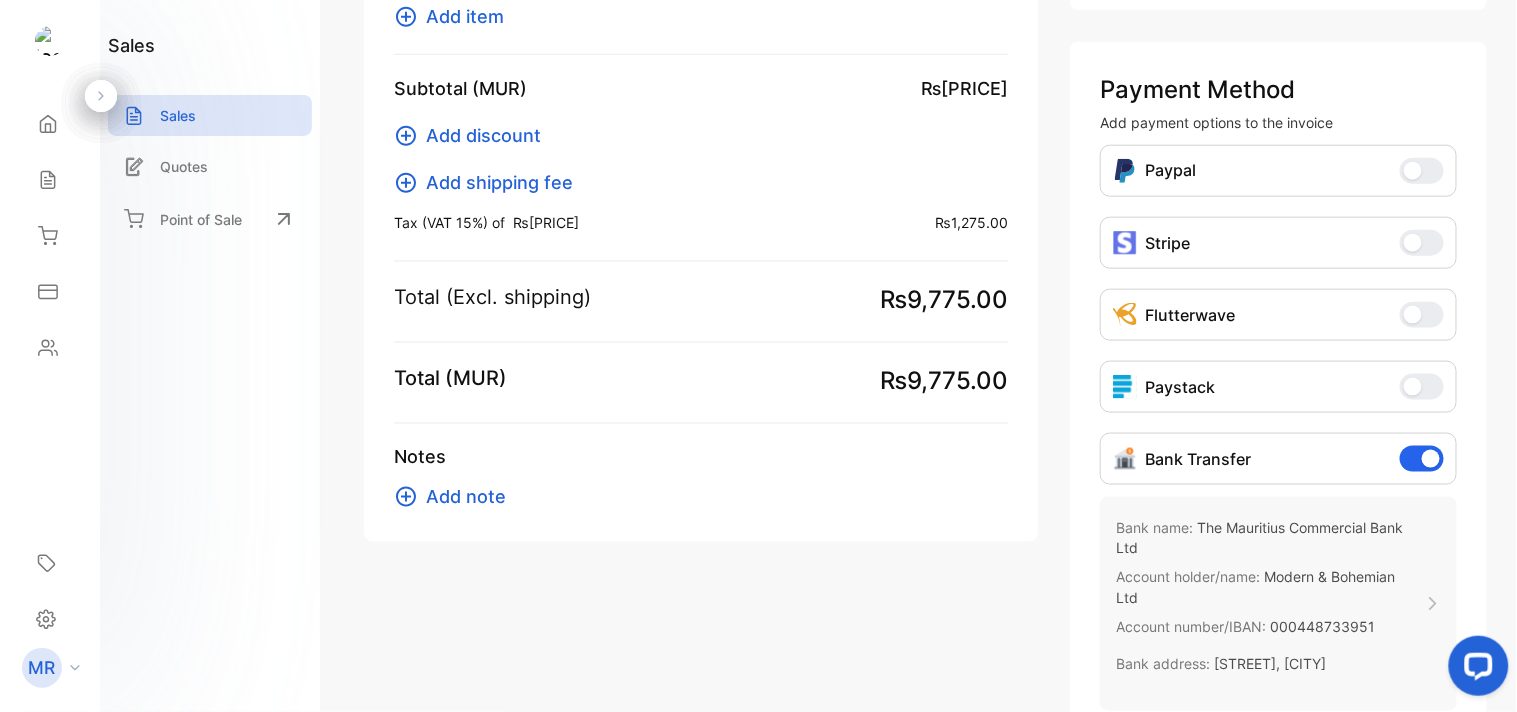 scroll, scrollTop: 606, scrollLeft: 0, axis: vertical 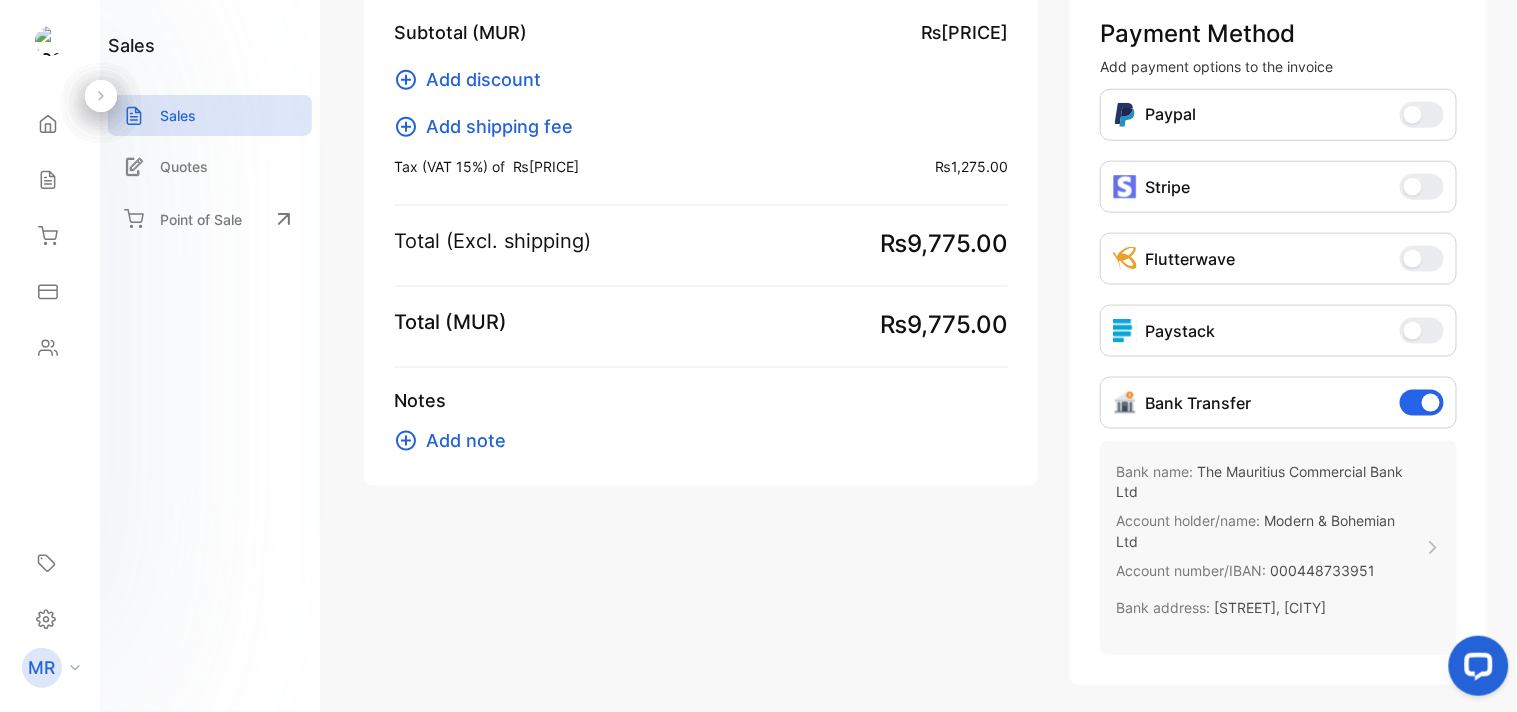 click on "Invoice   #0001692  Billed To Judith Rouillard      Shipped To Add shipping address Item MALAWI D 164 Item price: ₨ 8,500.00 Quantity: 1 ₨ 8,500.00 Tax: VAT 15% Add item Subtotal (MUR) ₨8,500.00 Add discount Add shipping fee Tax (VAT 15%) of  ₨8,500.00  :  ₨1,275.00 Total (Excl. shipping) ₨9,775.00 Total (MUR) ₨9,775.00 Notes Add note" at bounding box center [701, 100] 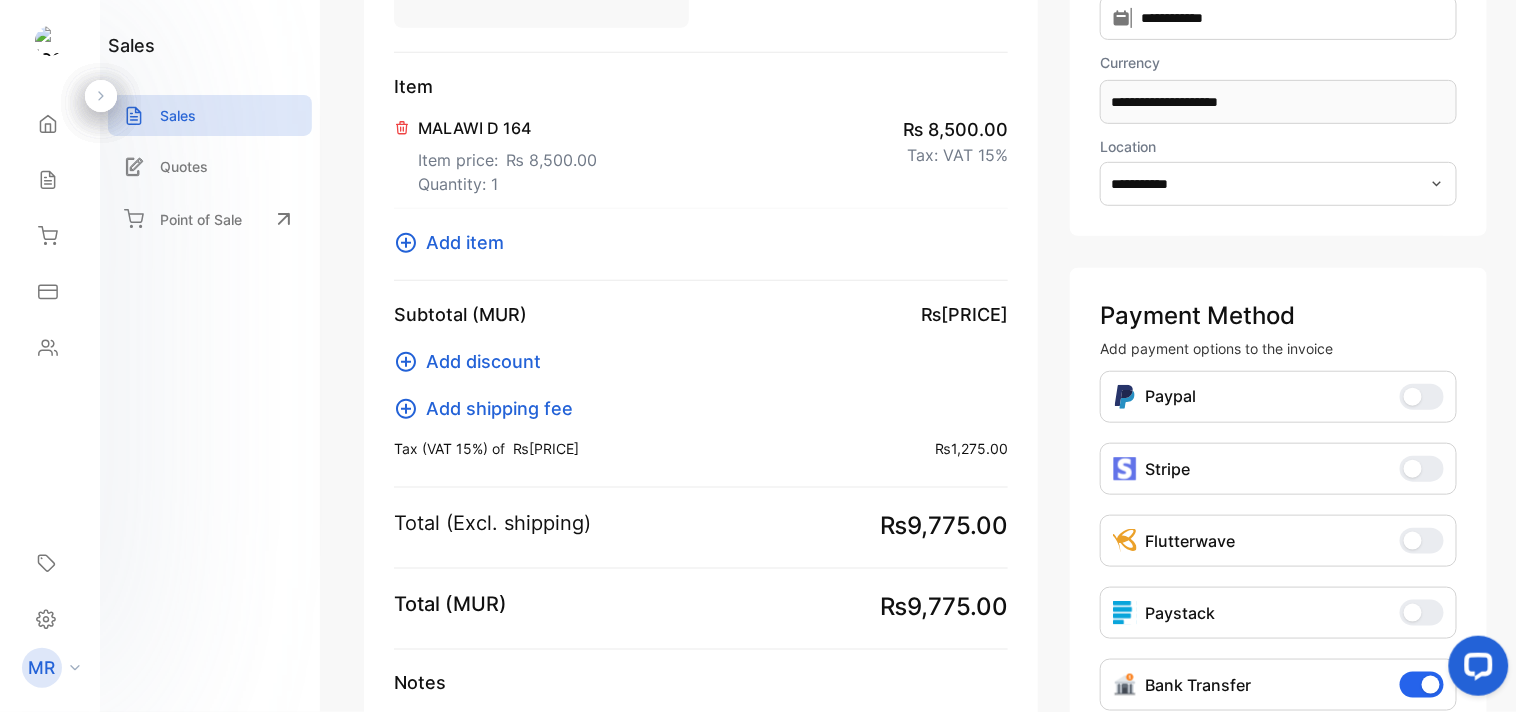 scroll, scrollTop: 0, scrollLeft: 0, axis: both 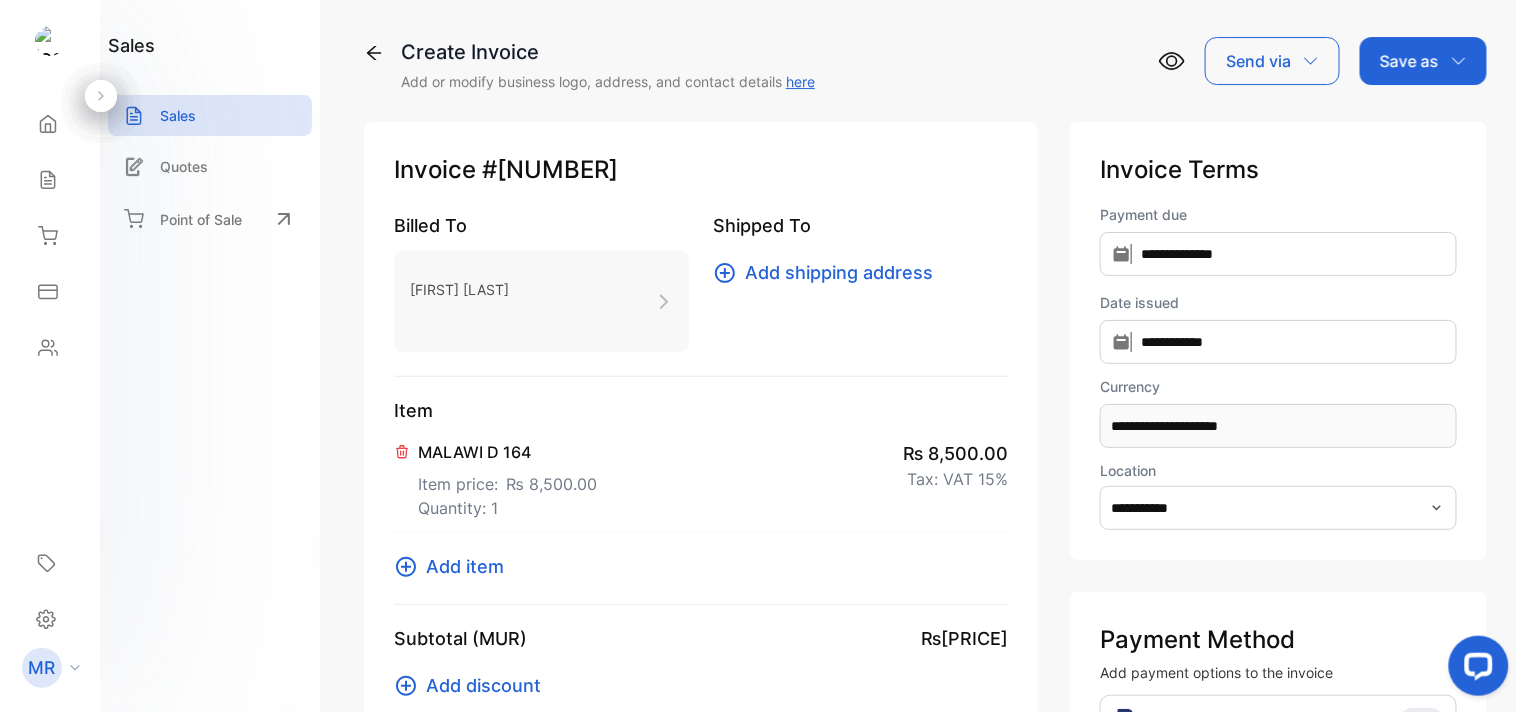 click on "Save as" at bounding box center (1423, 61) 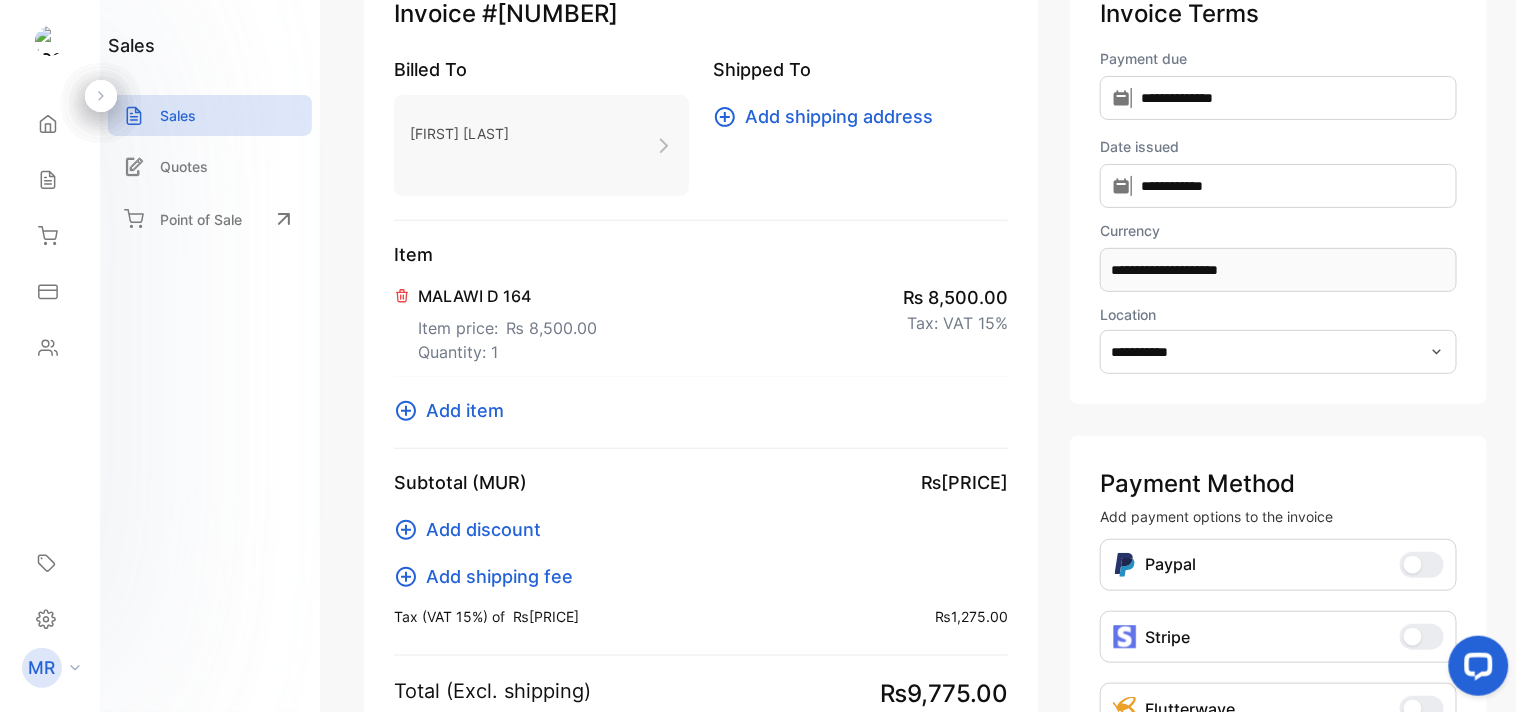 scroll, scrollTop: 0, scrollLeft: 0, axis: both 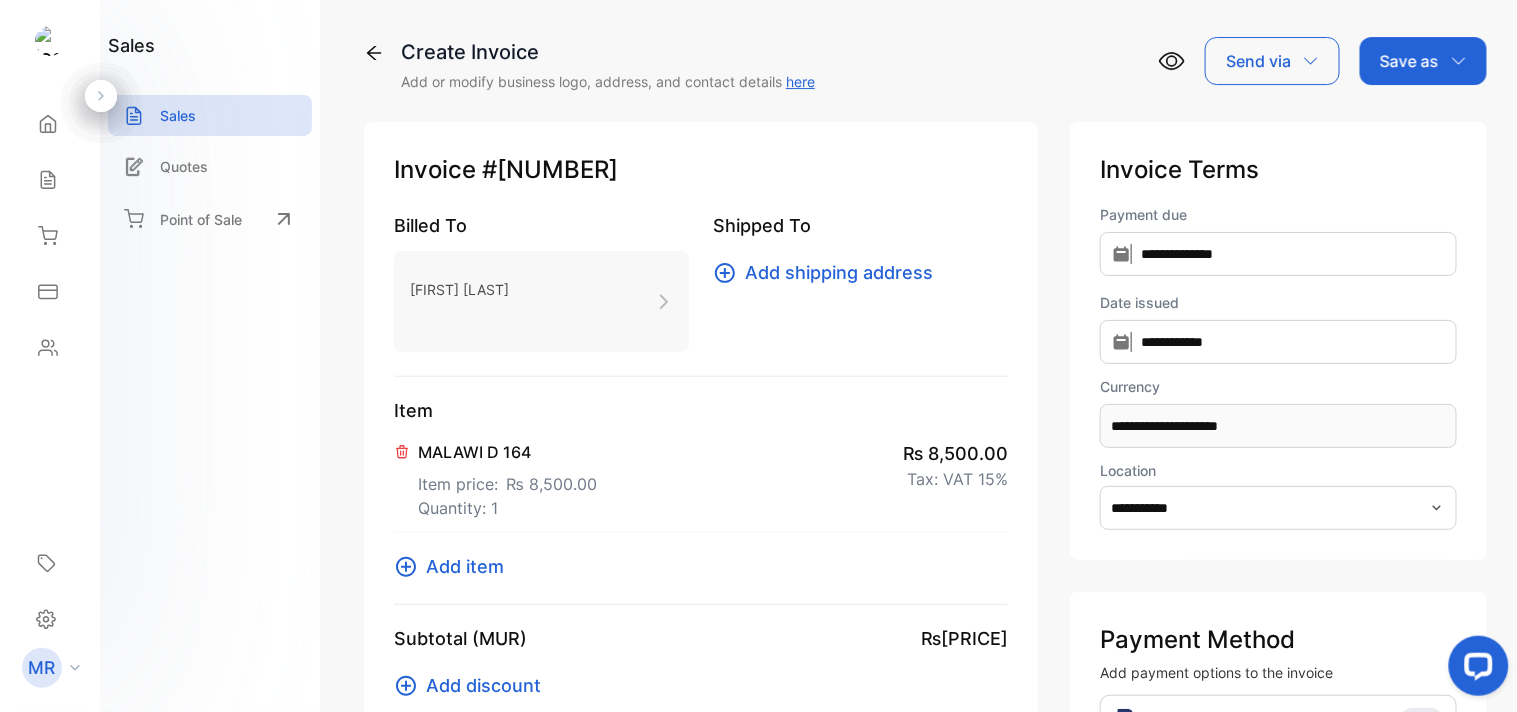 click at bounding box center [1459, 61] 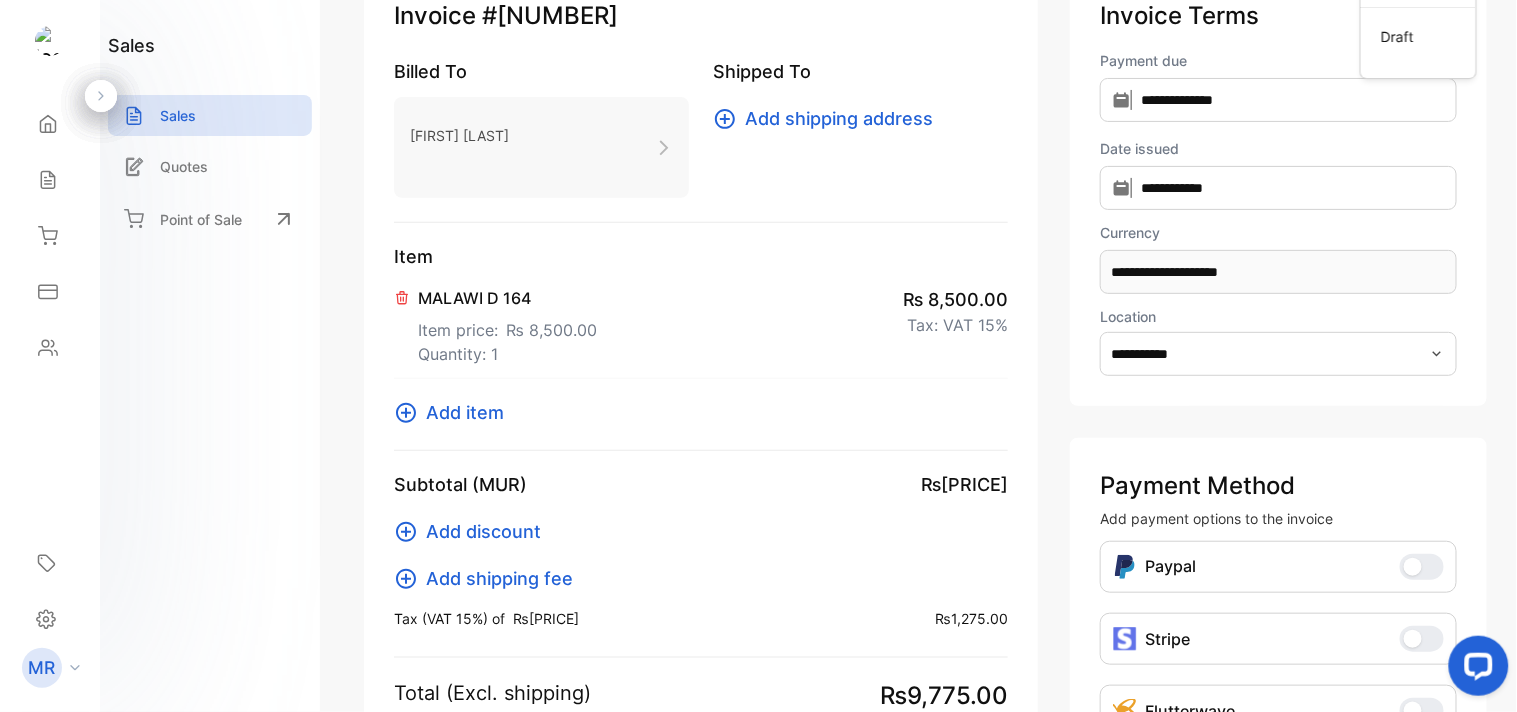 scroll, scrollTop: 0, scrollLeft: 0, axis: both 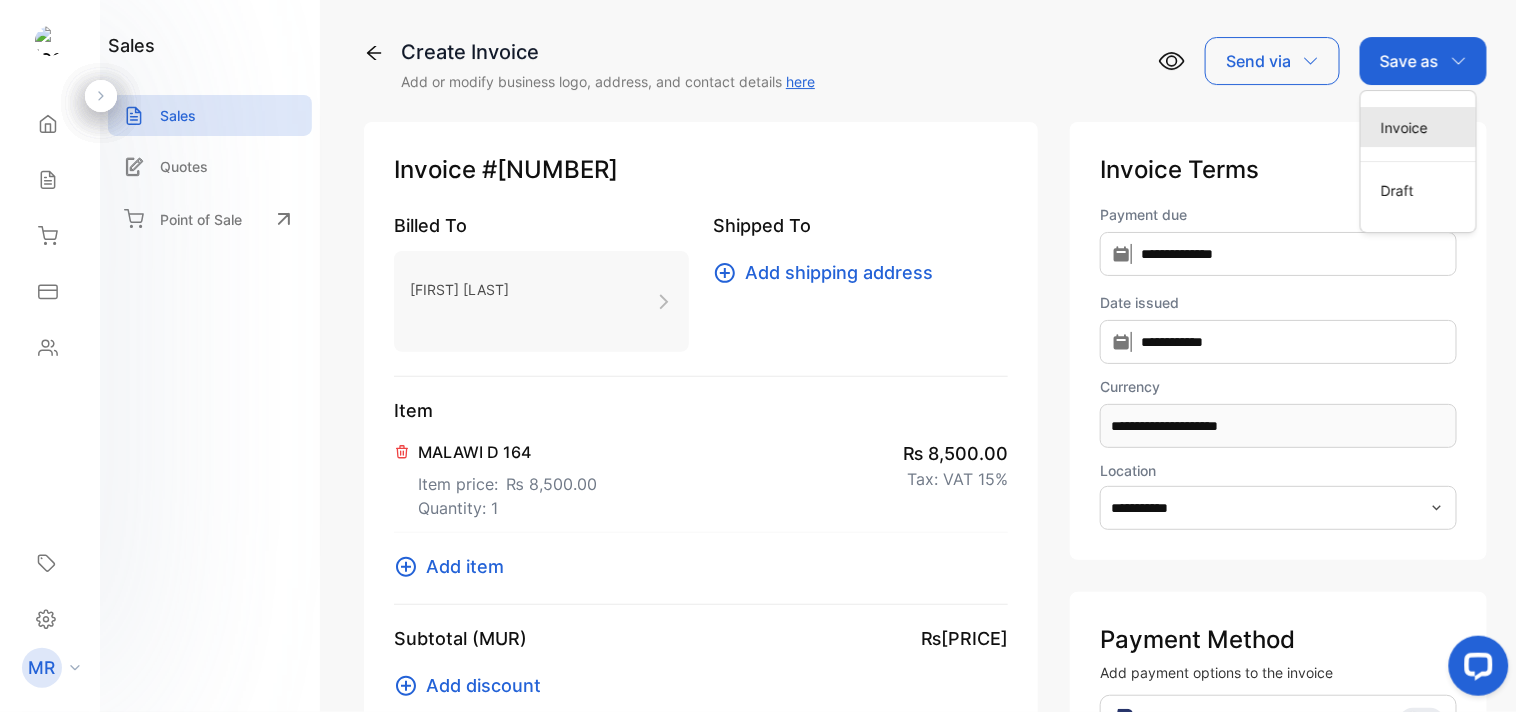 click on "Invoice" at bounding box center (1418, 127) 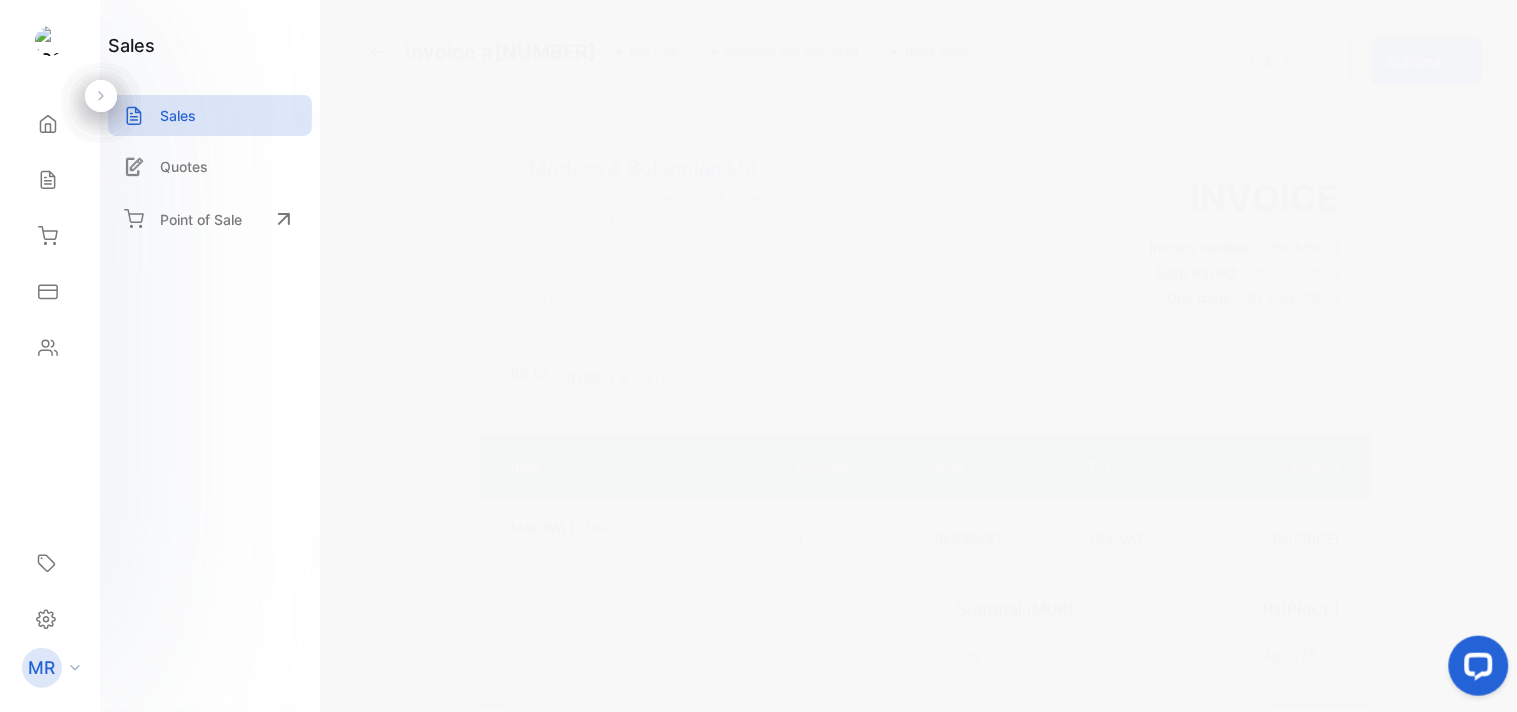 click on "Actions" at bounding box center (1427, 61) 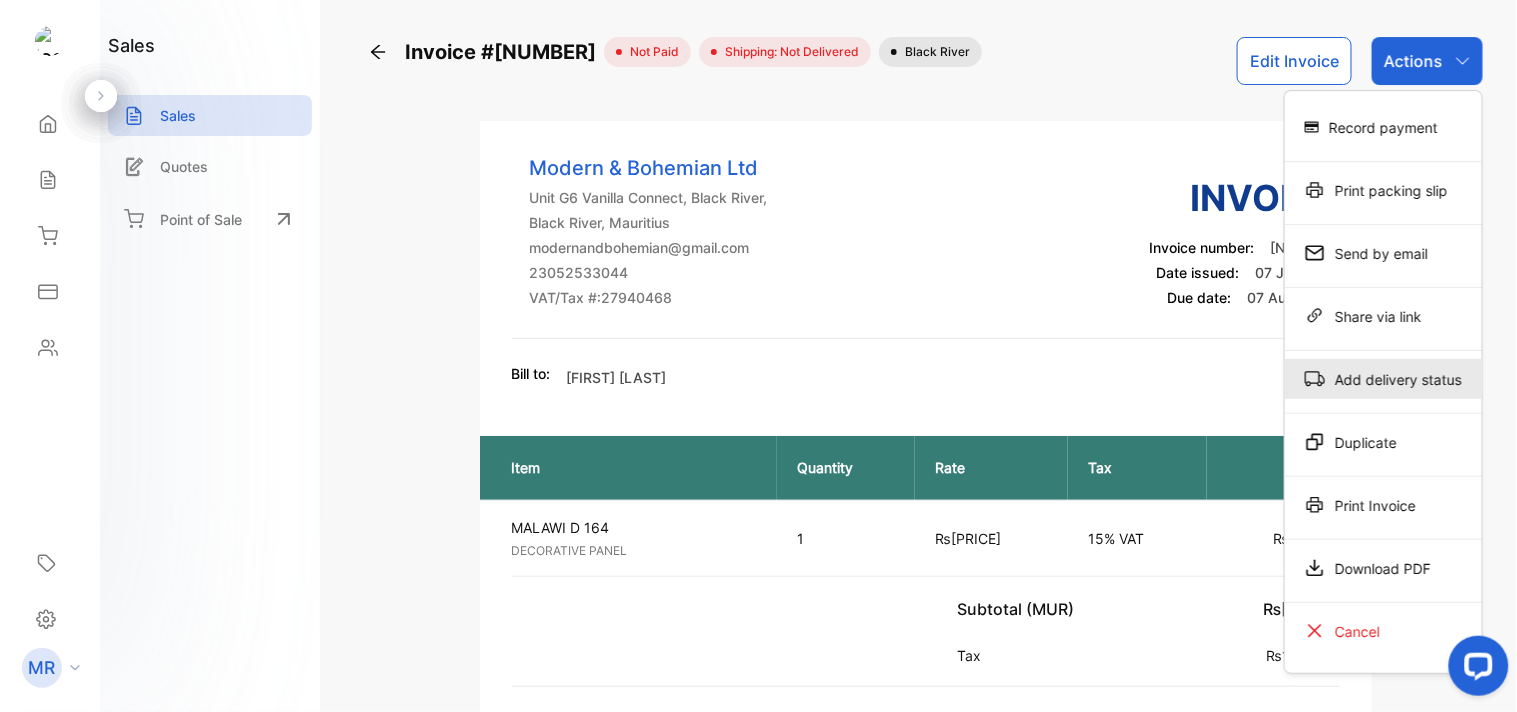 click on "Add delivery status" at bounding box center [1383, 127] 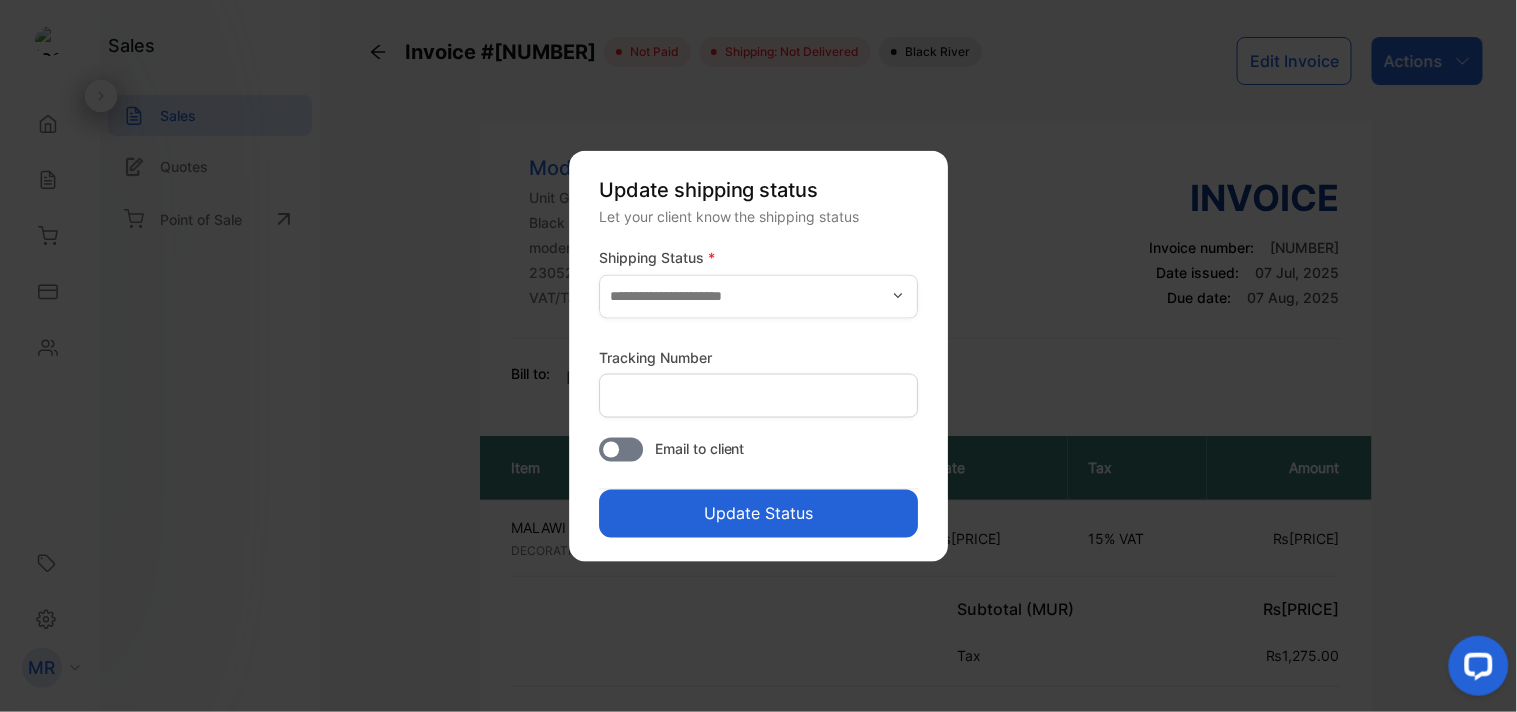 click at bounding box center (898, 296) 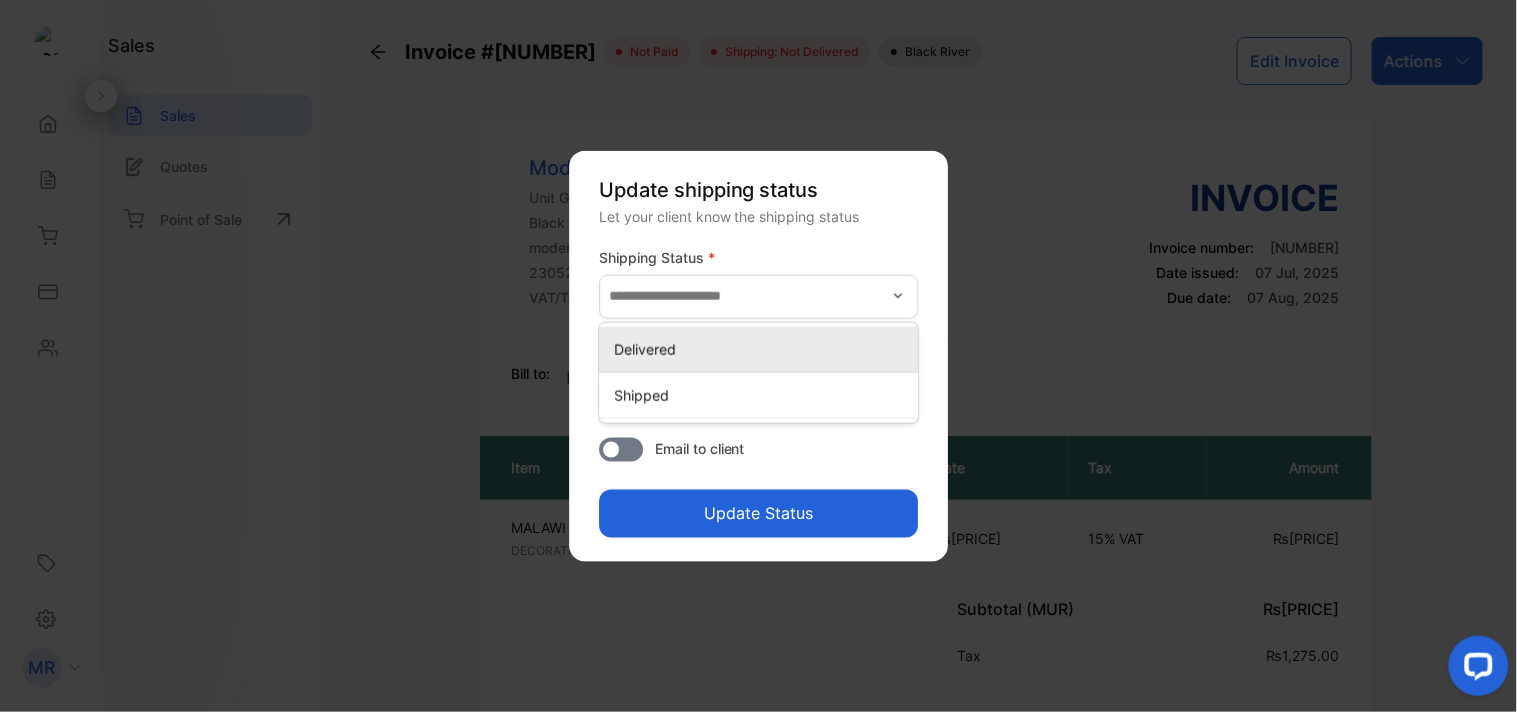 click on "Delivered" at bounding box center [762, 348] 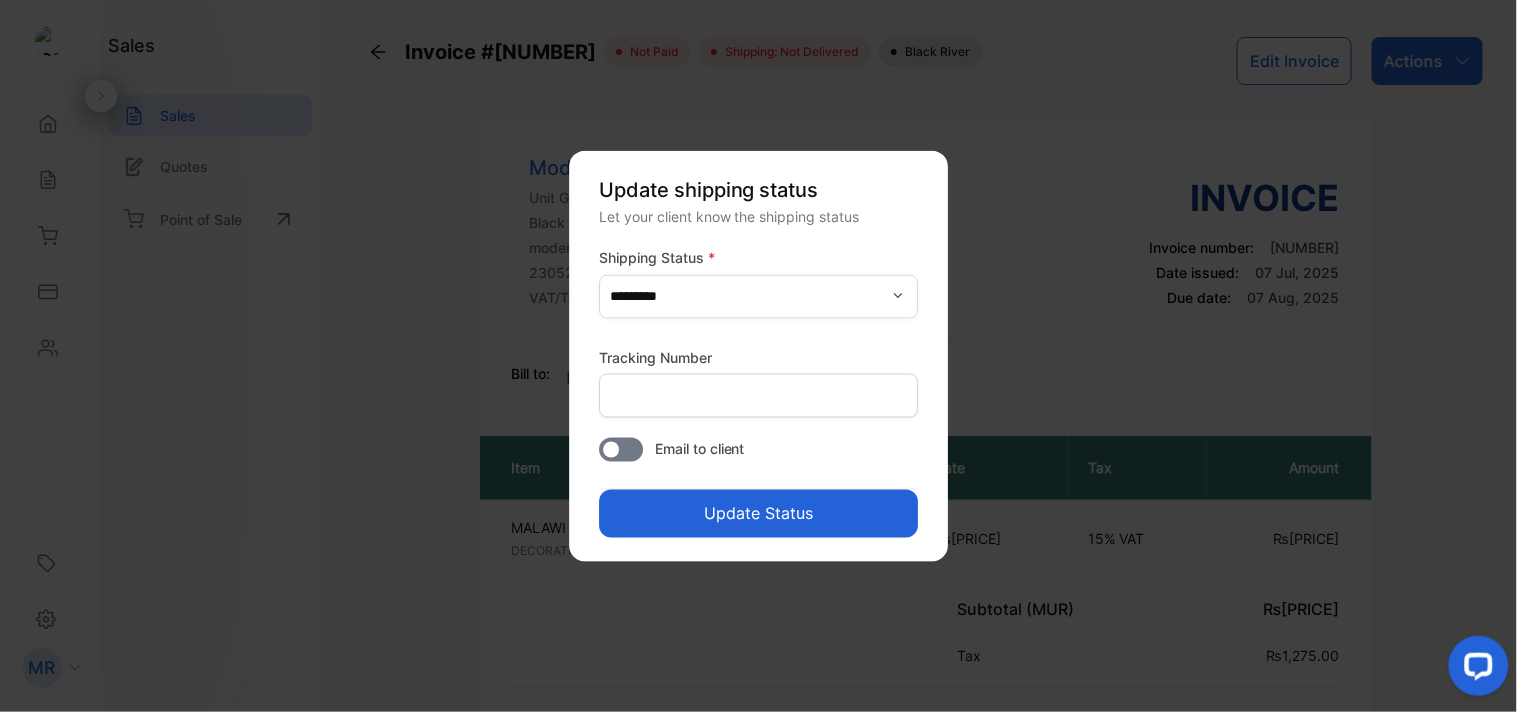 click on "Update Status" at bounding box center [758, 513] 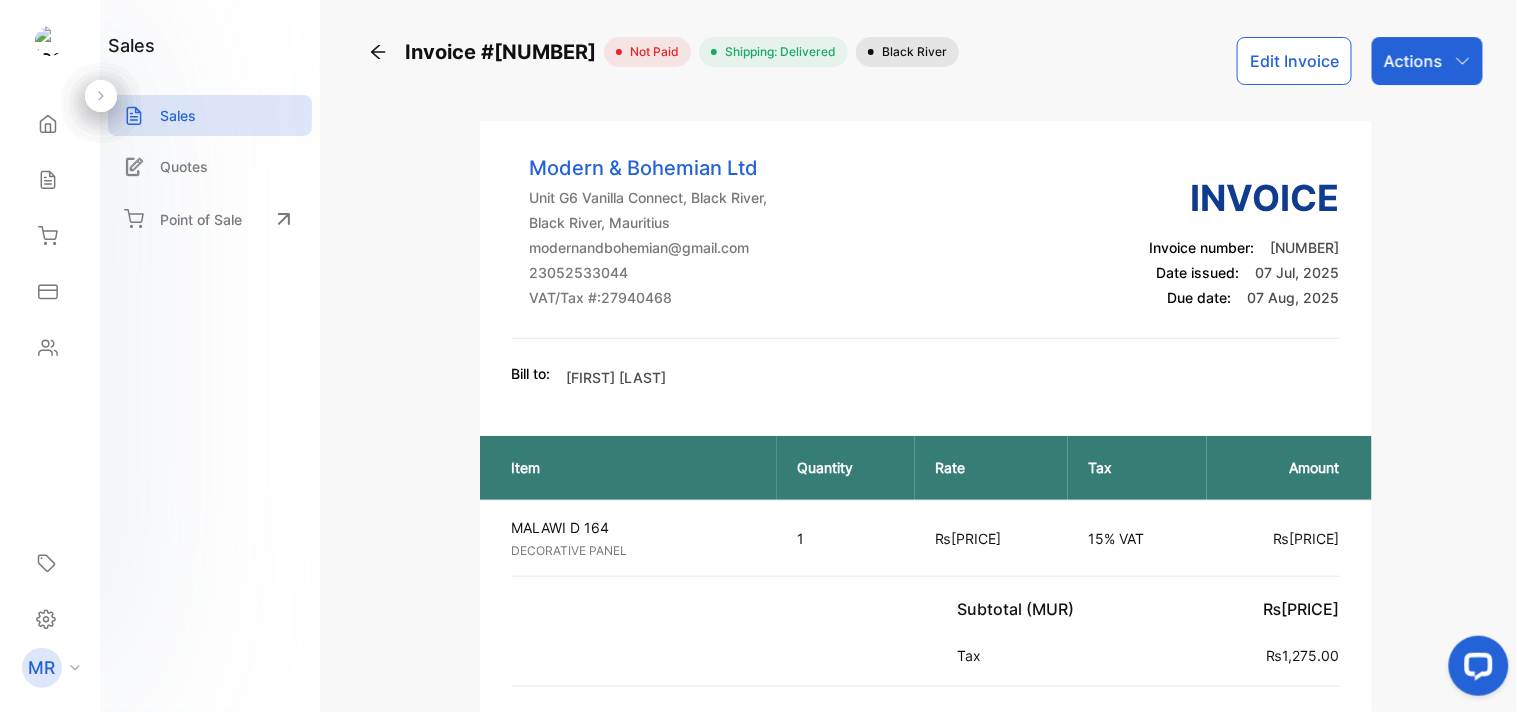 click on "Actions" at bounding box center (1413, 61) 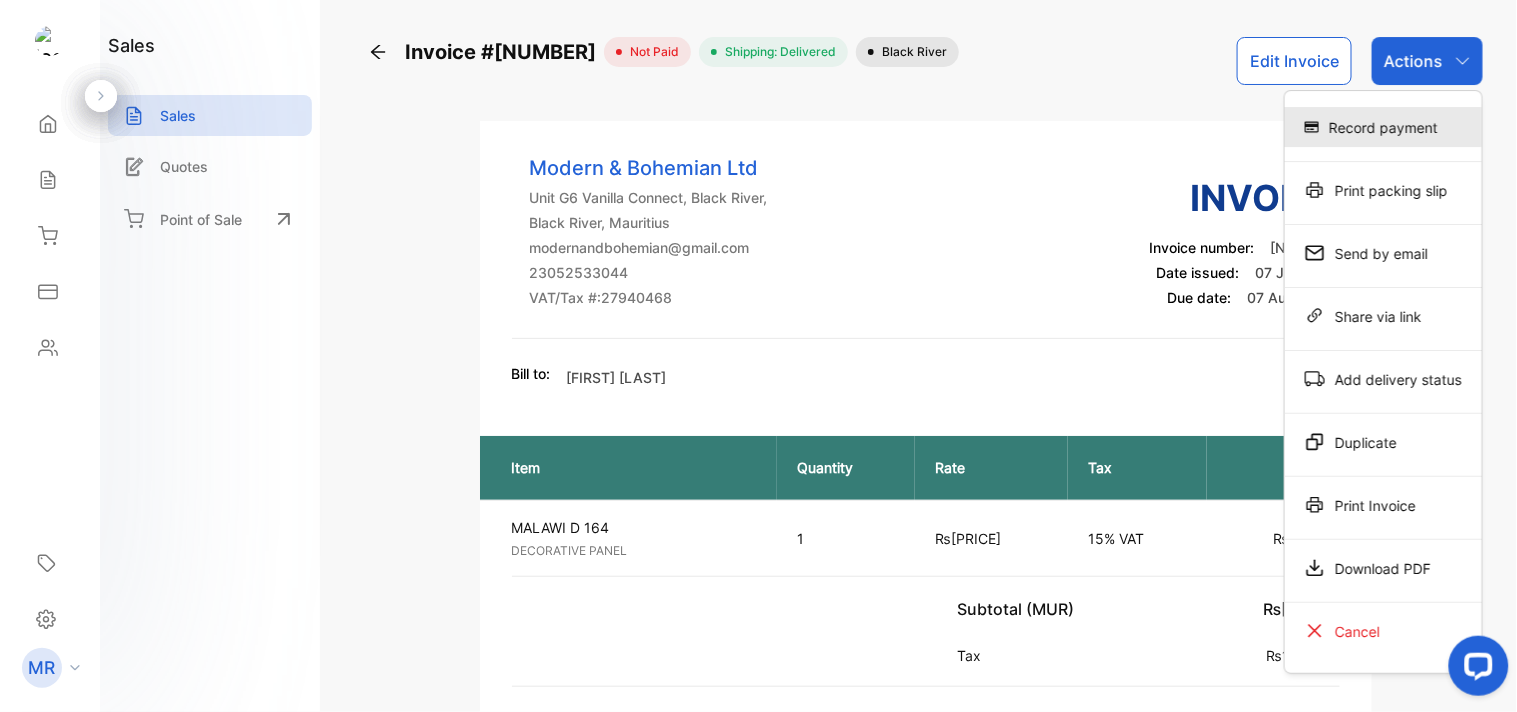 click on "Record payment" at bounding box center [1383, 127] 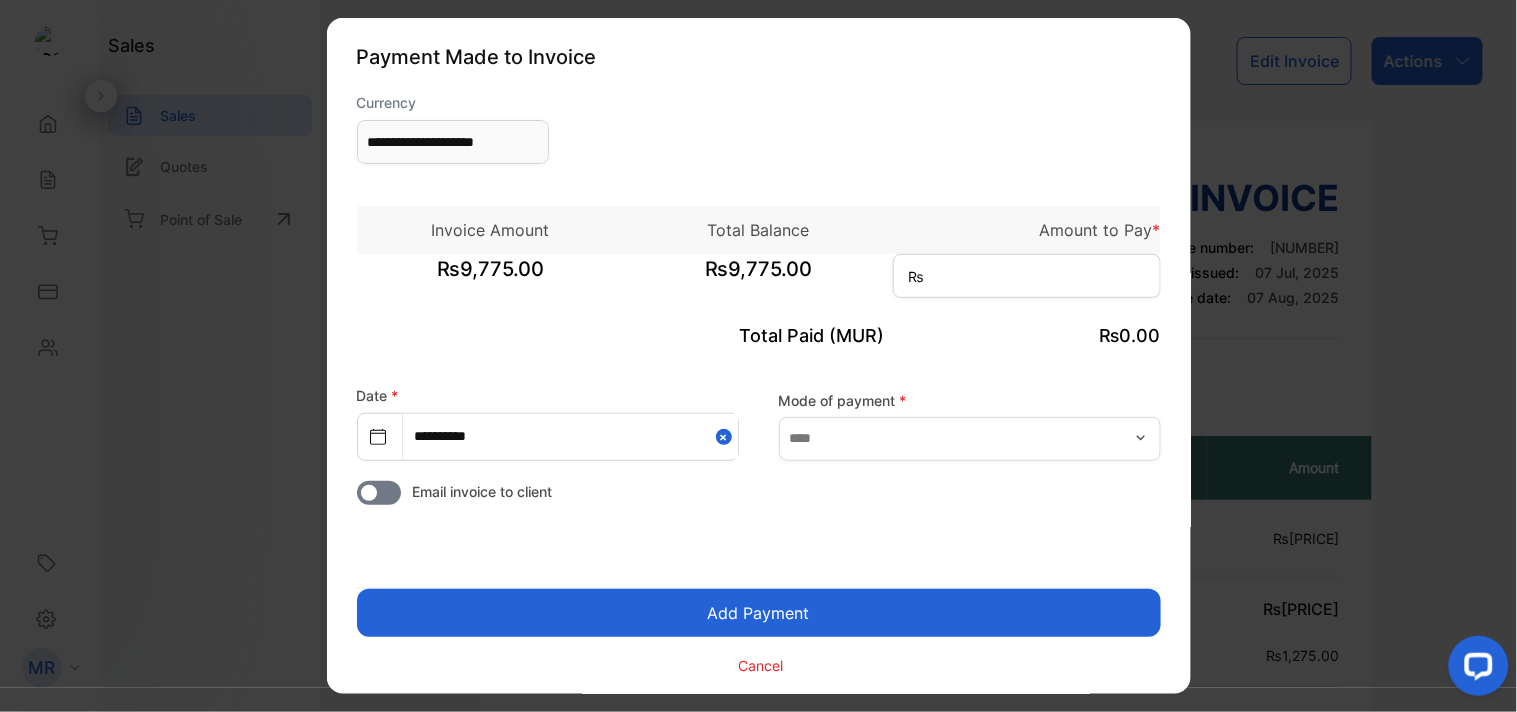 click at bounding box center [1140, 437] 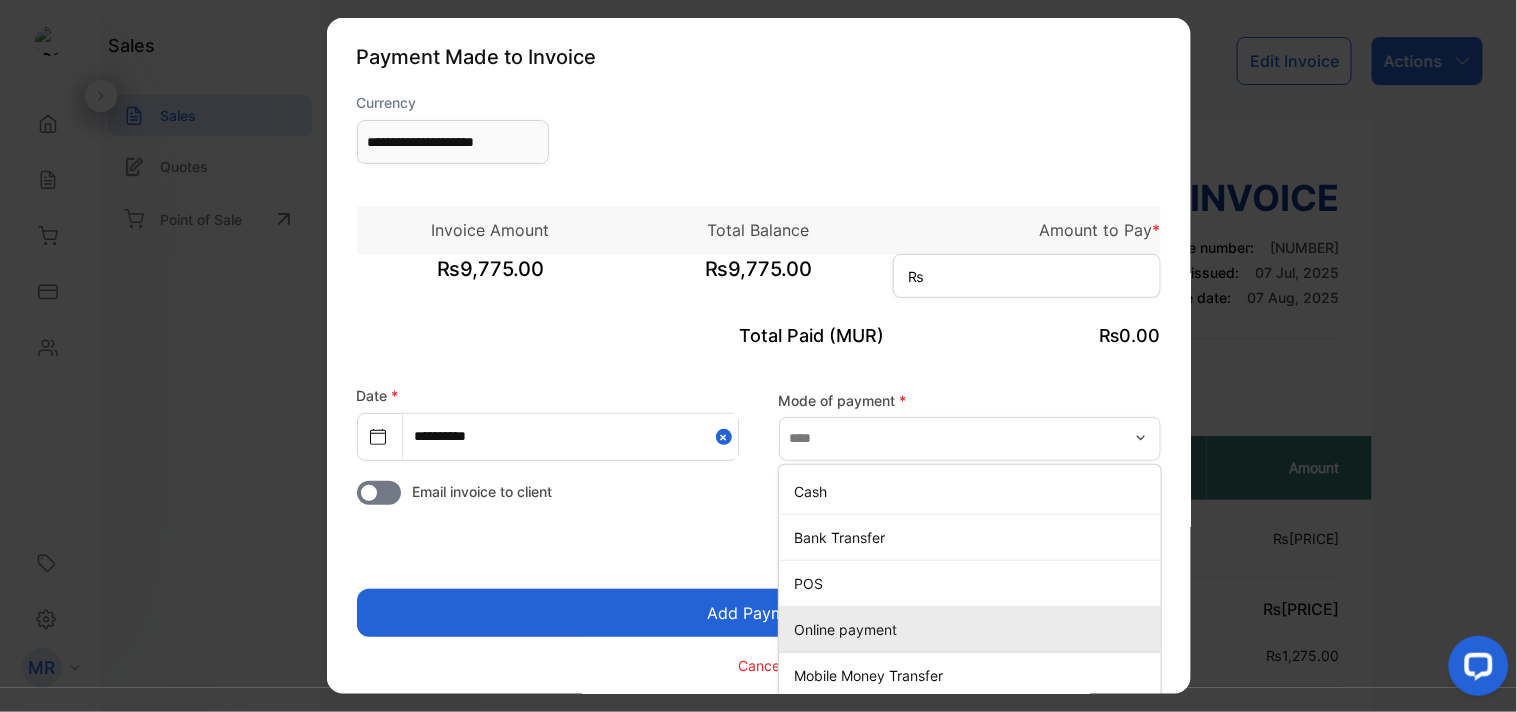 click on "Online payment" at bounding box center (974, 628) 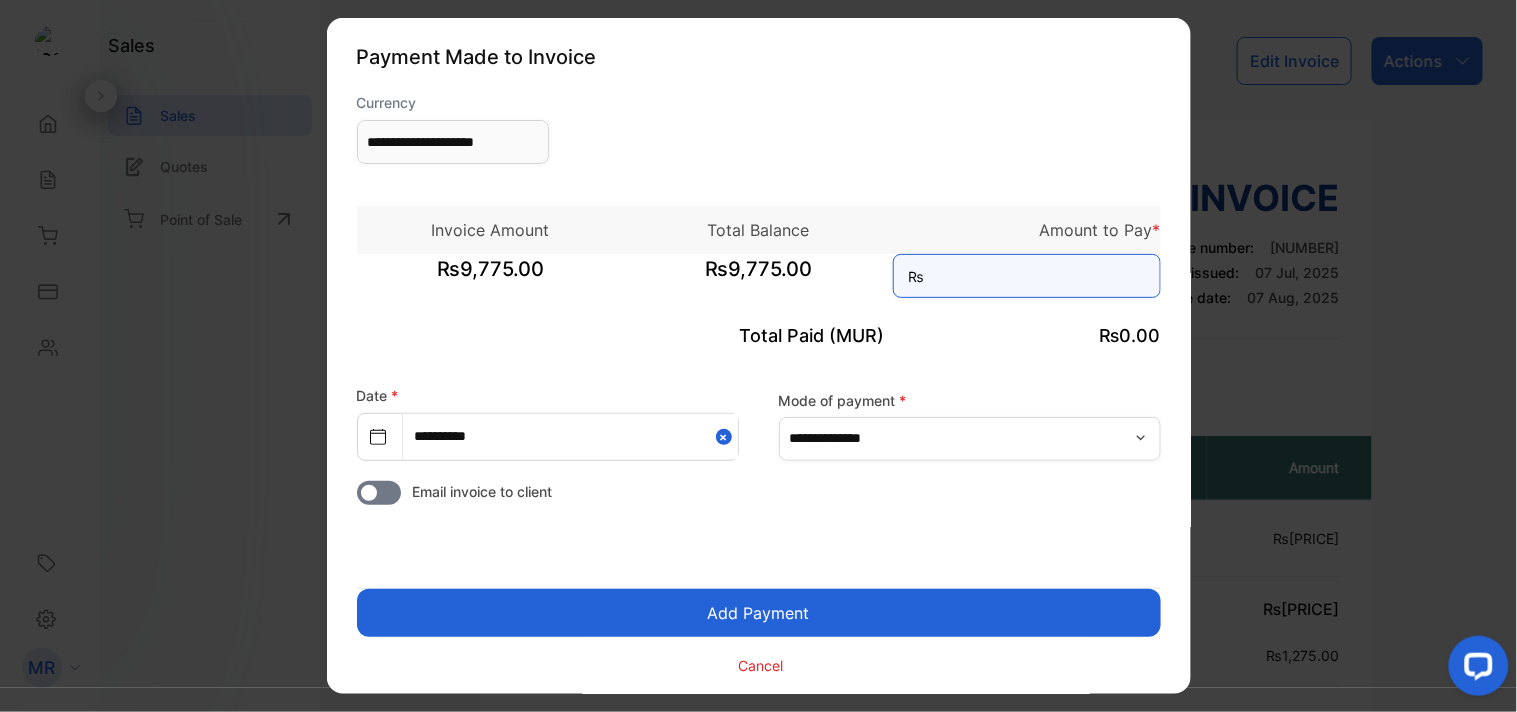 click at bounding box center (1027, 276) 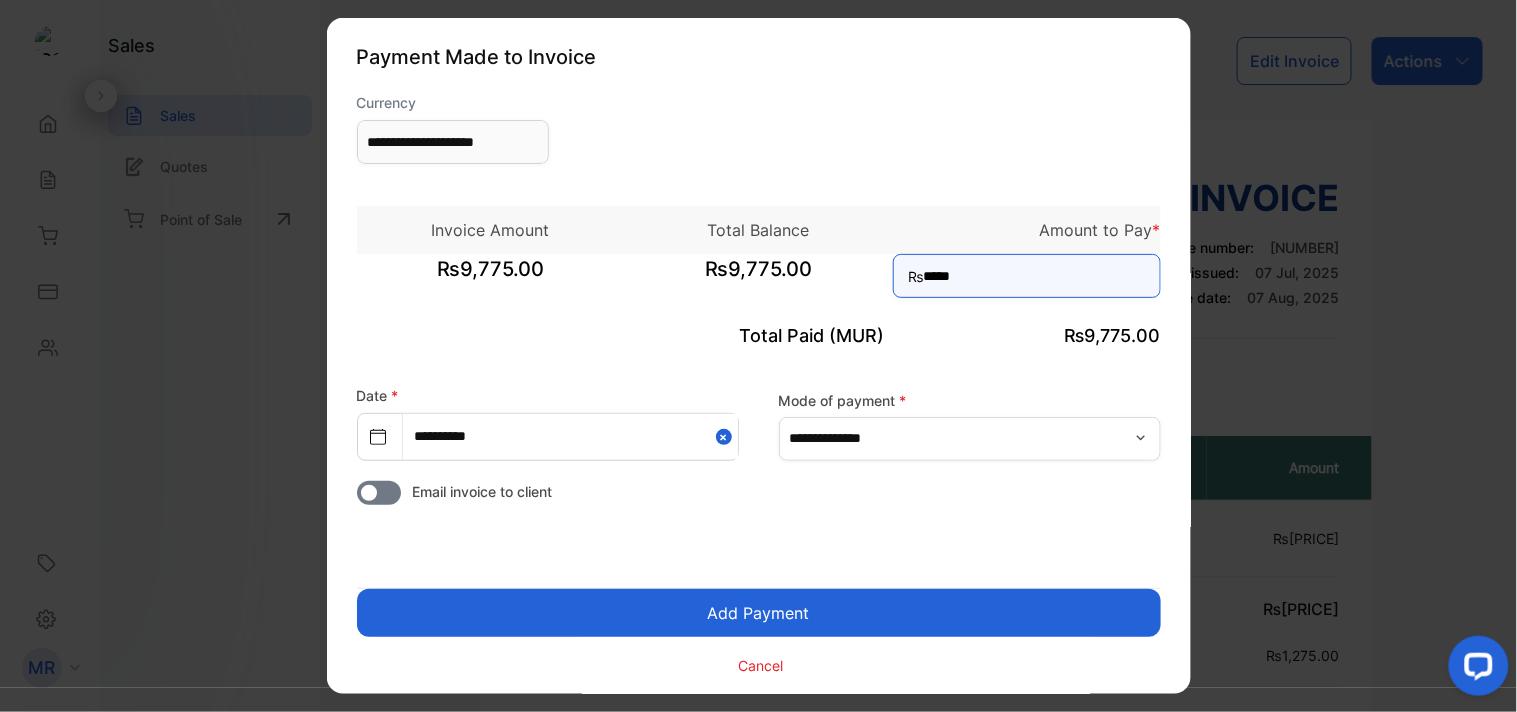 scroll, scrollTop: 6, scrollLeft: 0, axis: vertical 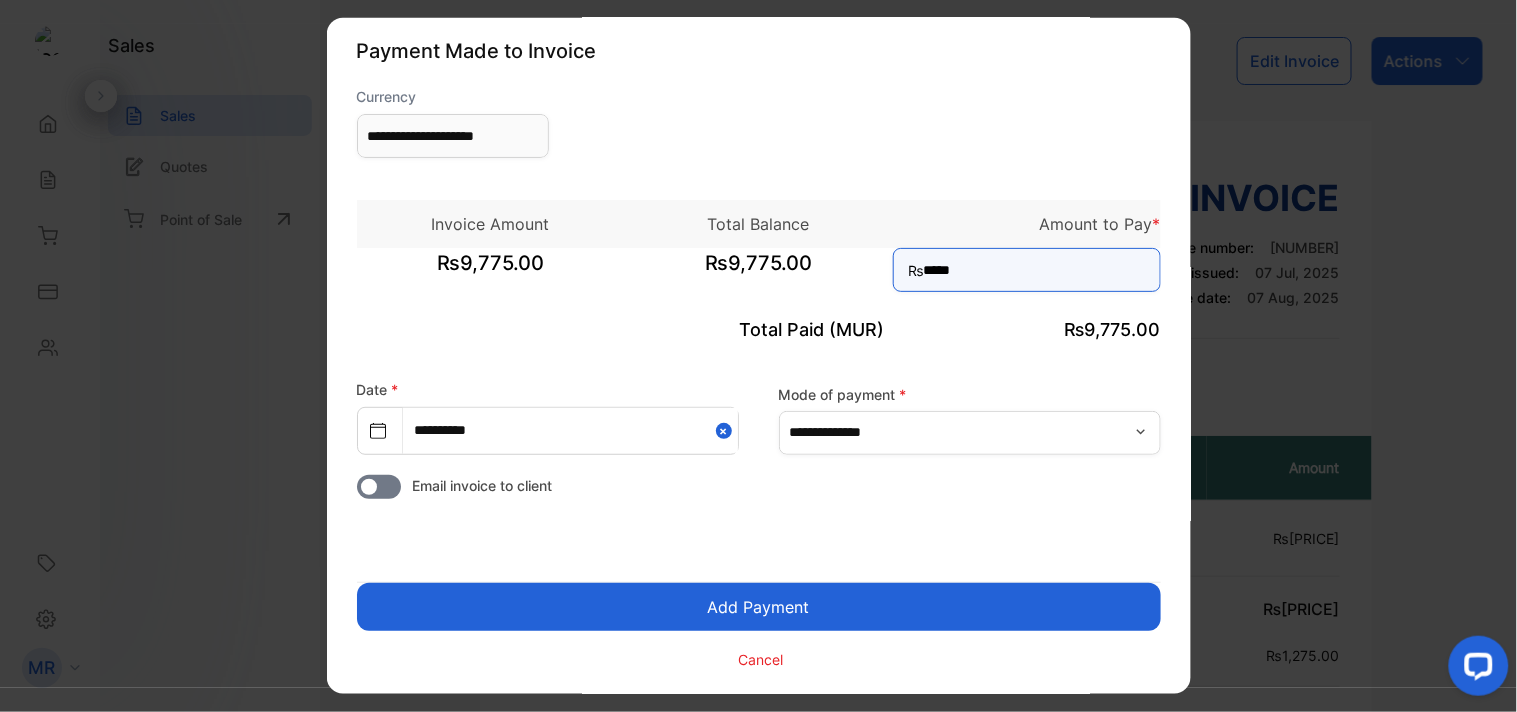 type on "*****" 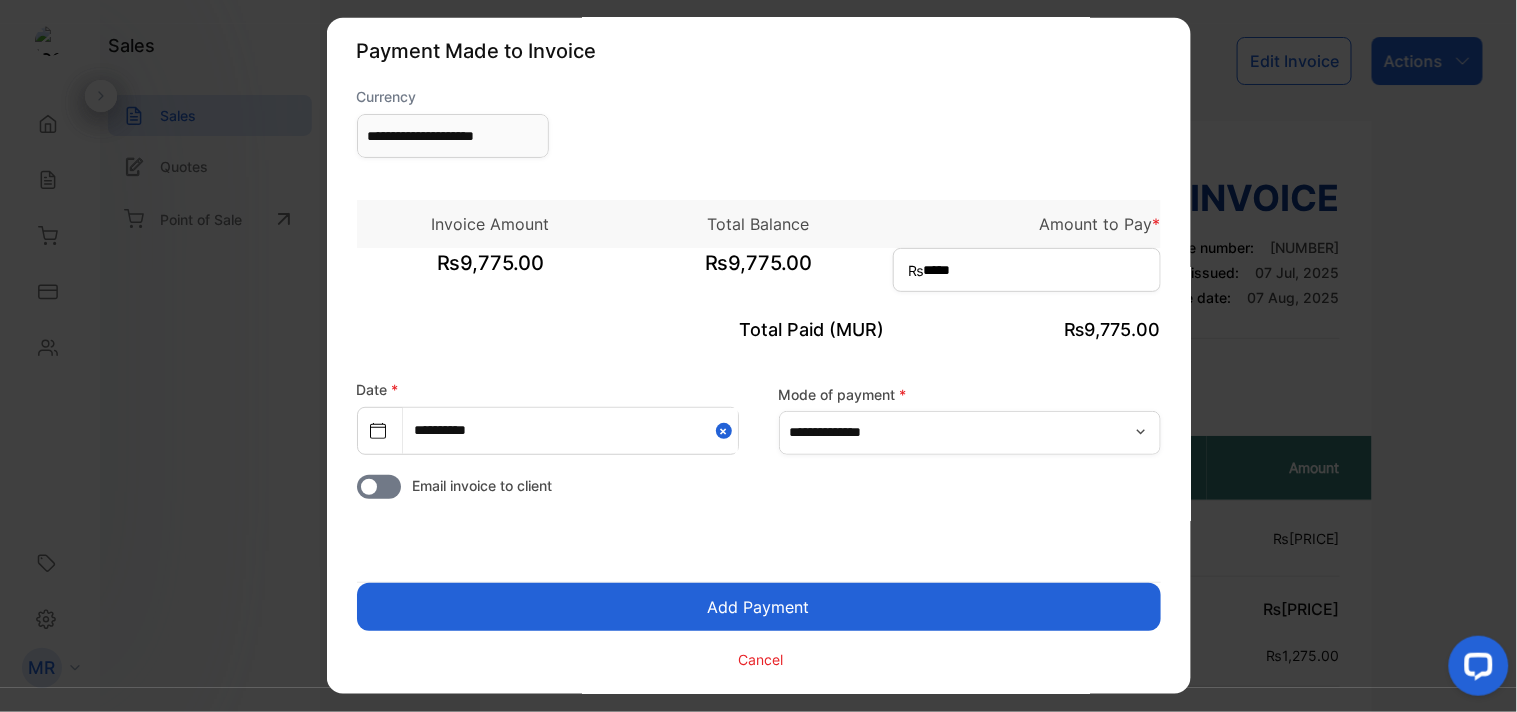 click on "Add Payment" at bounding box center [759, 607] 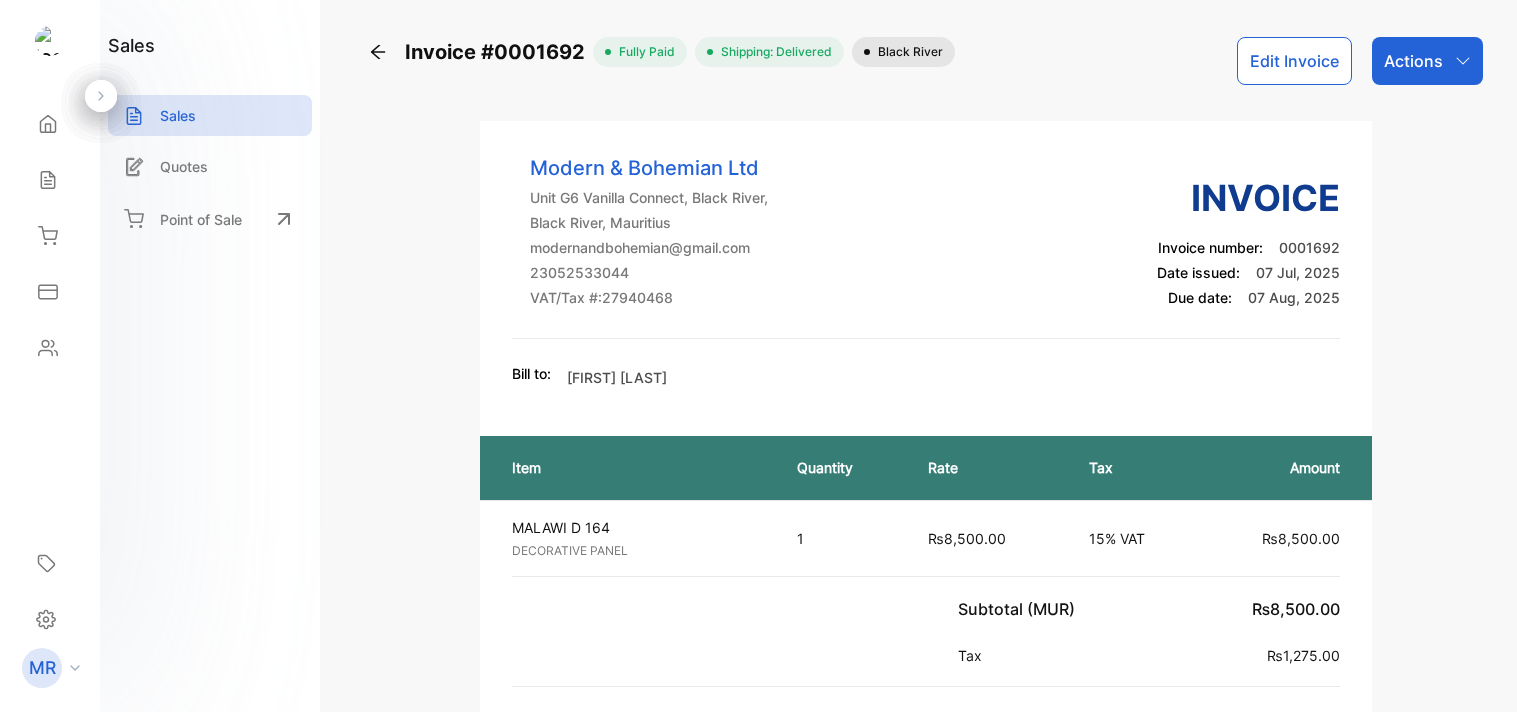scroll, scrollTop: 0, scrollLeft: 0, axis: both 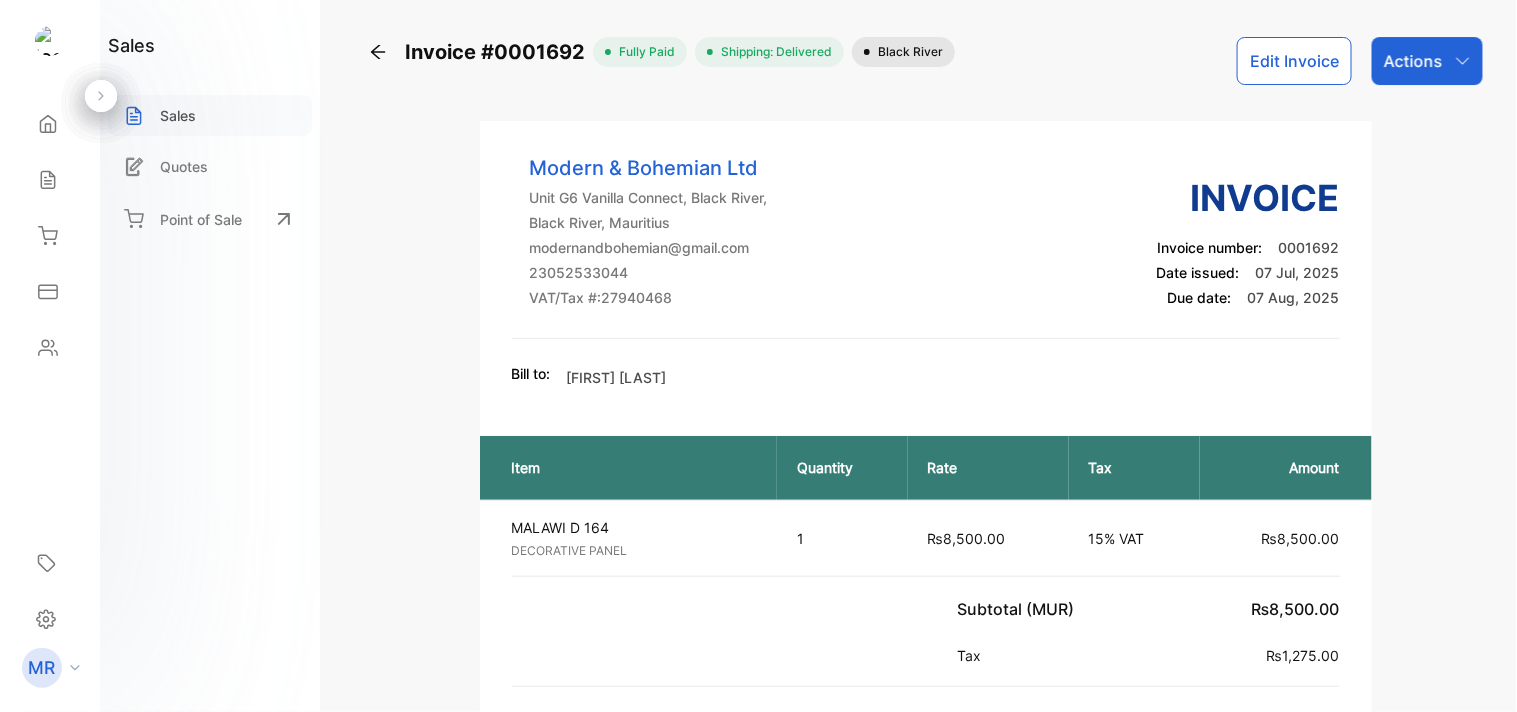 click on "Sales" at bounding box center [178, 115] 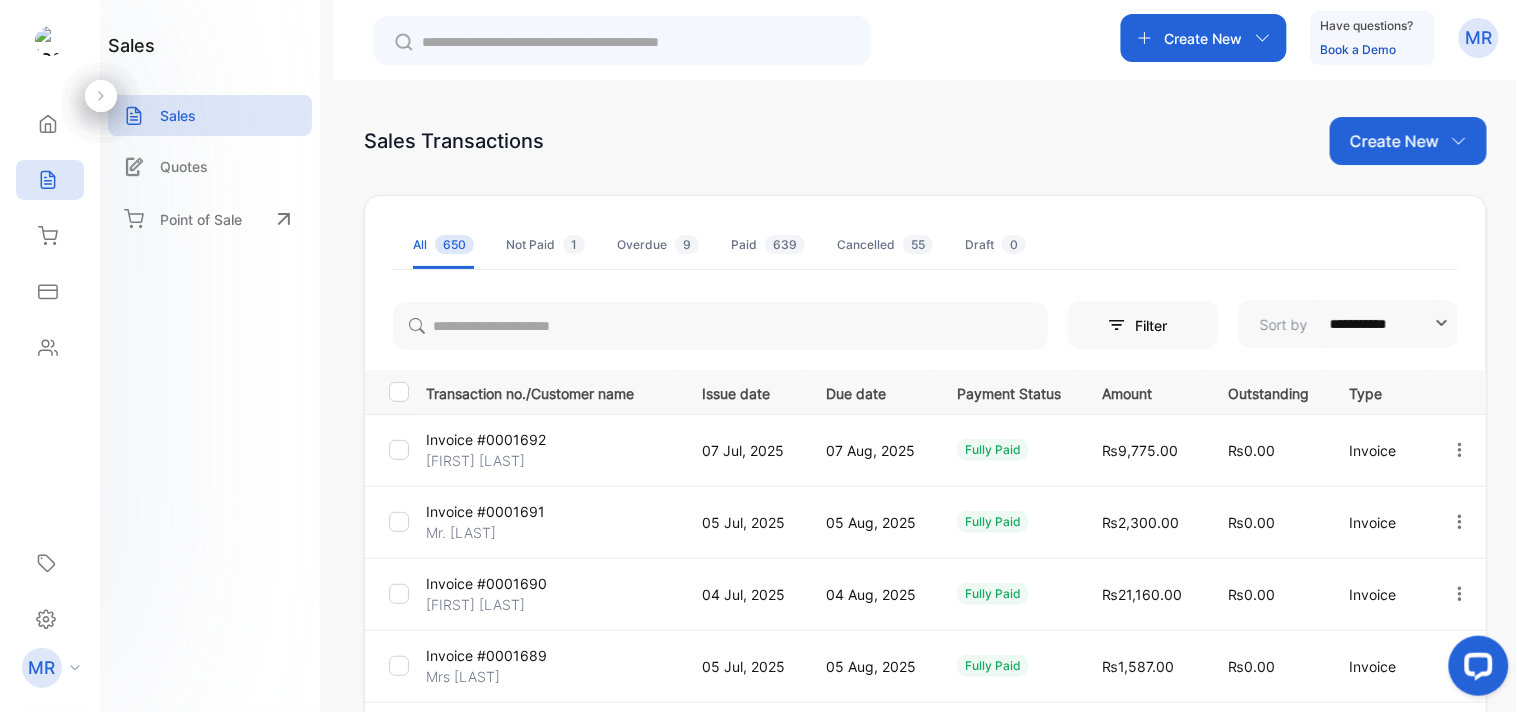 scroll, scrollTop: 0, scrollLeft: 0, axis: both 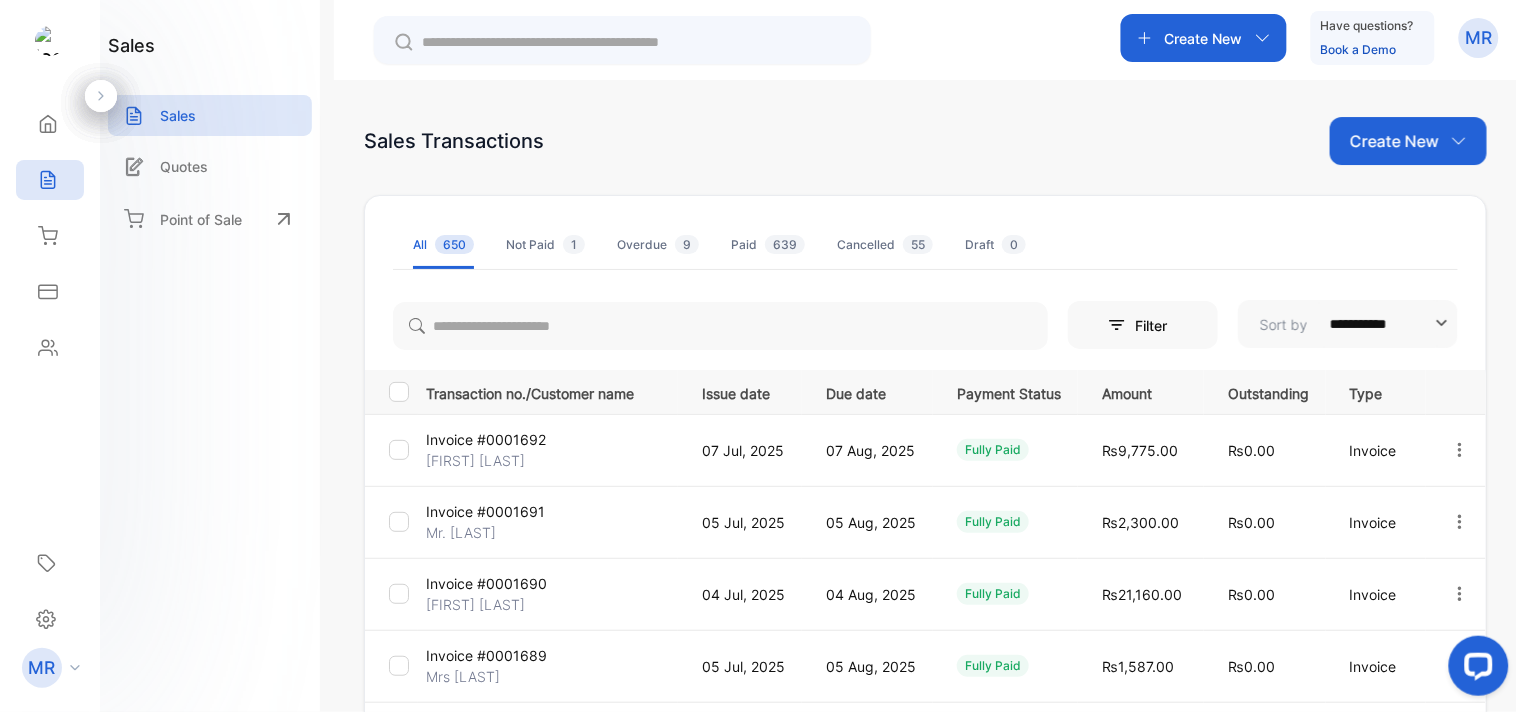click at bounding box center [1460, 450] 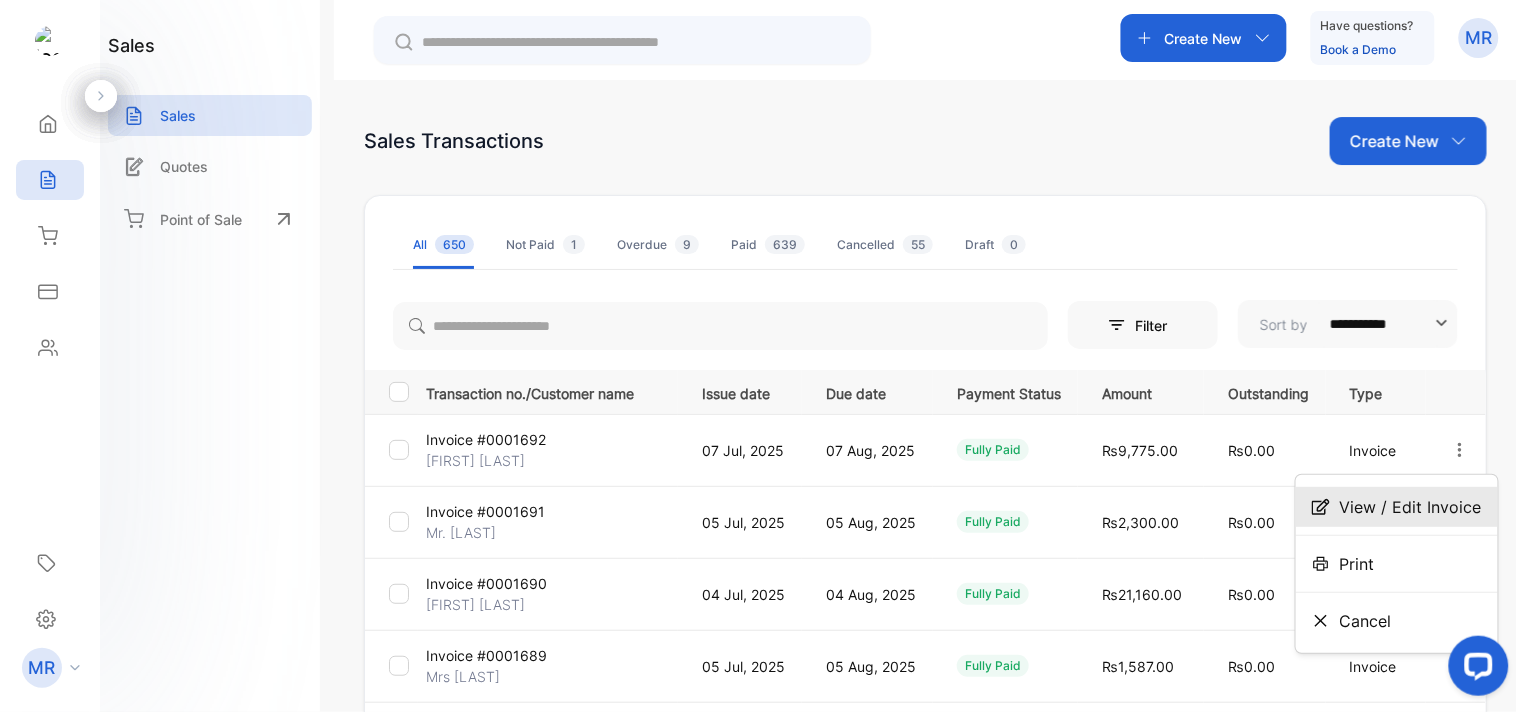 click on "View / Edit Invoice" at bounding box center [1411, 507] 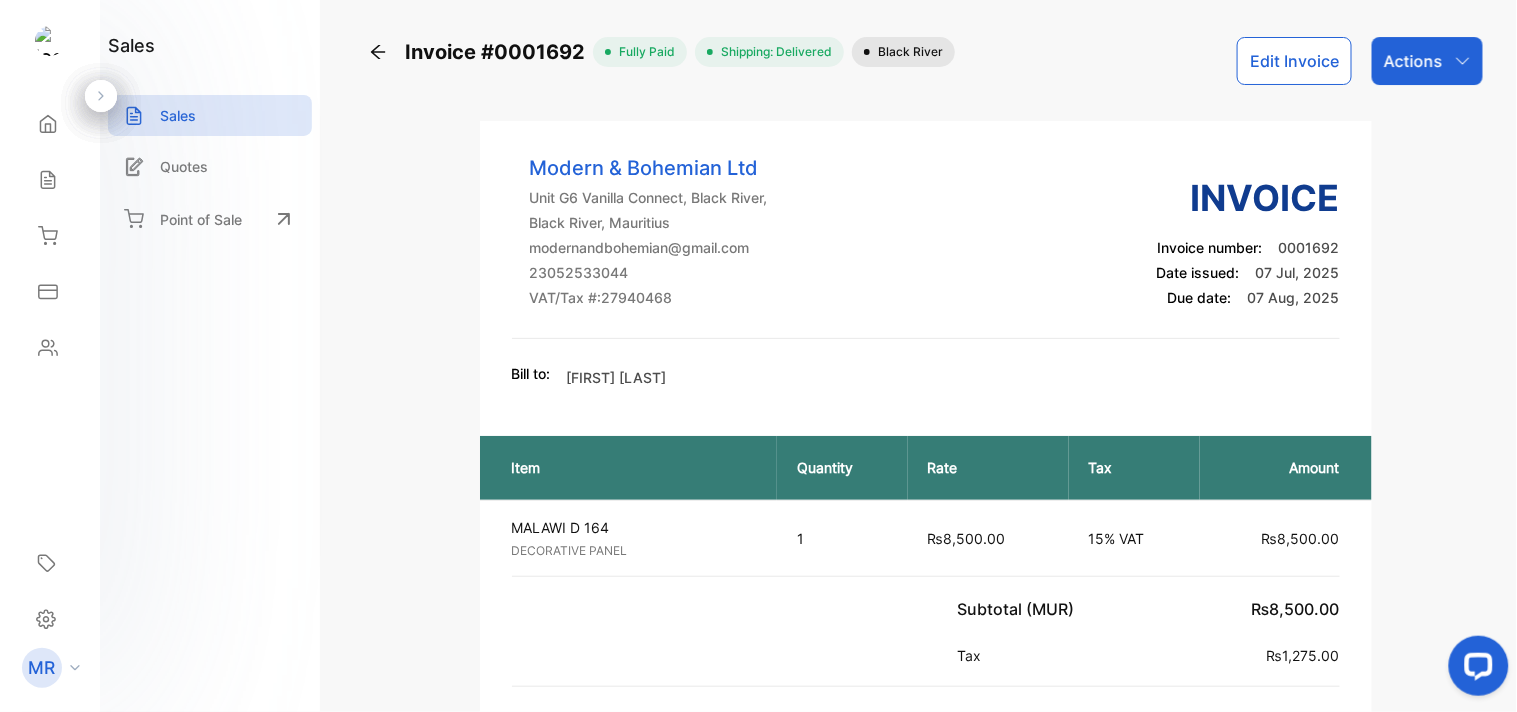 click on "Actions" at bounding box center [1427, 61] 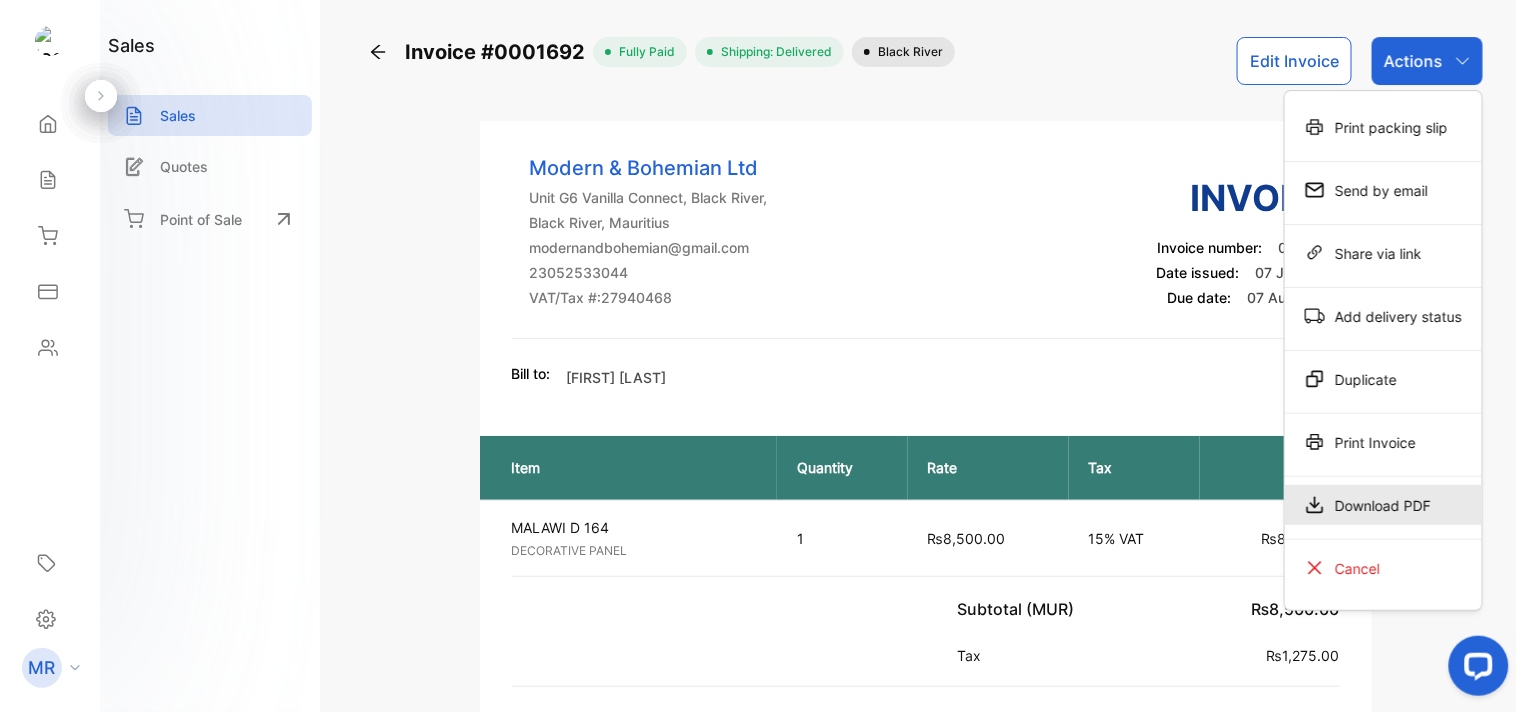 click on "Download PDF" at bounding box center (1383, 127) 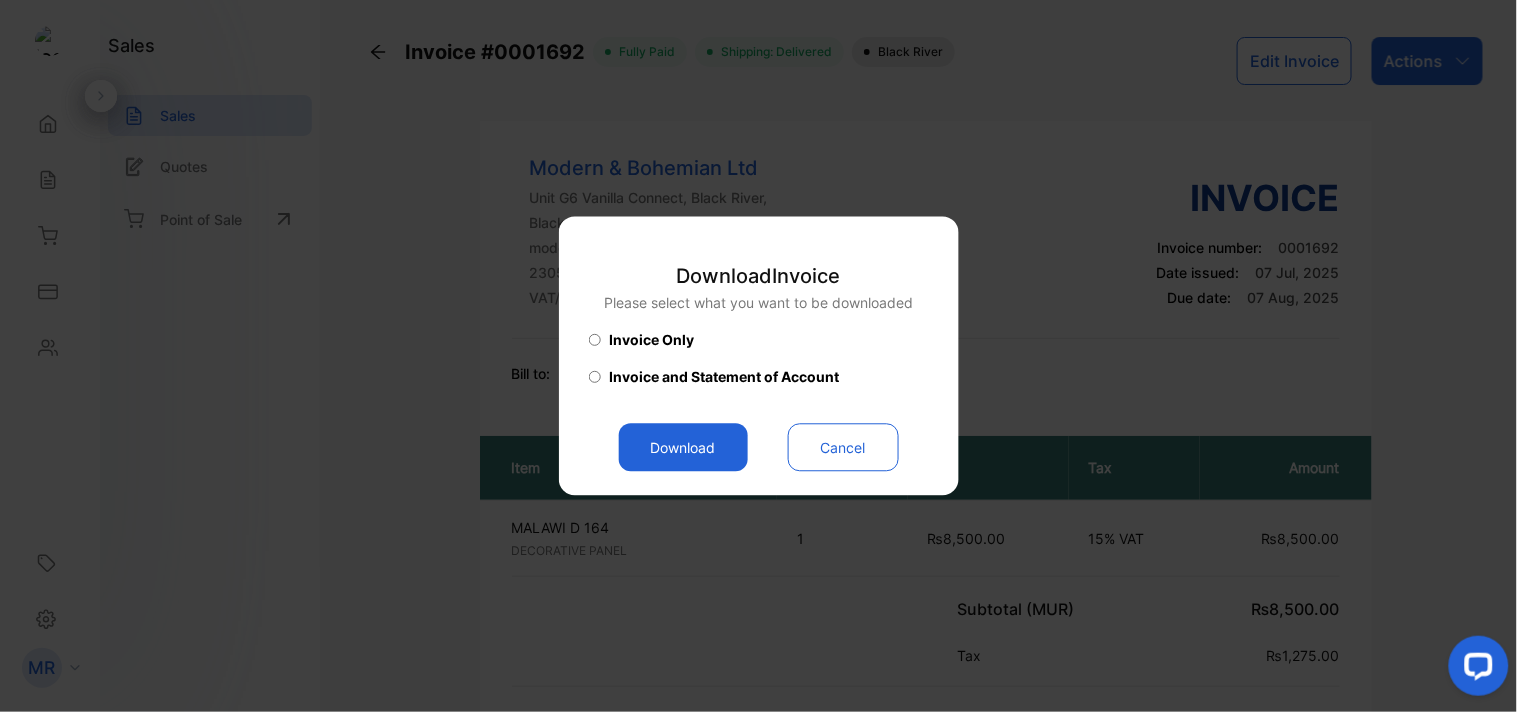 click on "Download" at bounding box center (683, 448) 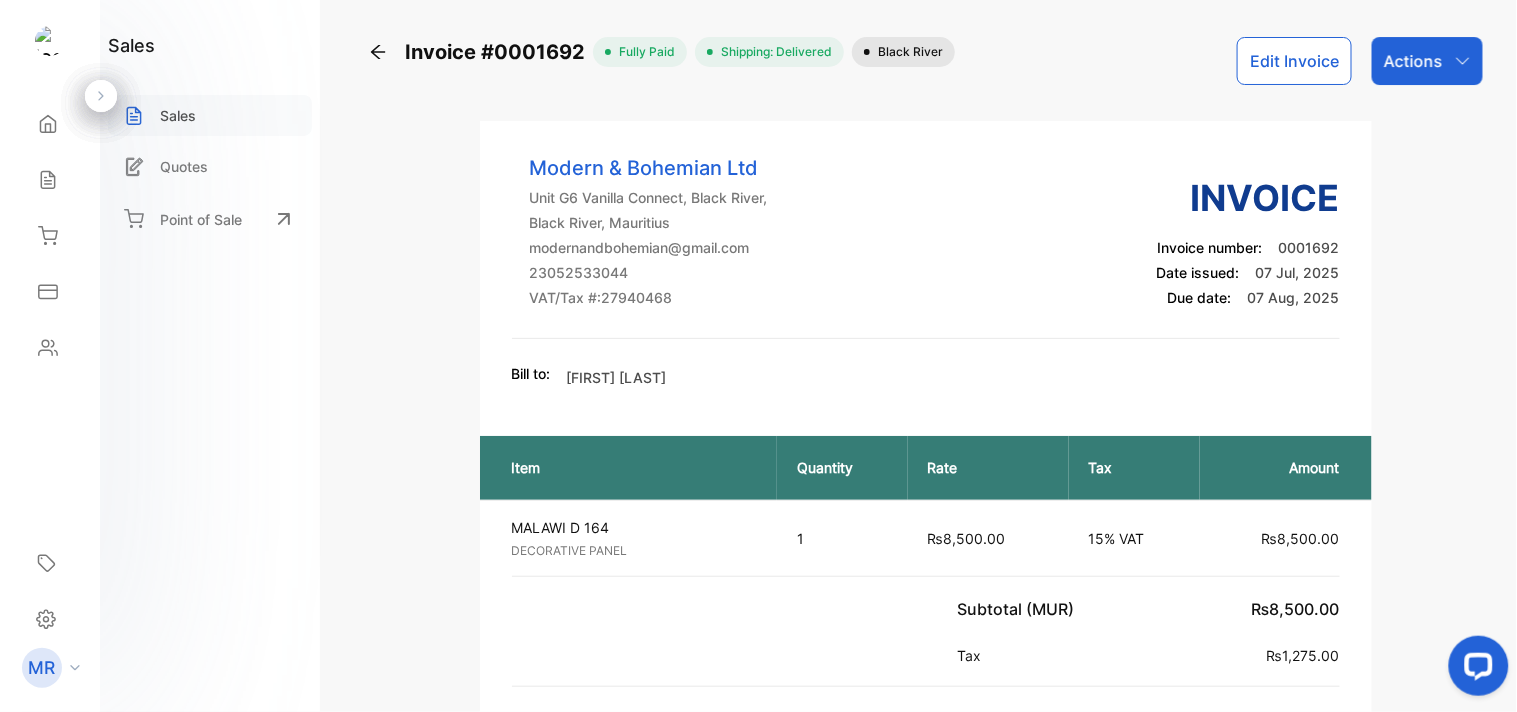 click on "Sales" at bounding box center [210, 115] 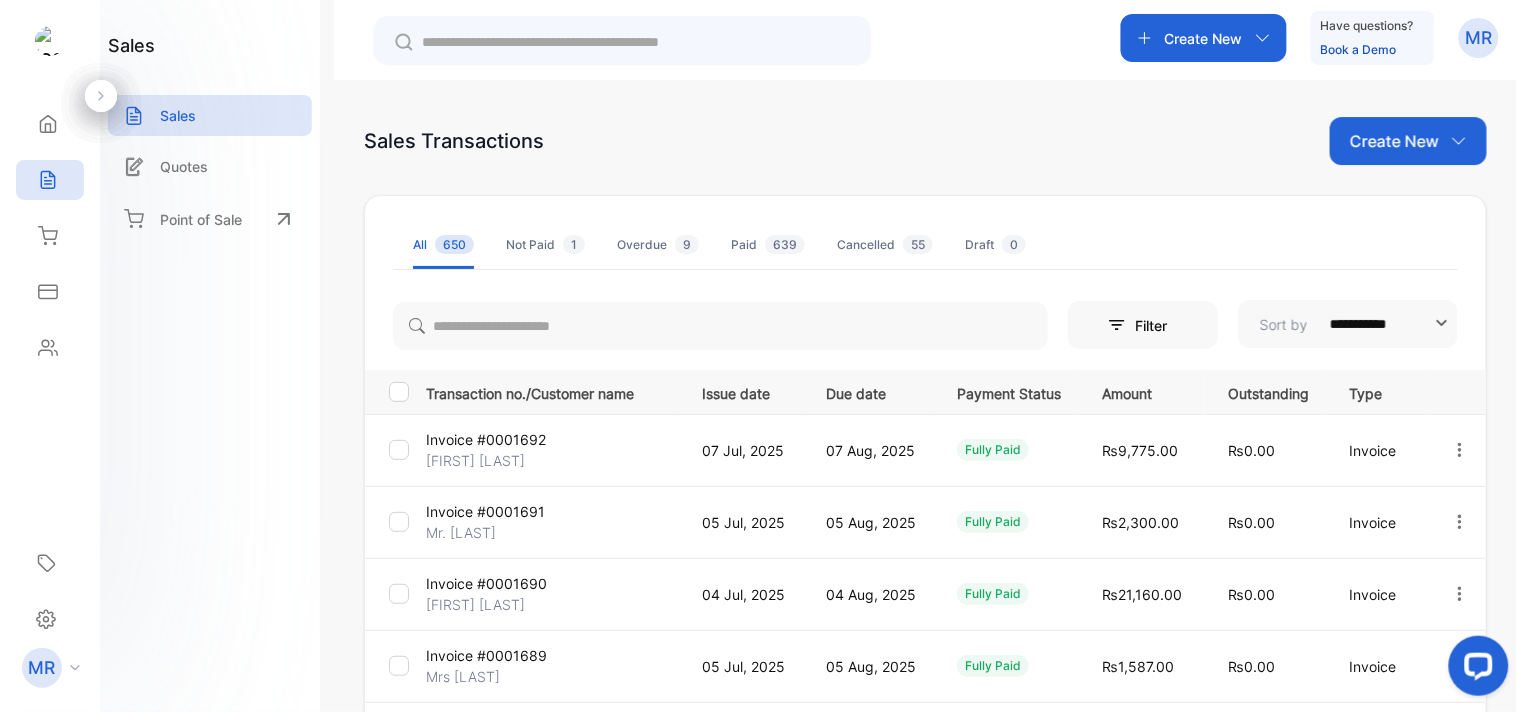click at bounding box center (1460, 450) 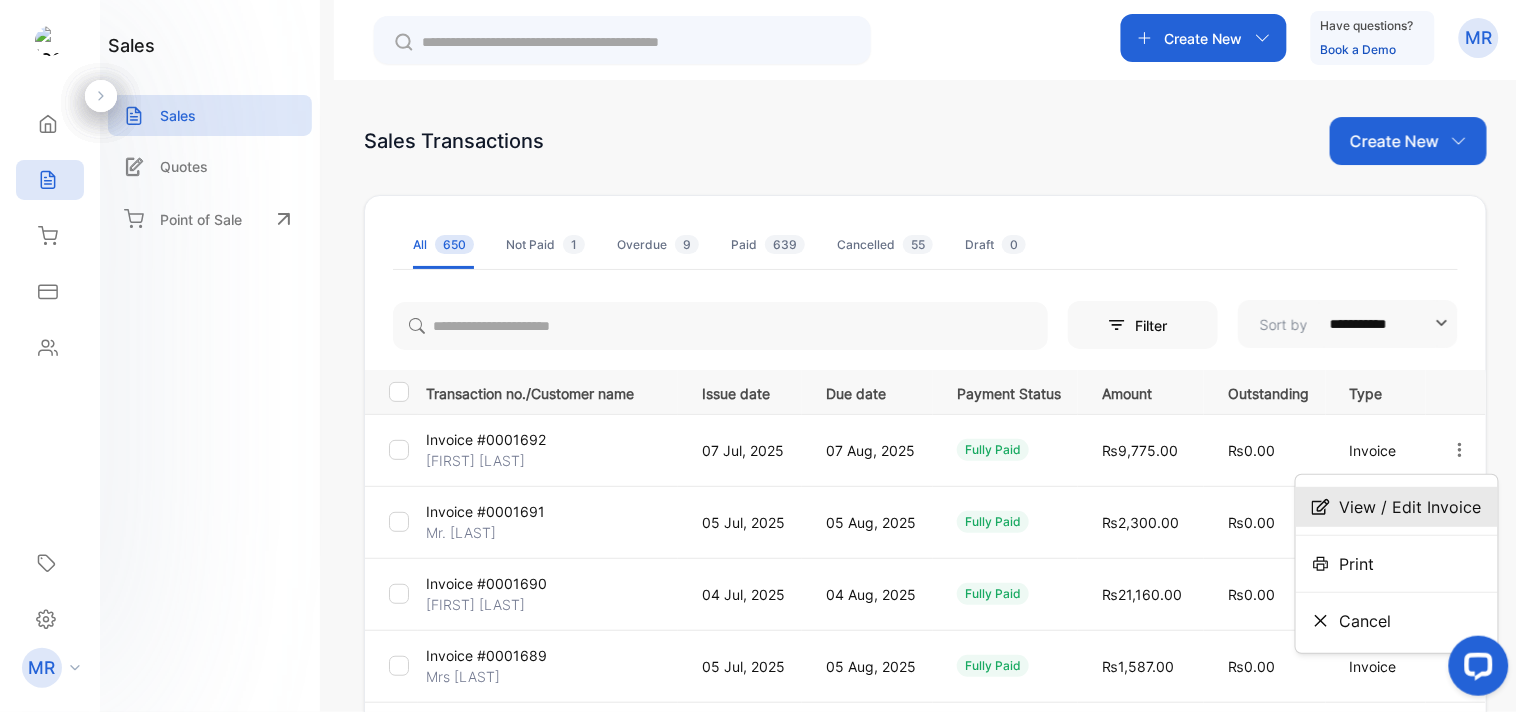 click on "View / Edit Invoice" at bounding box center [1411, 507] 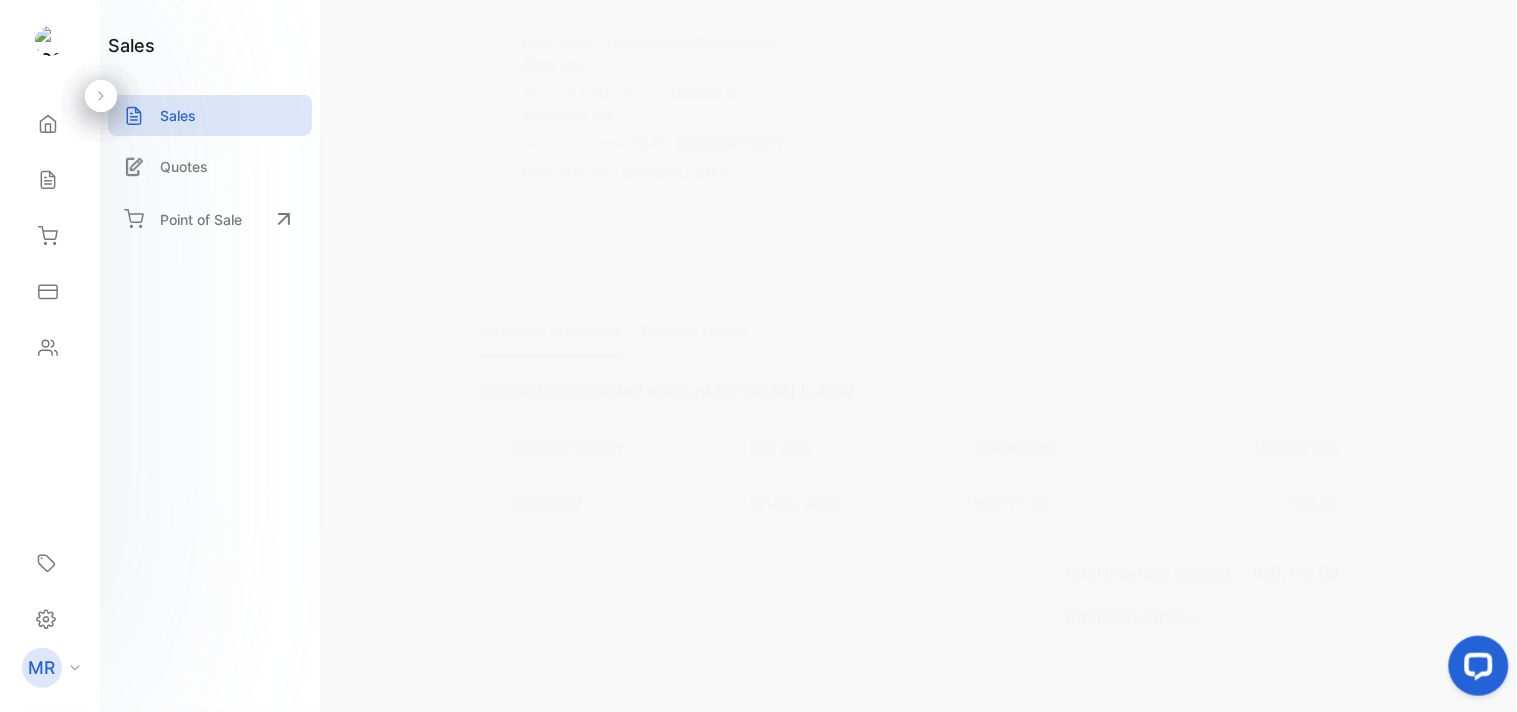 scroll, scrollTop: 972, scrollLeft: 0, axis: vertical 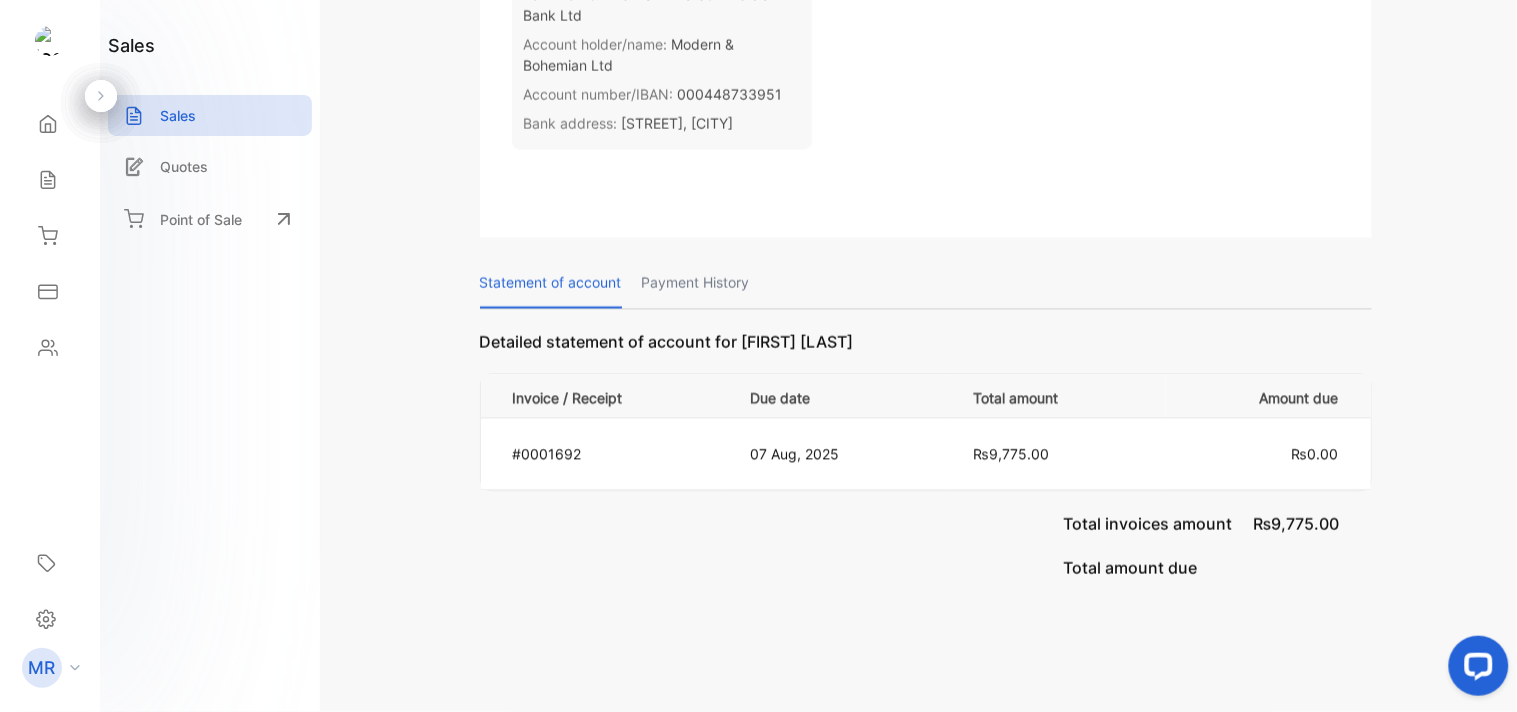 click on "Payment History" at bounding box center (696, 283) 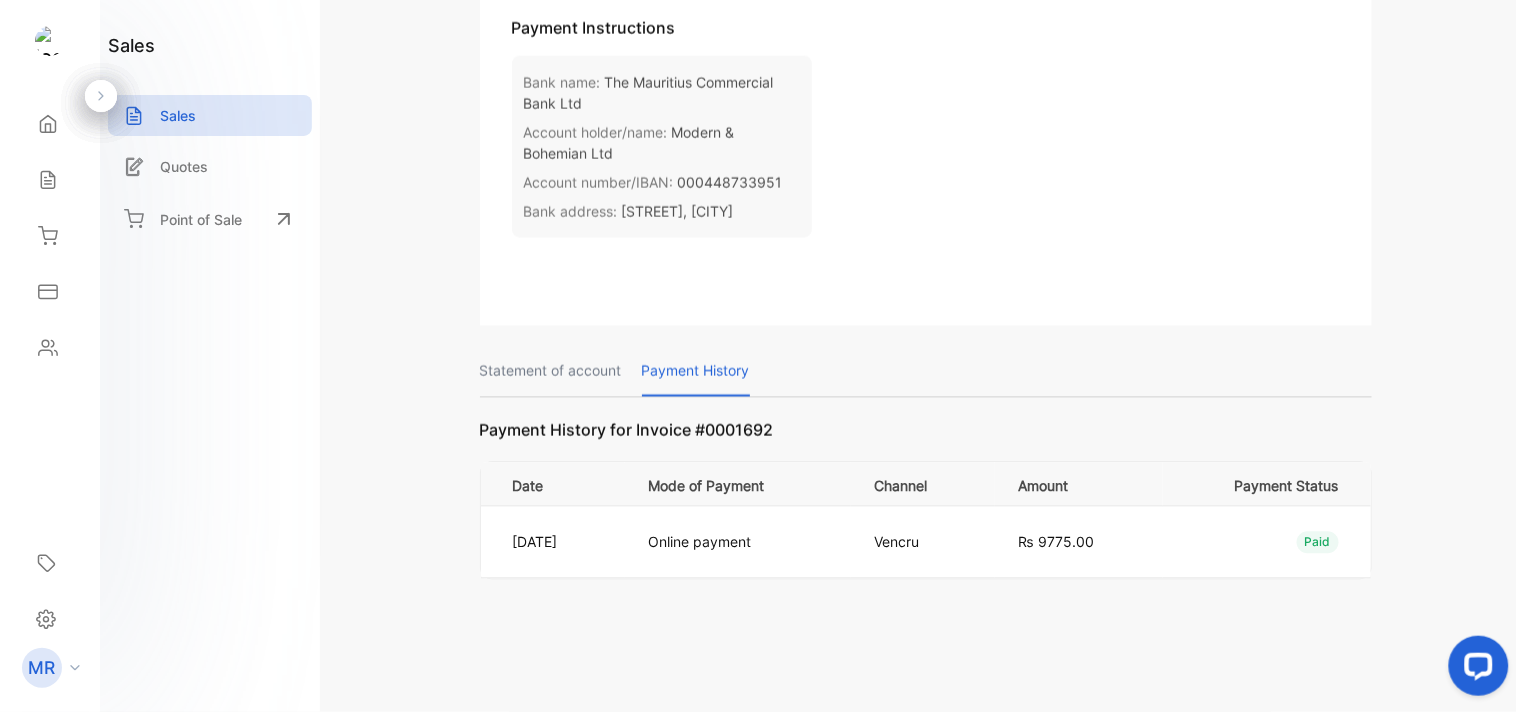 click on "Statement of account" at bounding box center (551, 371) 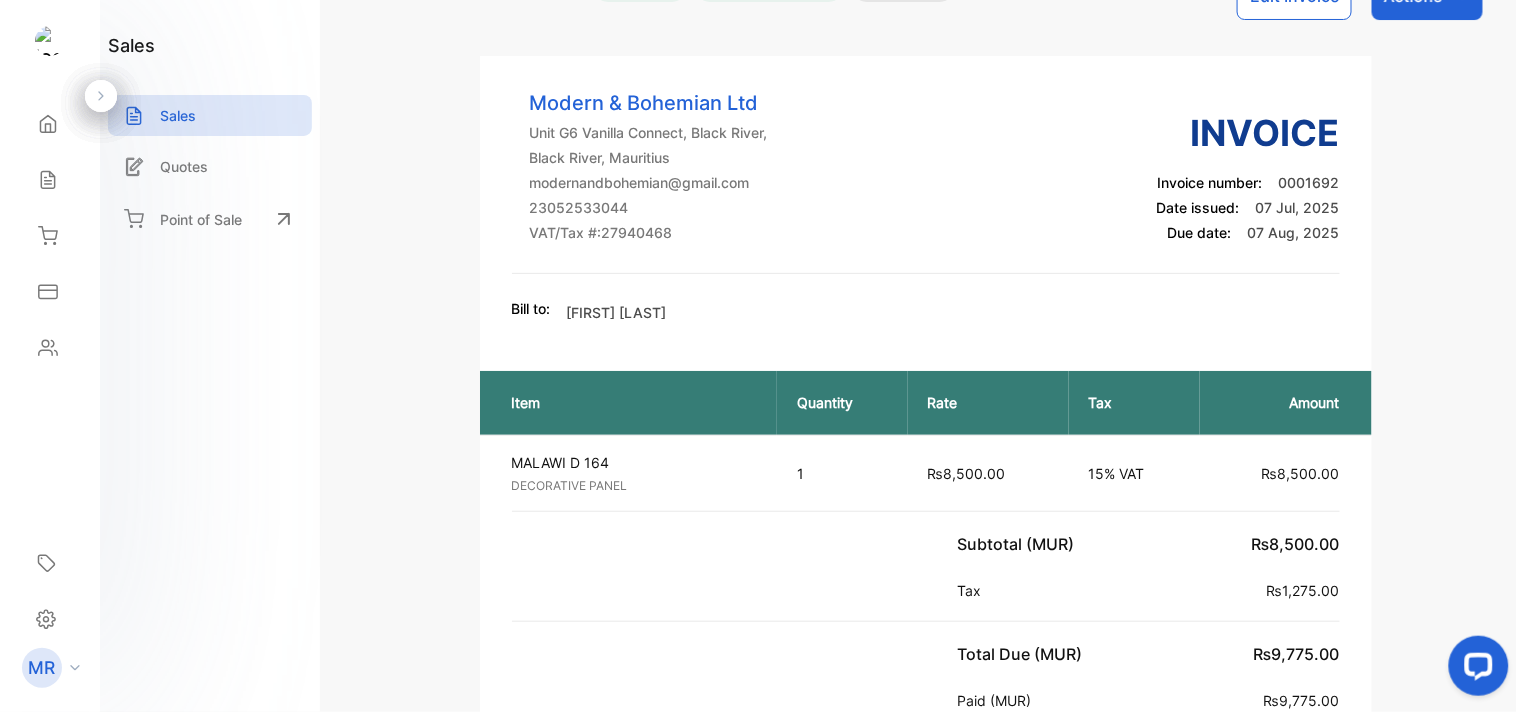scroll, scrollTop: 0, scrollLeft: 0, axis: both 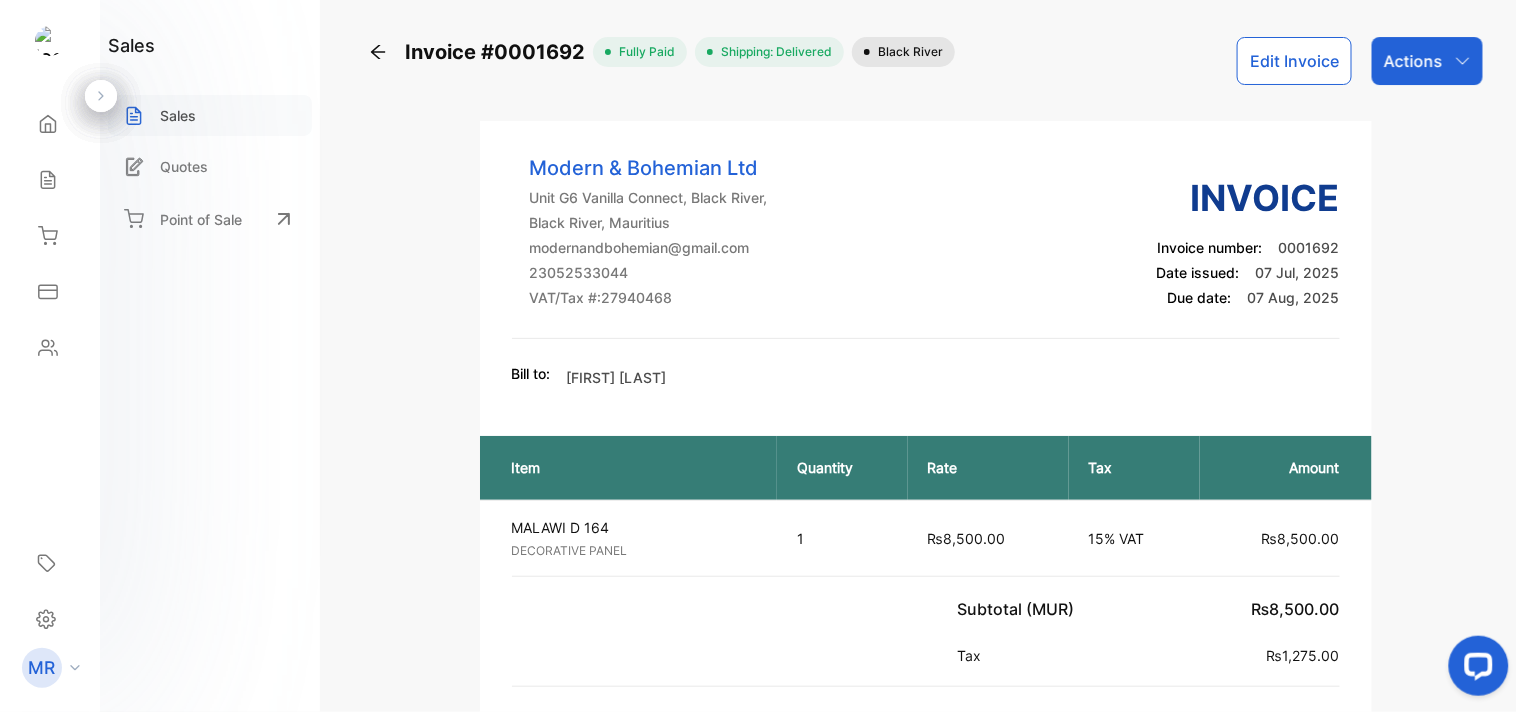 click on "Sales" at bounding box center (178, 115) 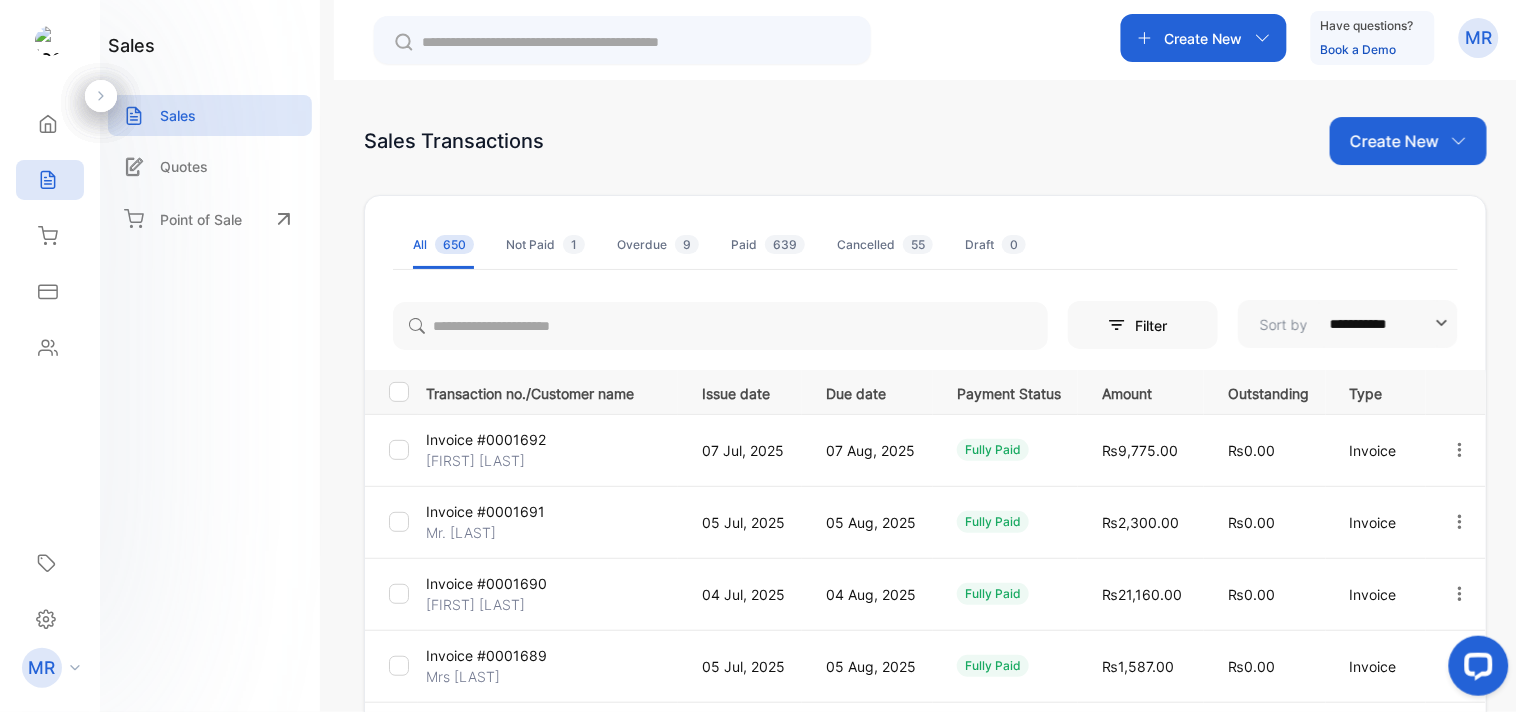 click at bounding box center [1460, 450] 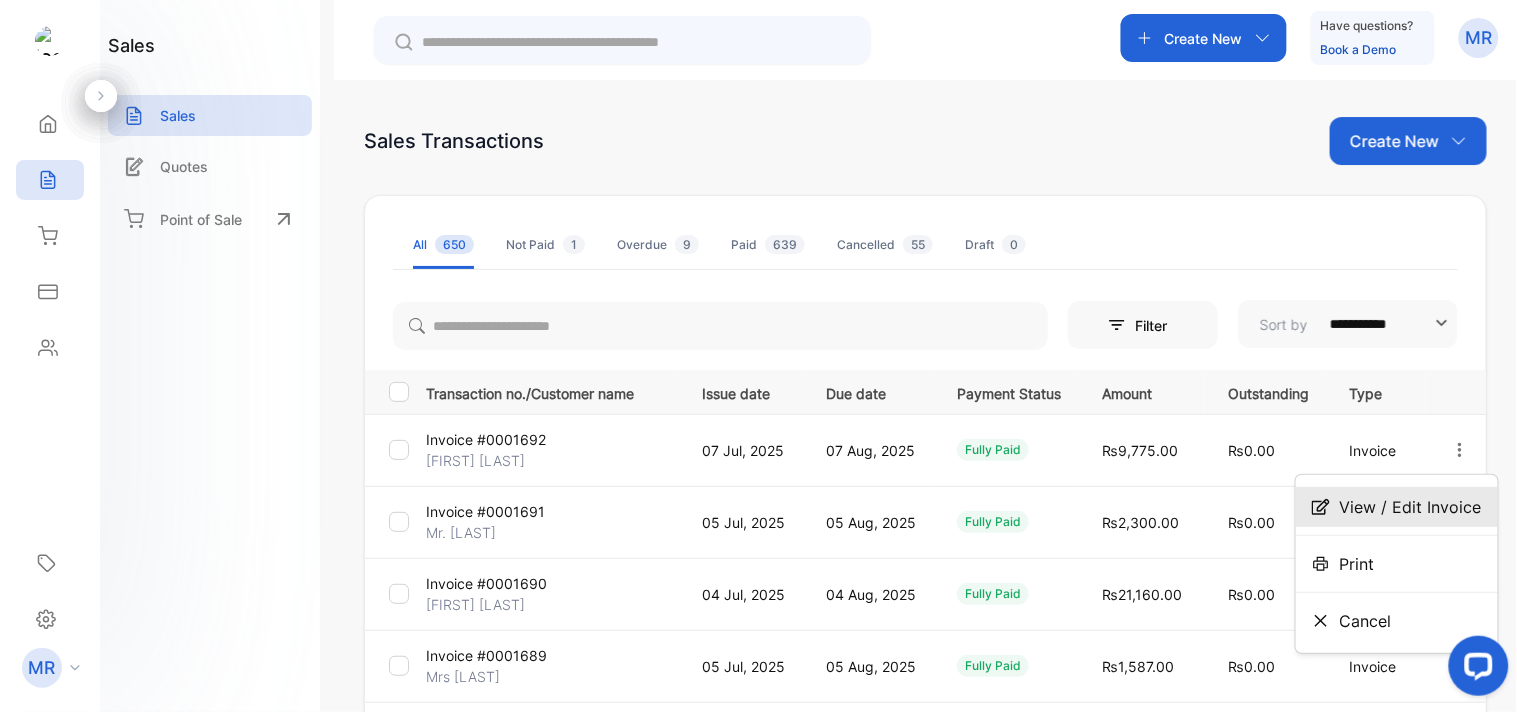 click on "View / Edit Invoice" at bounding box center (1411, 507) 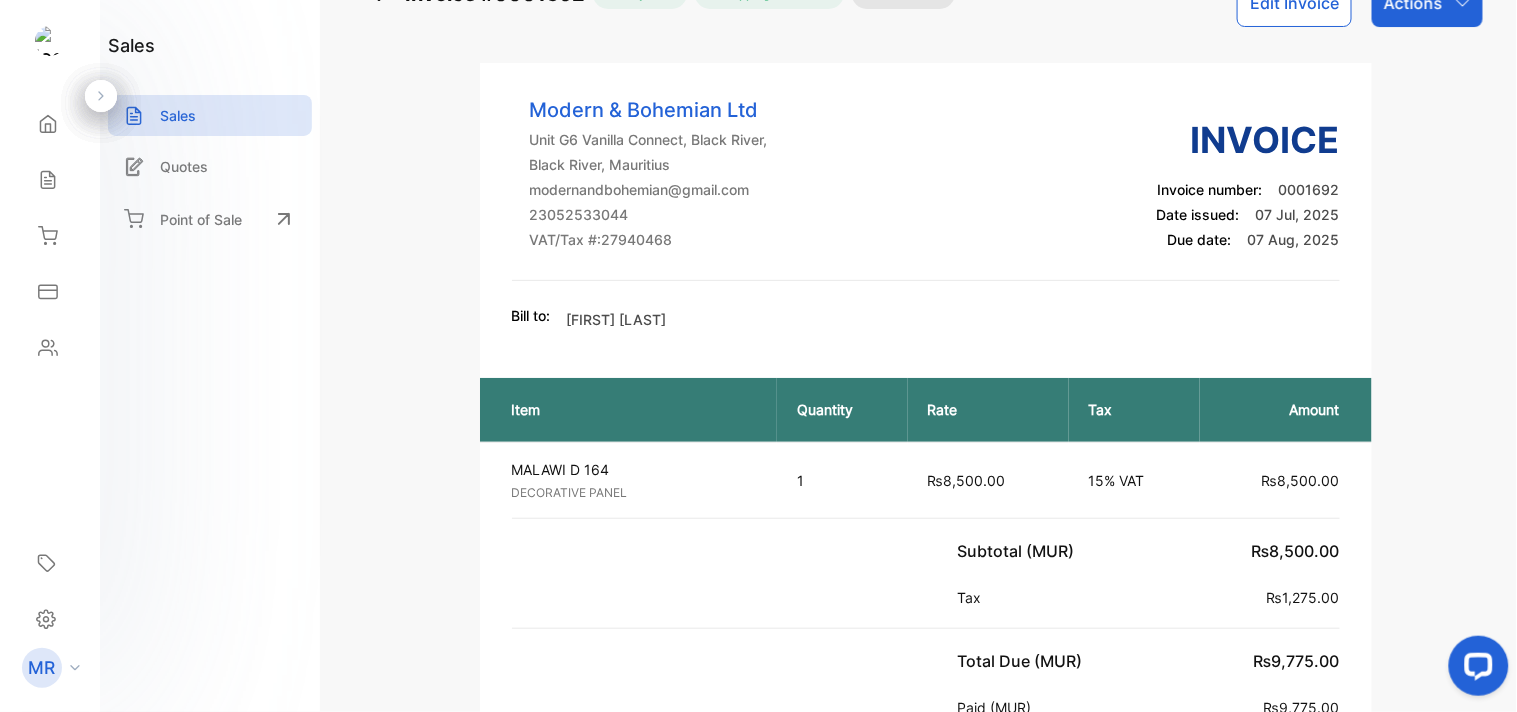 scroll, scrollTop: 0, scrollLeft: 0, axis: both 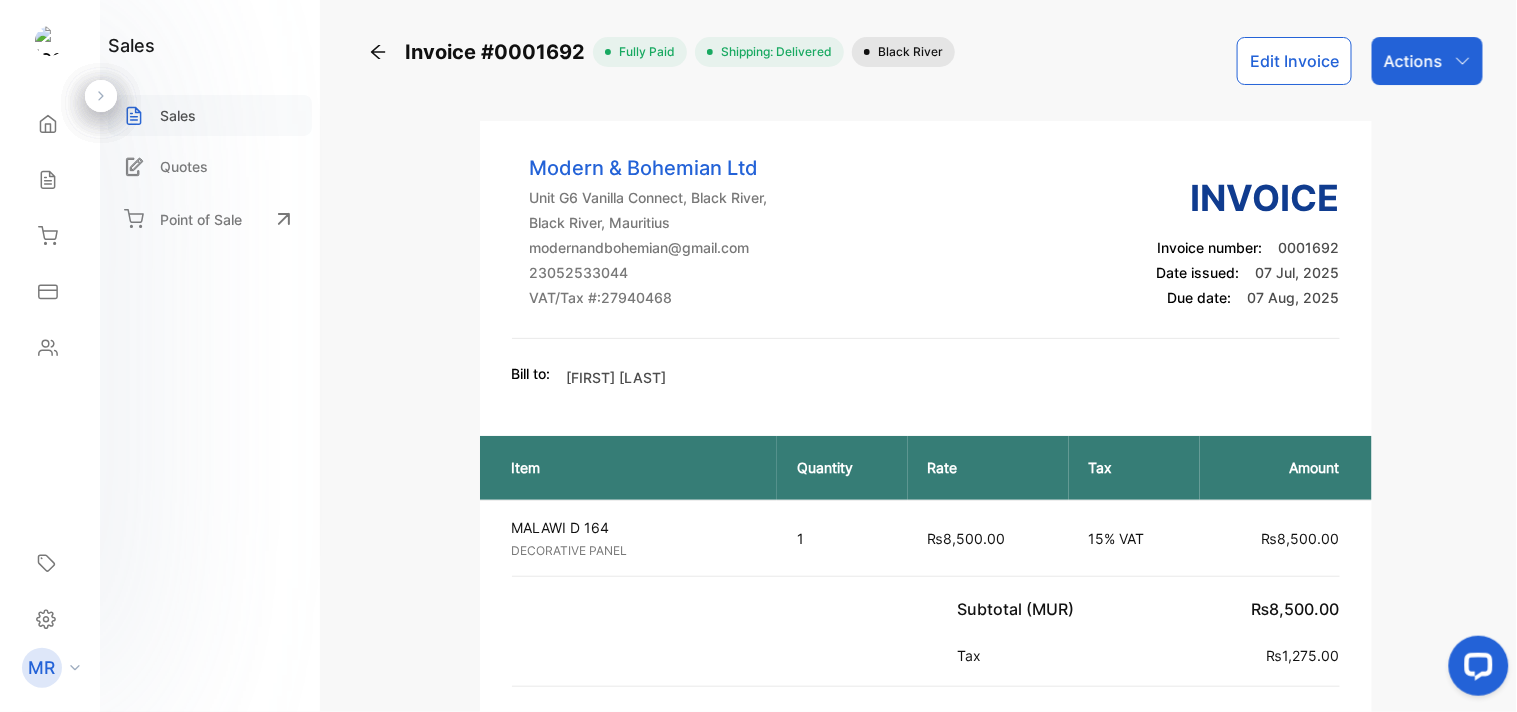 click on "Sales" at bounding box center [178, 115] 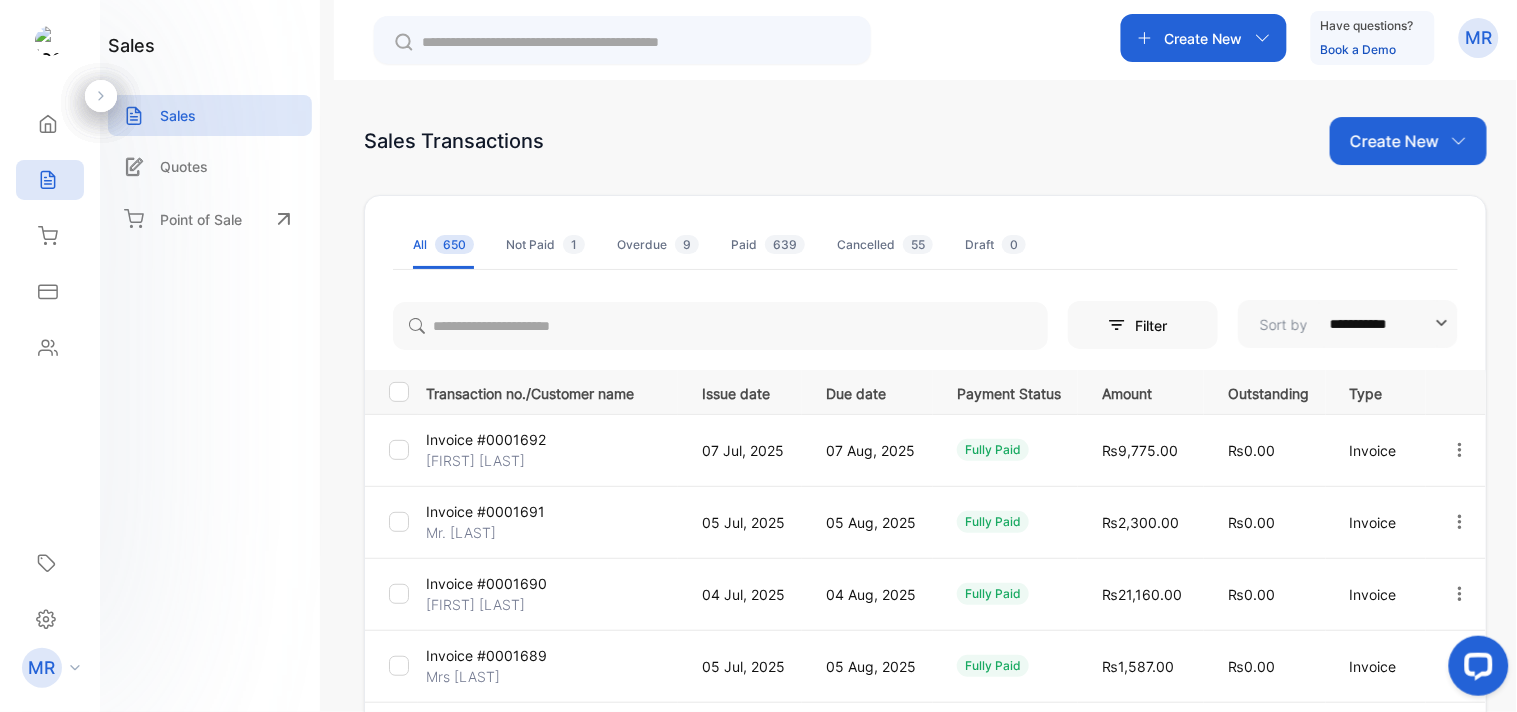 click at bounding box center (1460, 450) 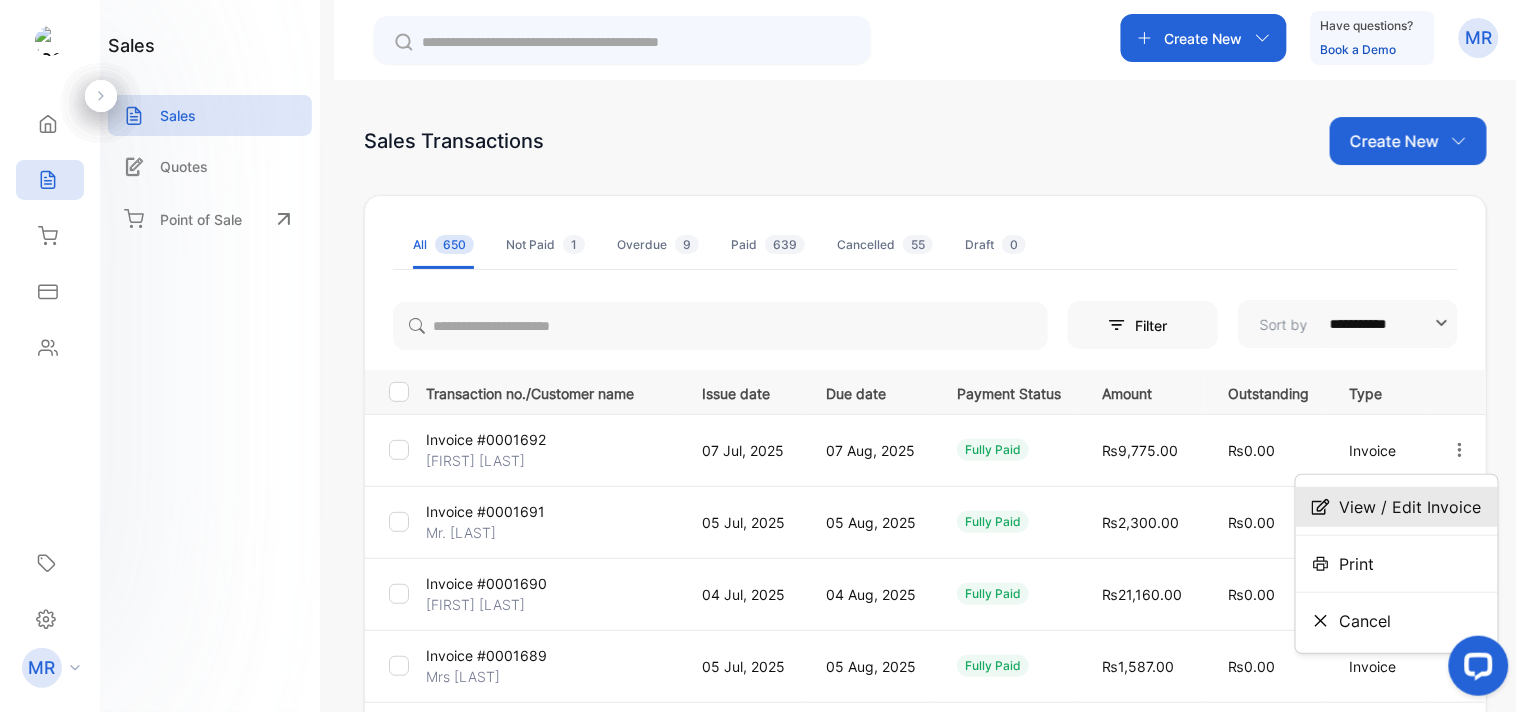 click on "View / Edit Invoice" at bounding box center [1411, 507] 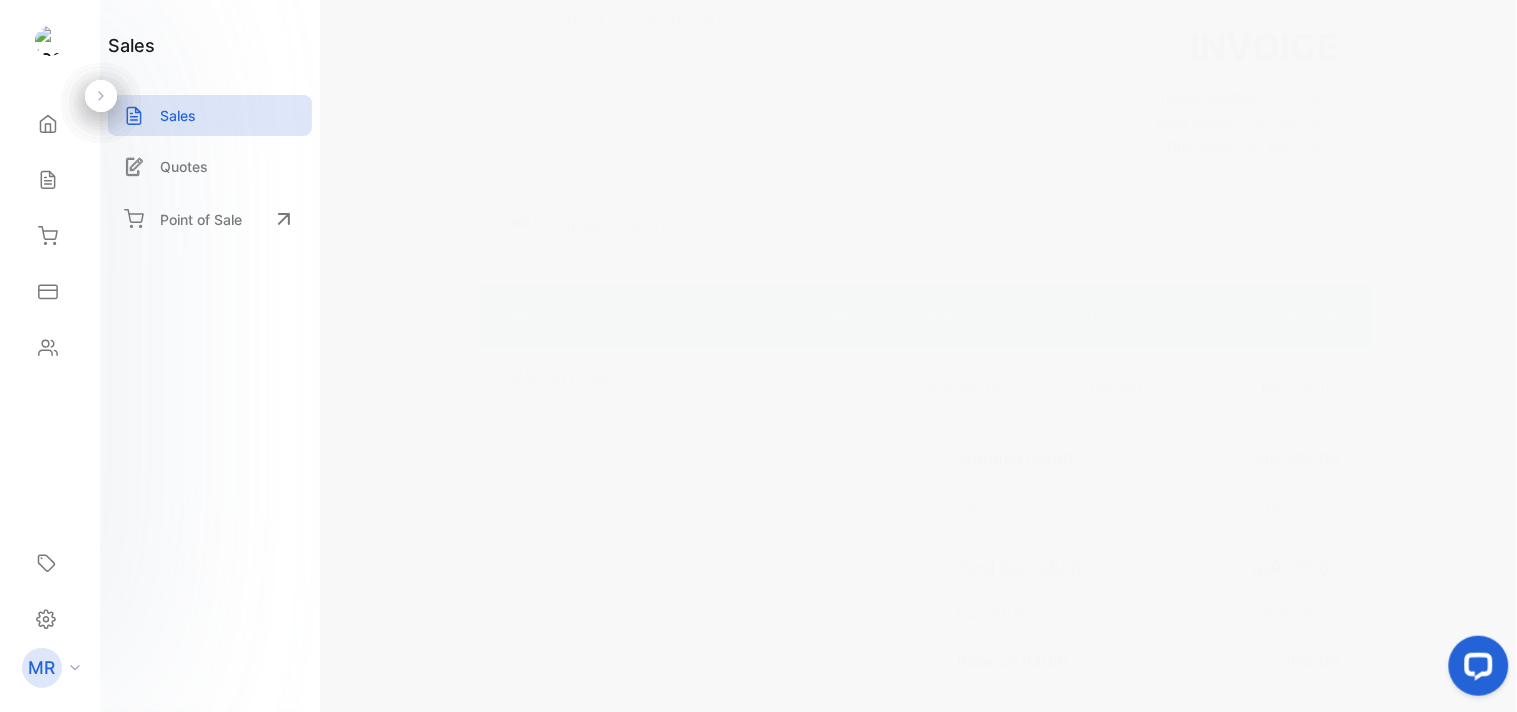 scroll, scrollTop: 0, scrollLeft: 0, axis: both 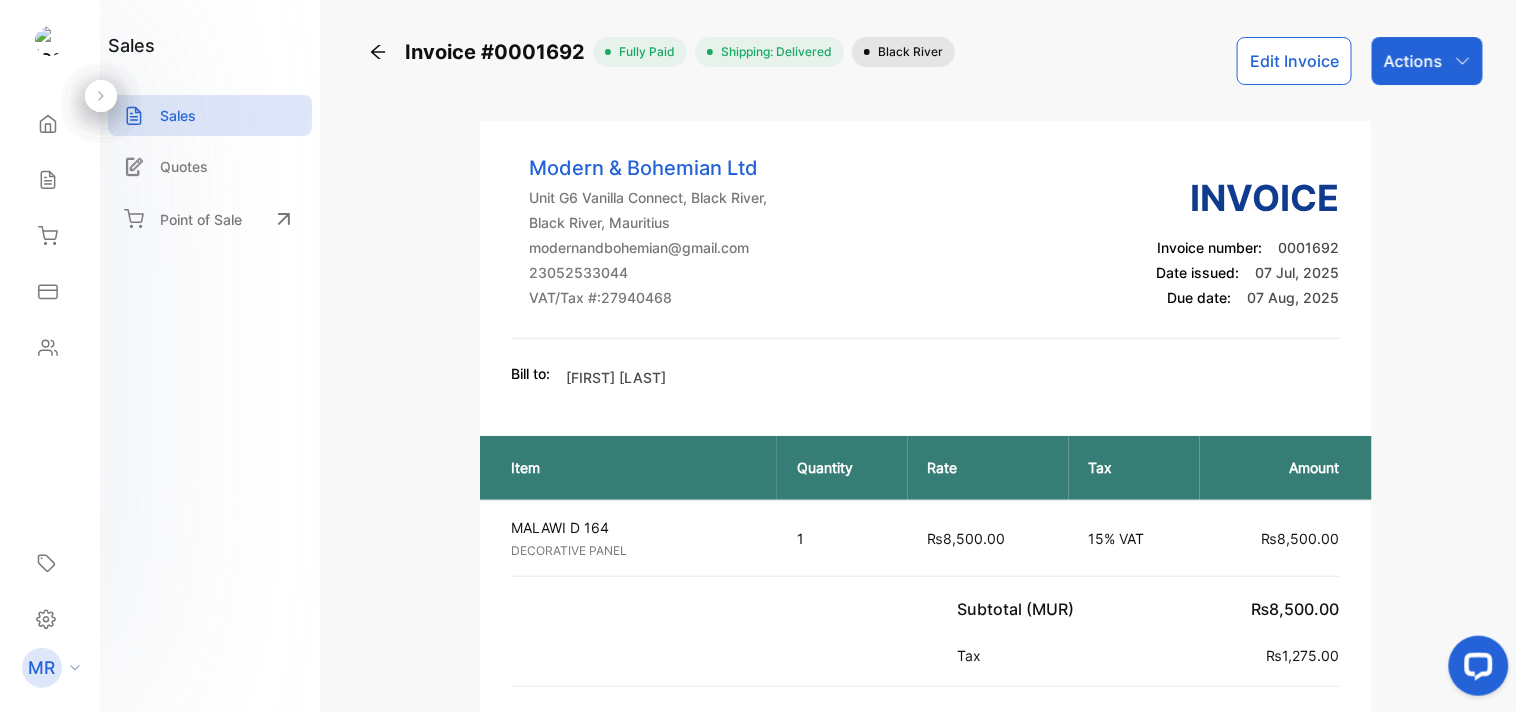 click on "Actions" at bounding box center [1427, 61] 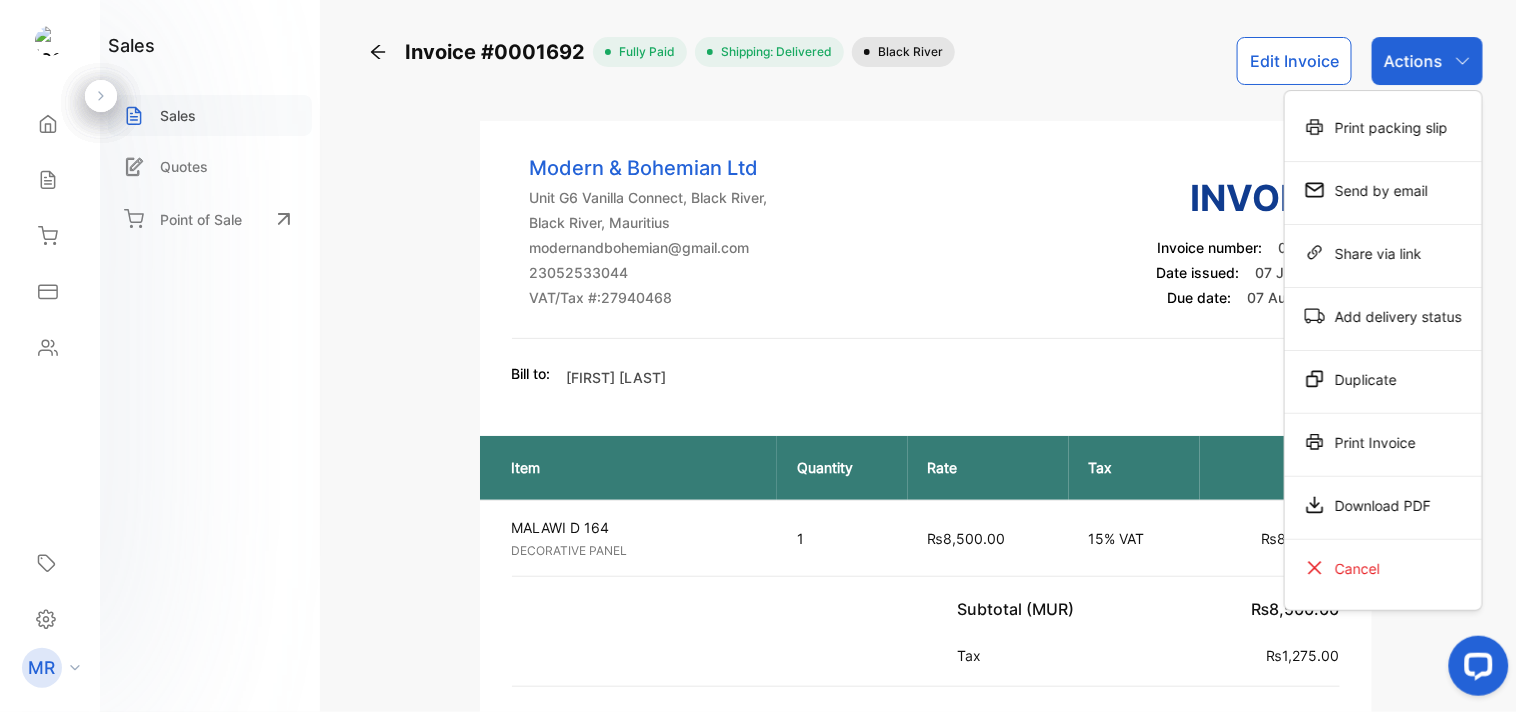 click on "Sales" at bounding box center (178, 115) 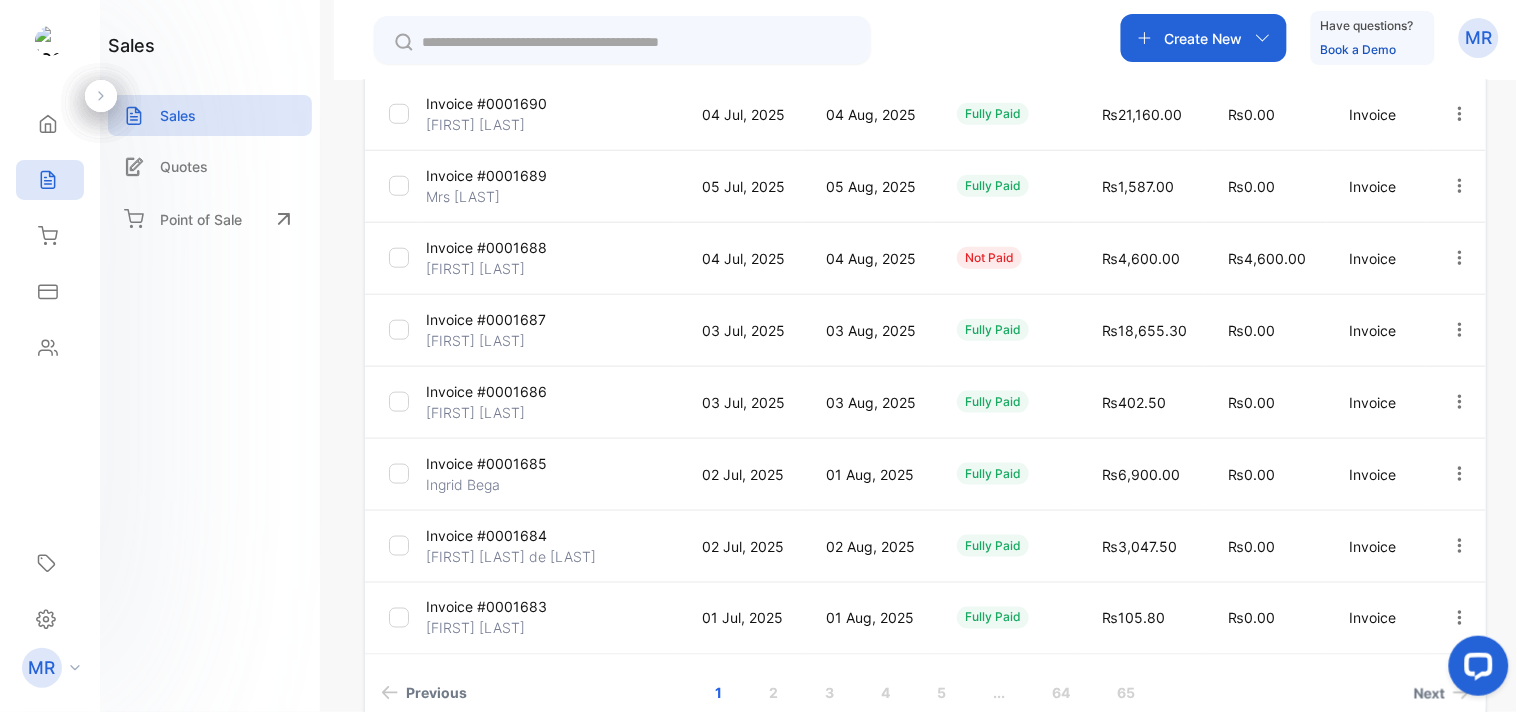 scroll, scrollTop: 598, scrollLeft: 0, axis: vertical 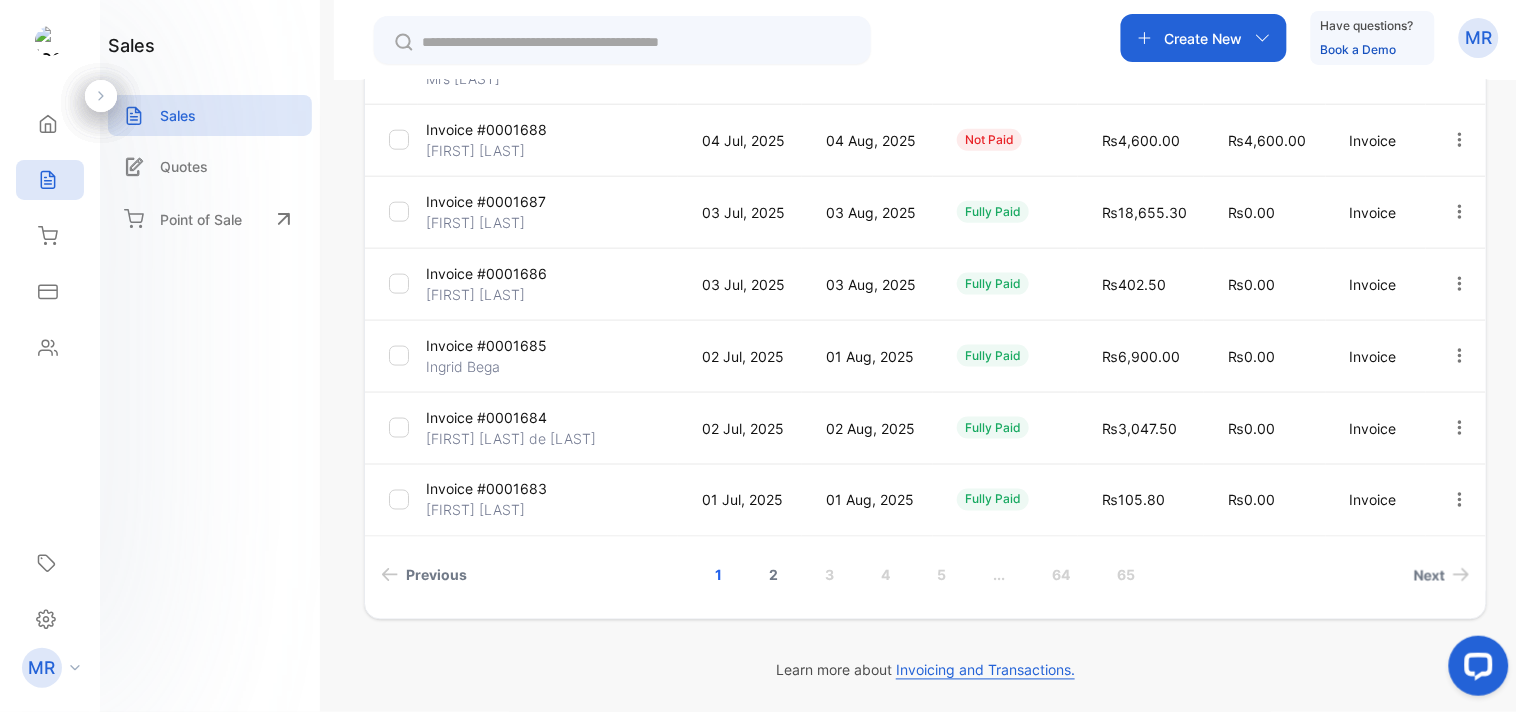 click on "2" at bounding box center (774, 575) 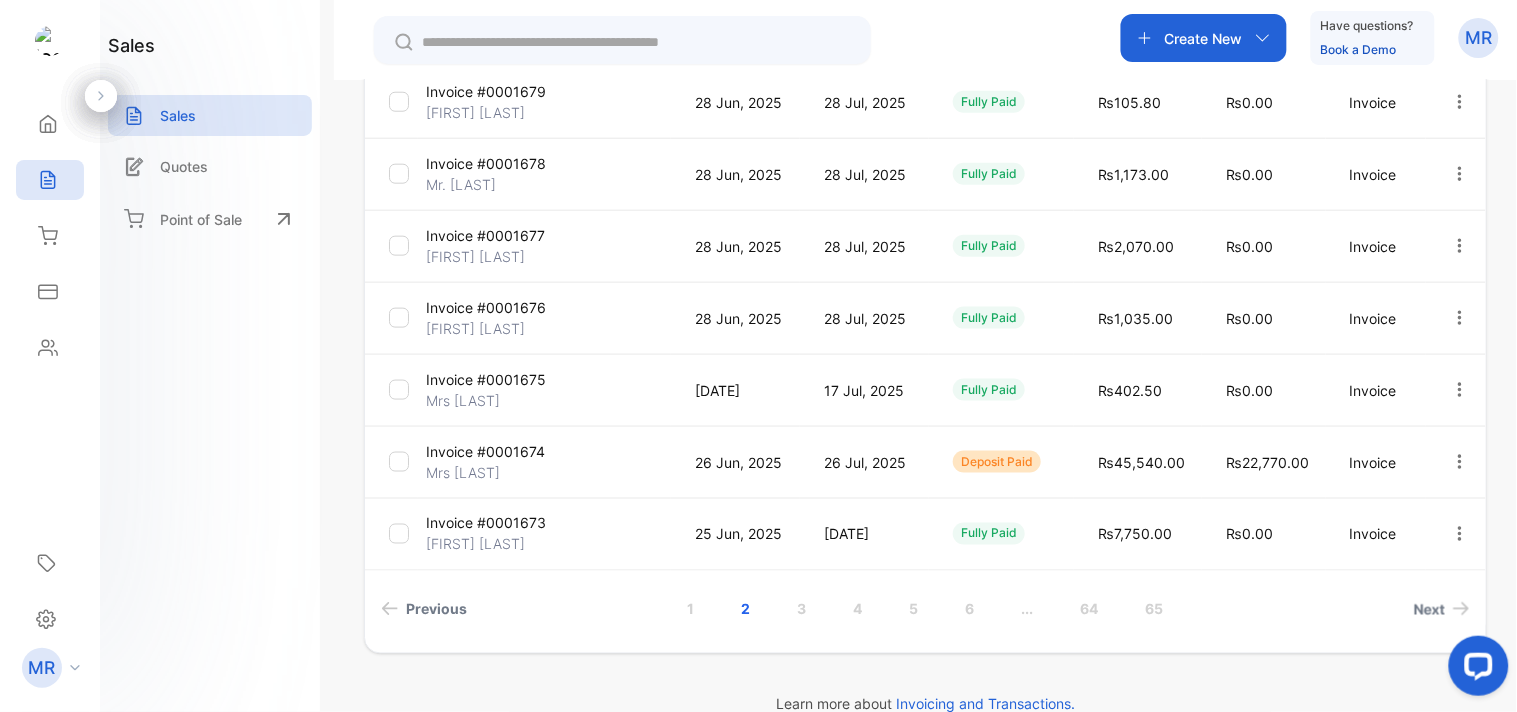 scroll, scrollTop: 598, scrollLeft: 0, axis: vertical 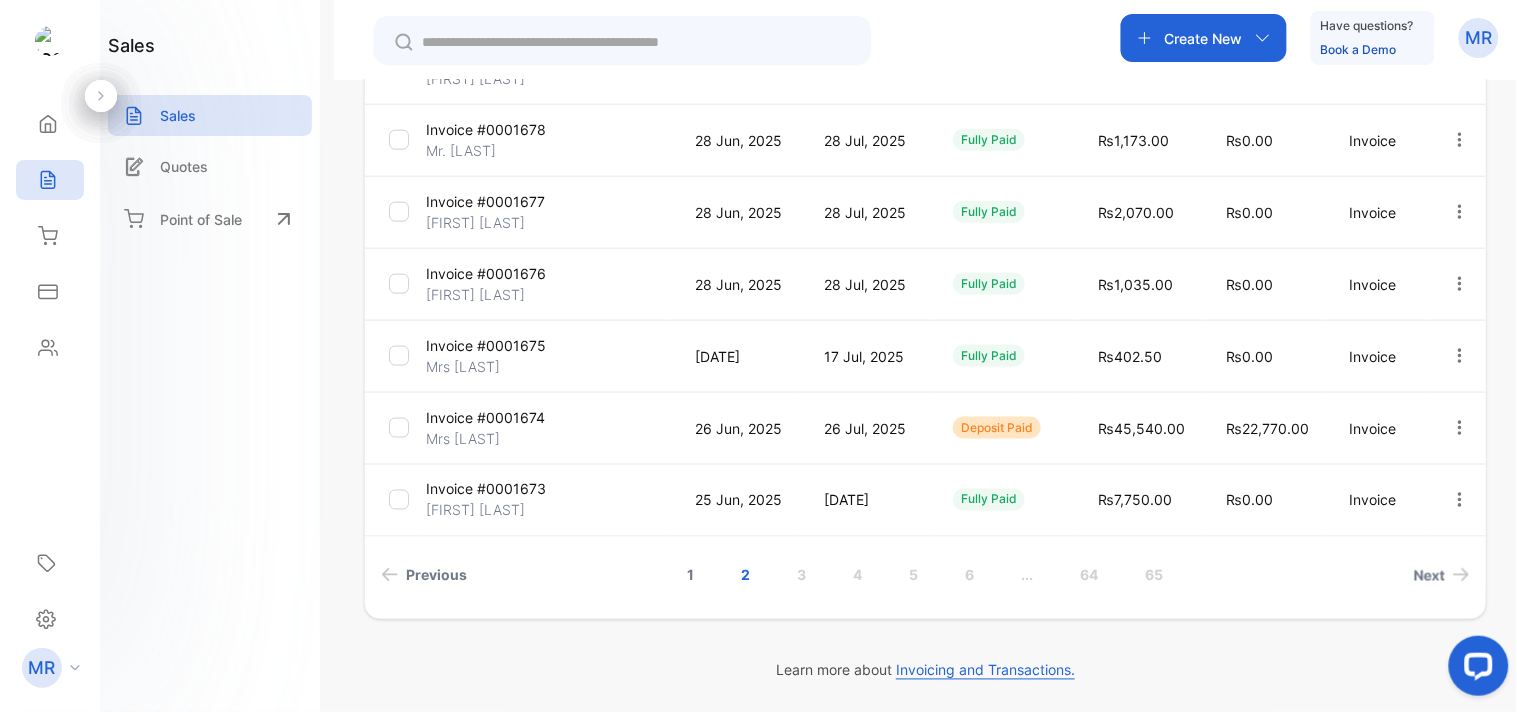click on "1" at bounding box center (691, 575) 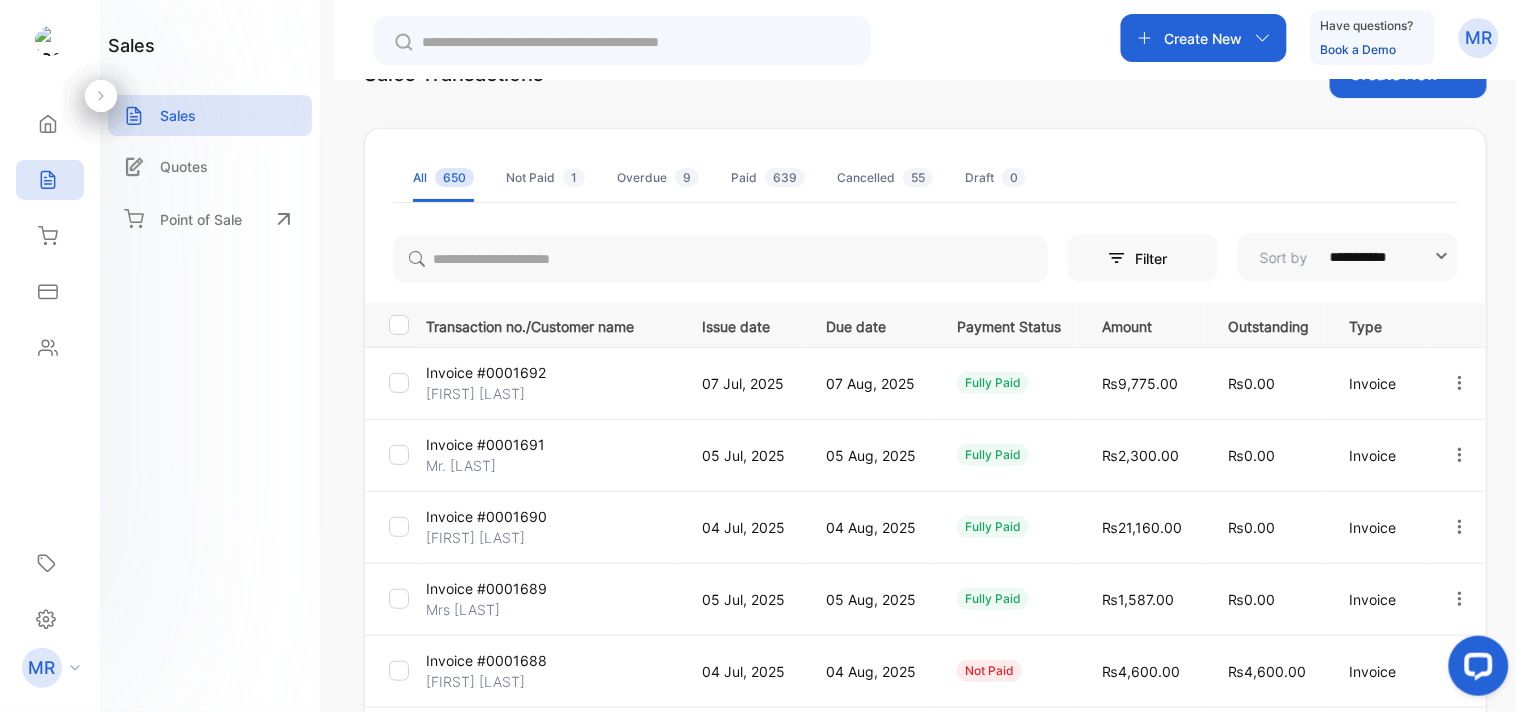 scroll, scrollTop: 66, scrollLeft: 0, axis: vertical 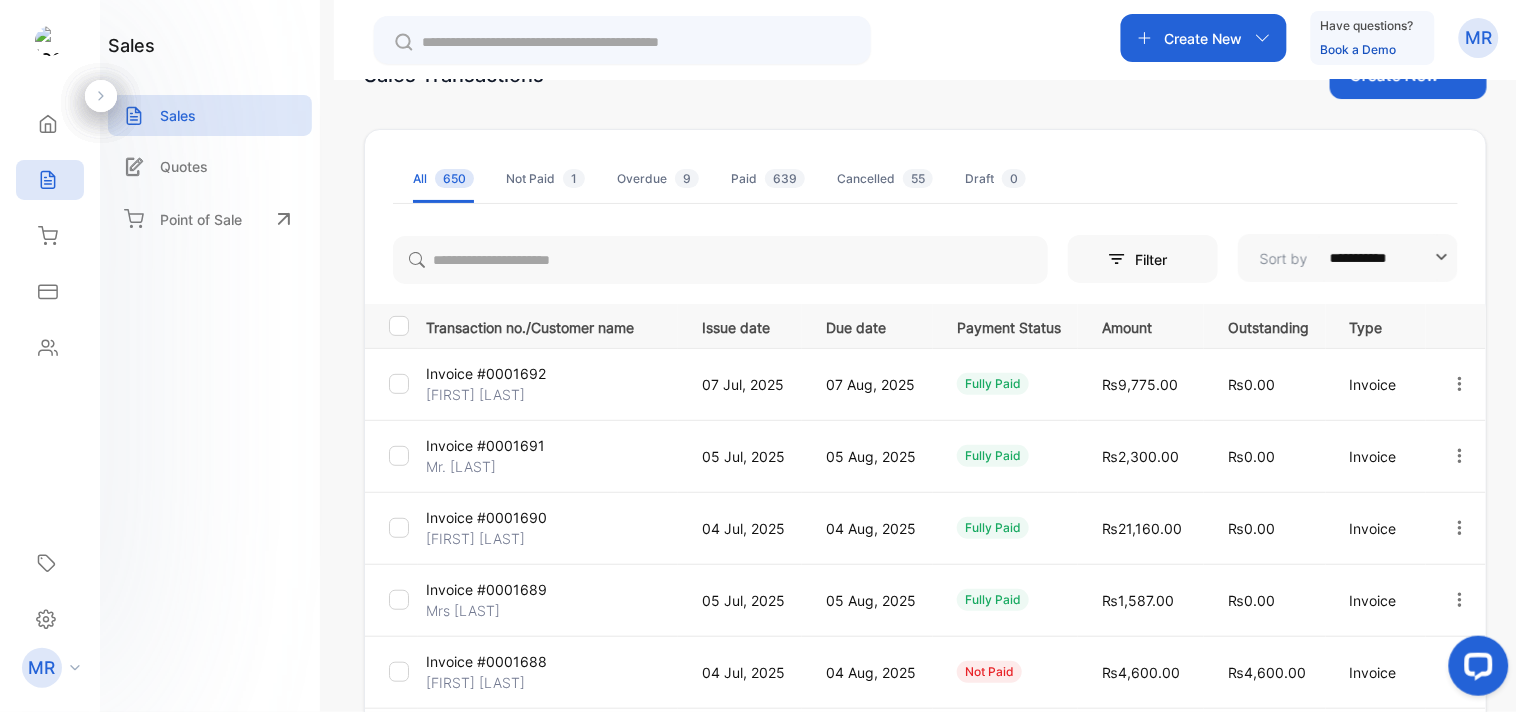 click at bounding box center (1460, 384) 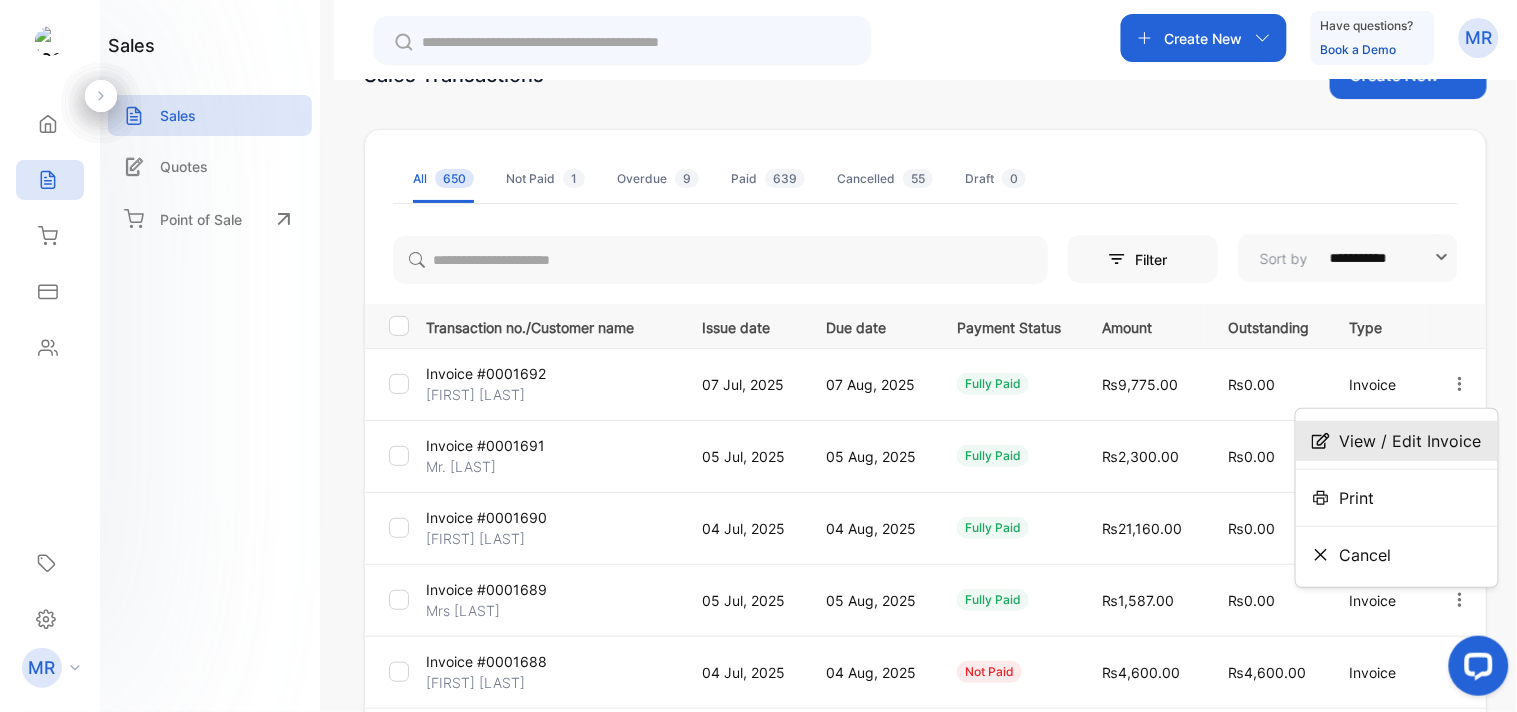 click on "View / Edit Invoice" at bounding box center (1411, 441) 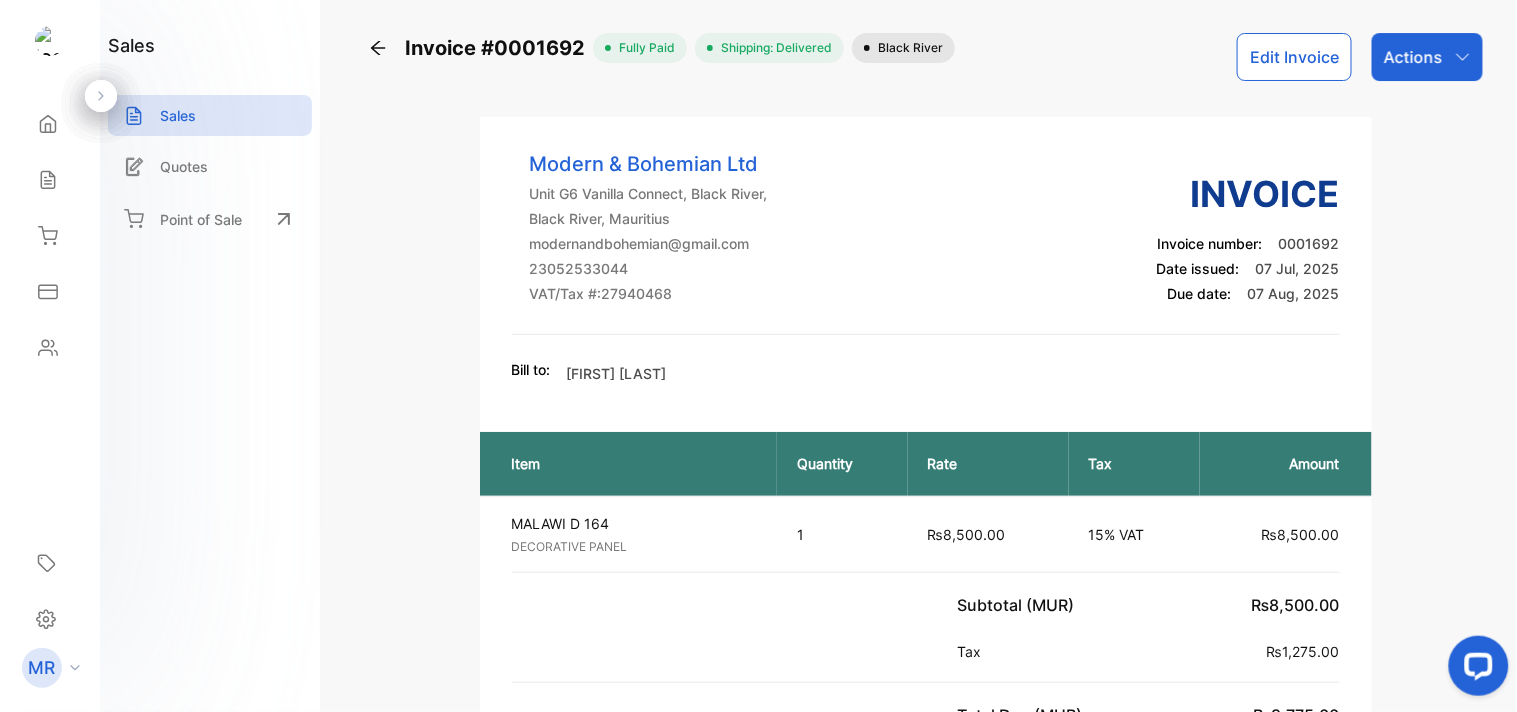 scroll, scrollTop: 0, scrollLeft: 0, axis: both 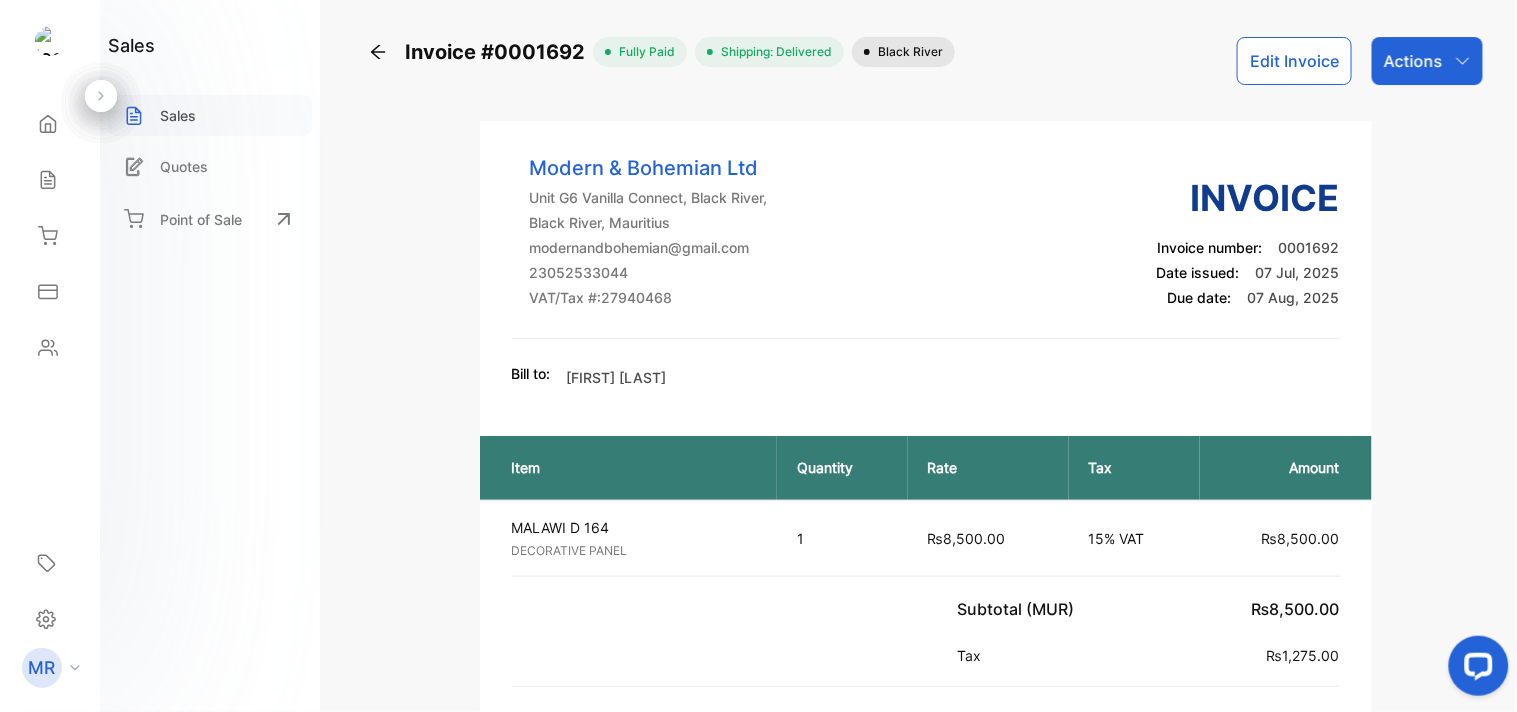 click on "Sales" at bounding box center [178, 115] 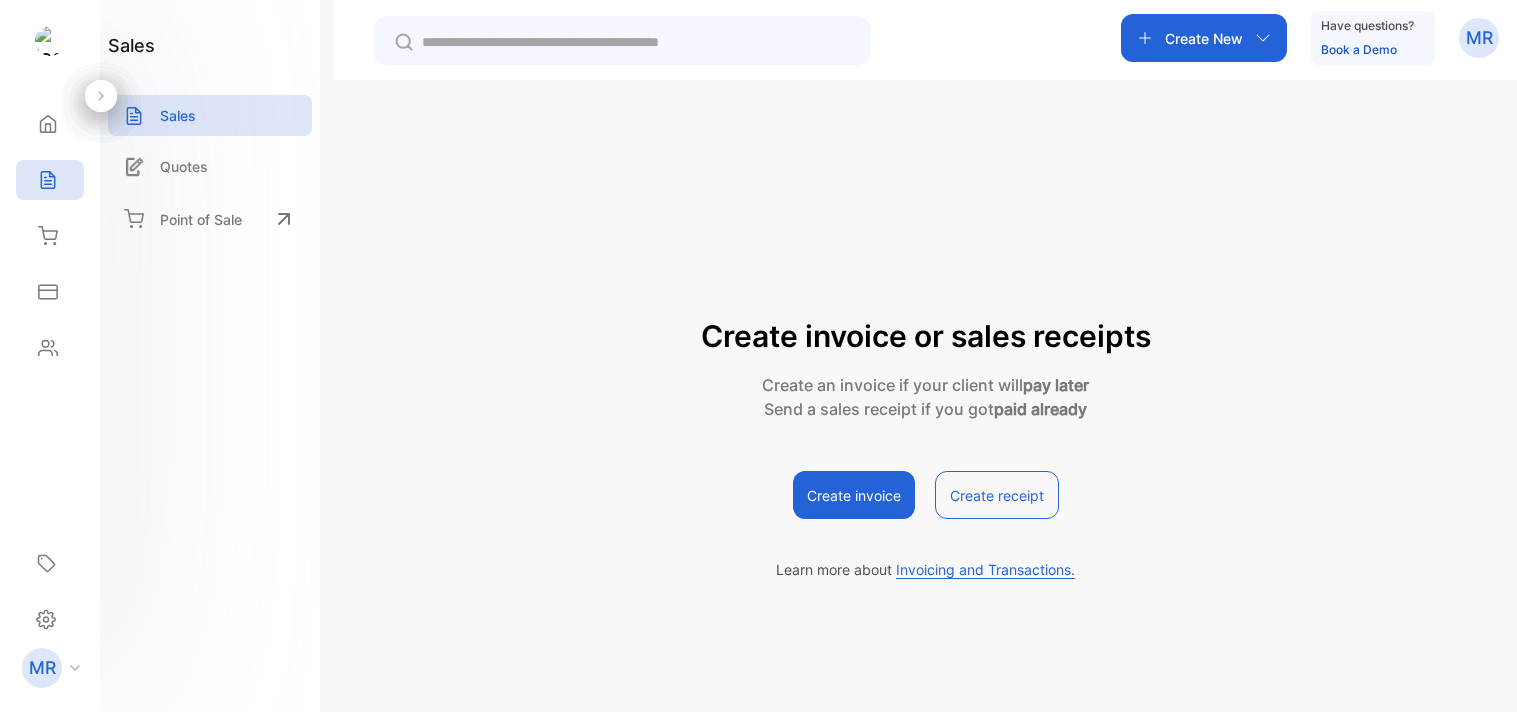 scroll, scrollTop: 0, scrollLeft: 0, axis: both 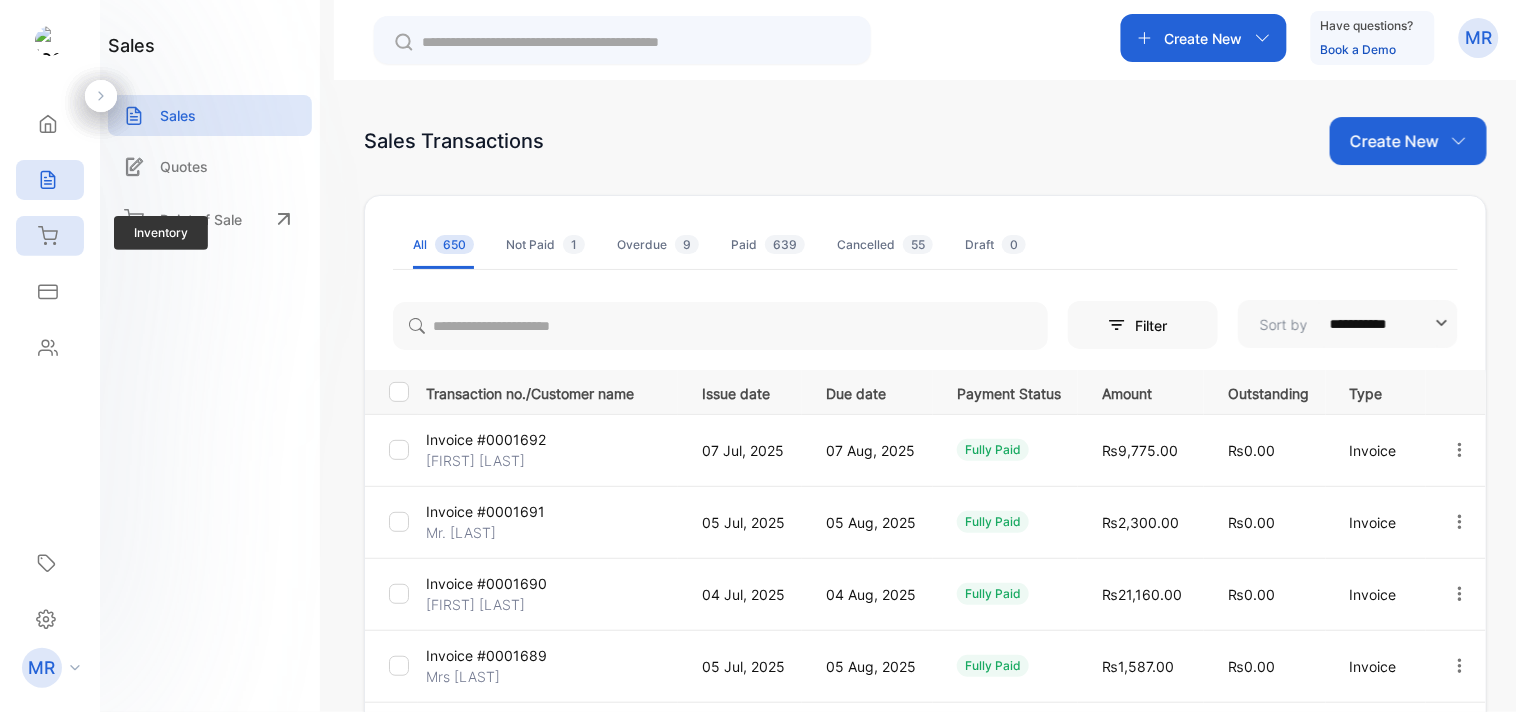 click at bounding box center (48, 124) 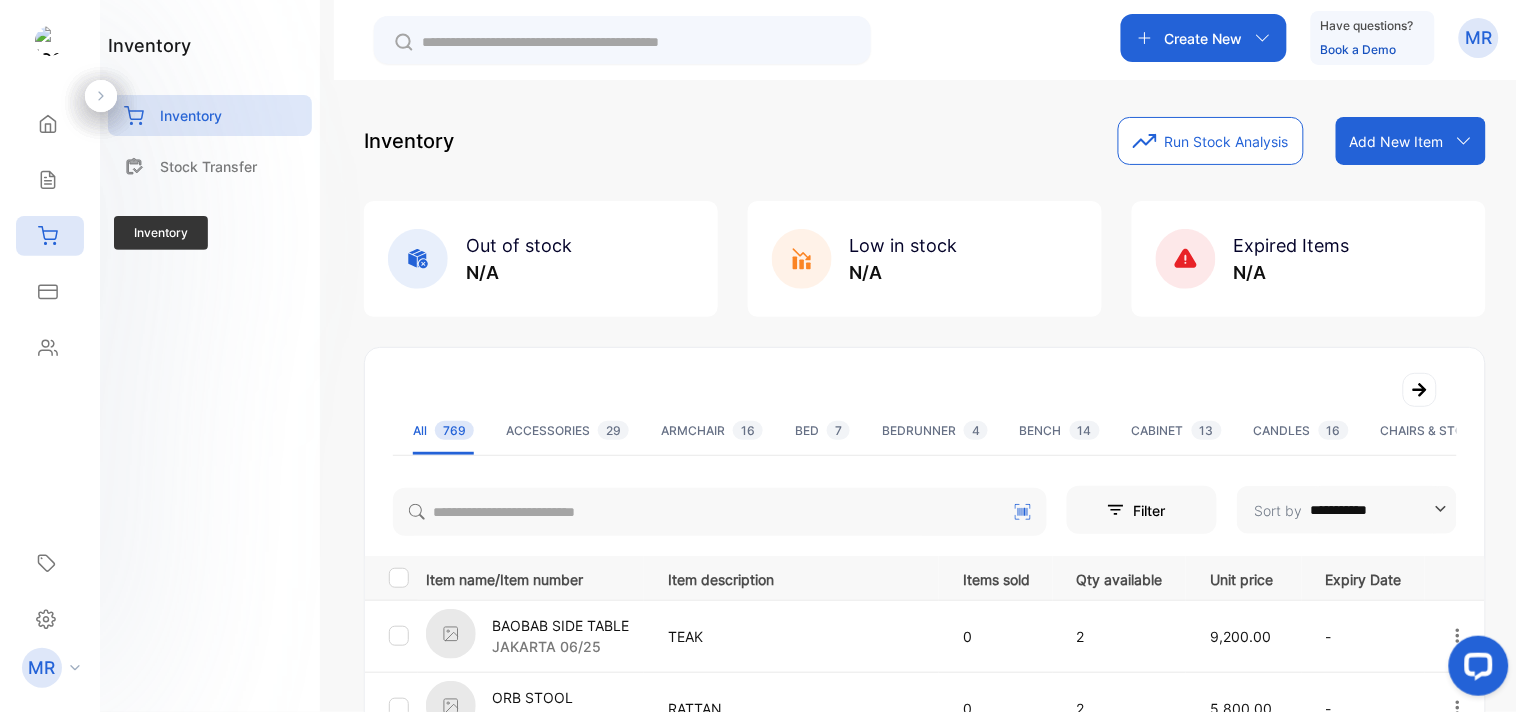 scroll, scrollTop: 0, scrollLeft: 0, axis: both 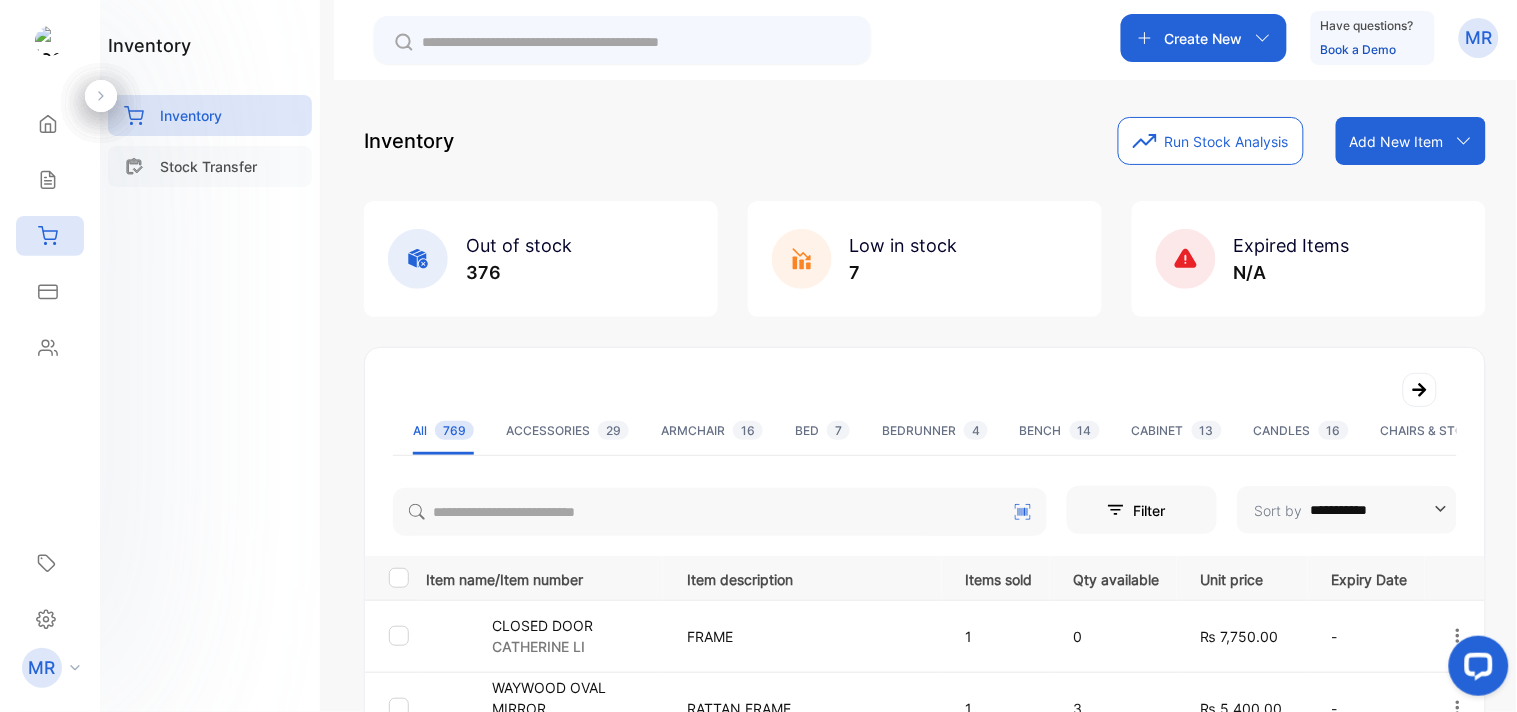 click on "Stock Transfer" at bounding box center (210, 166) 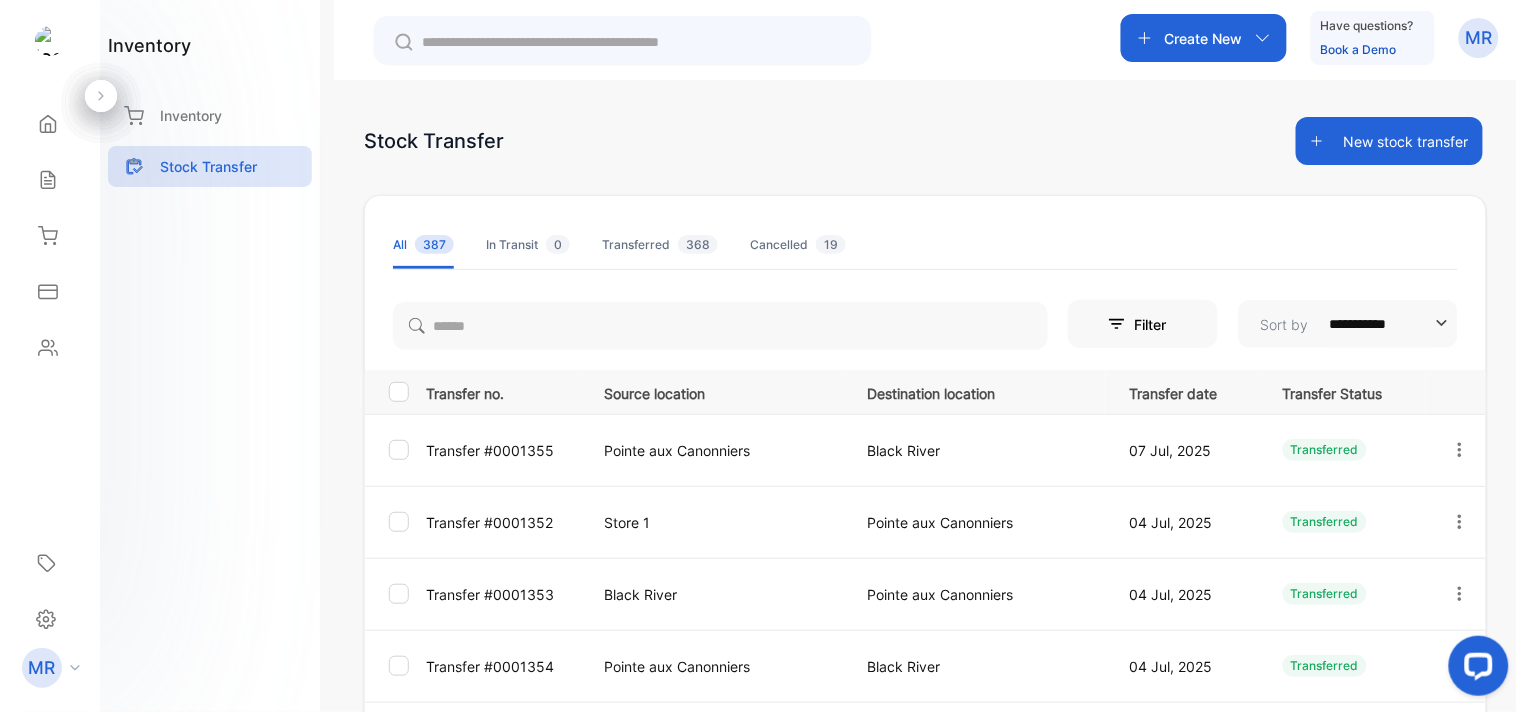 click at bounding box center [1460, 450] 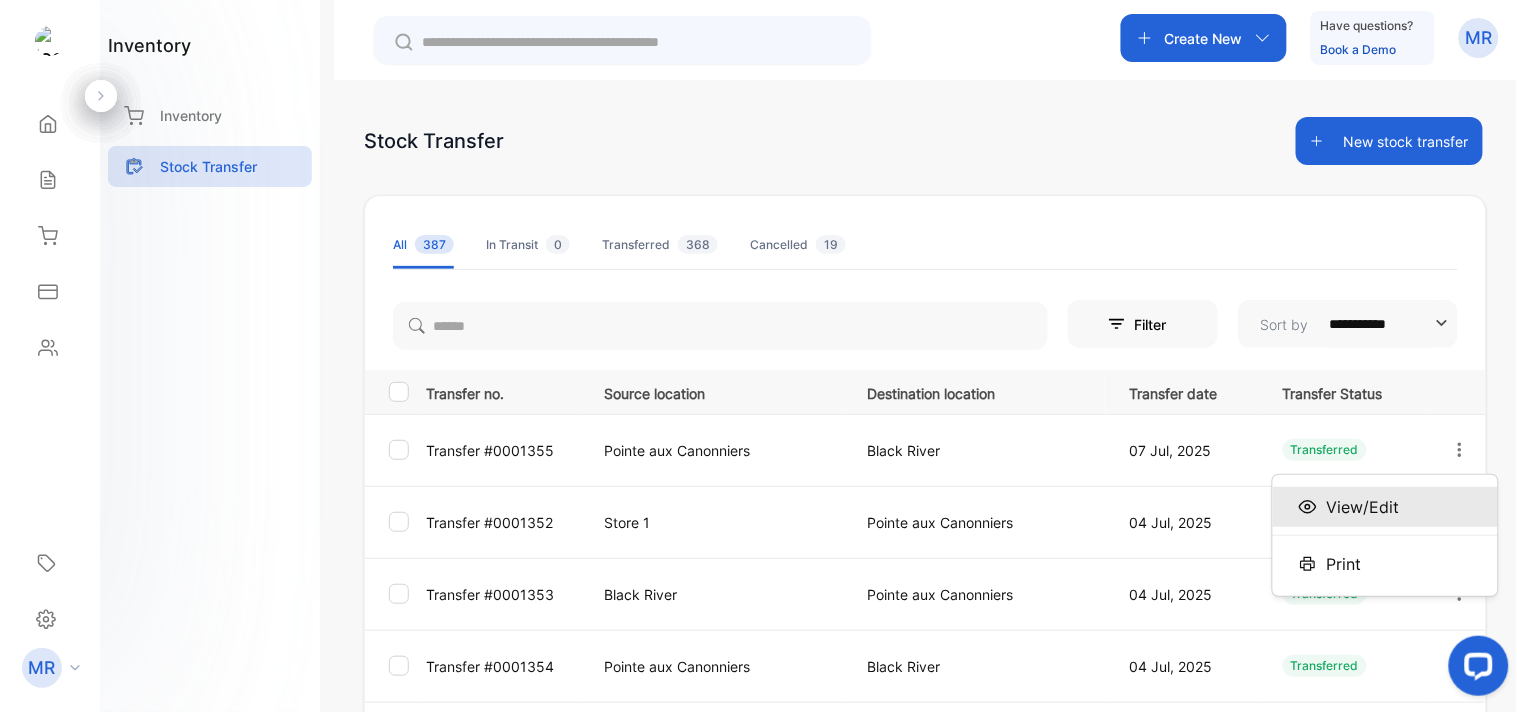 click on "View/Edit" at bounding box center (1363, 507) 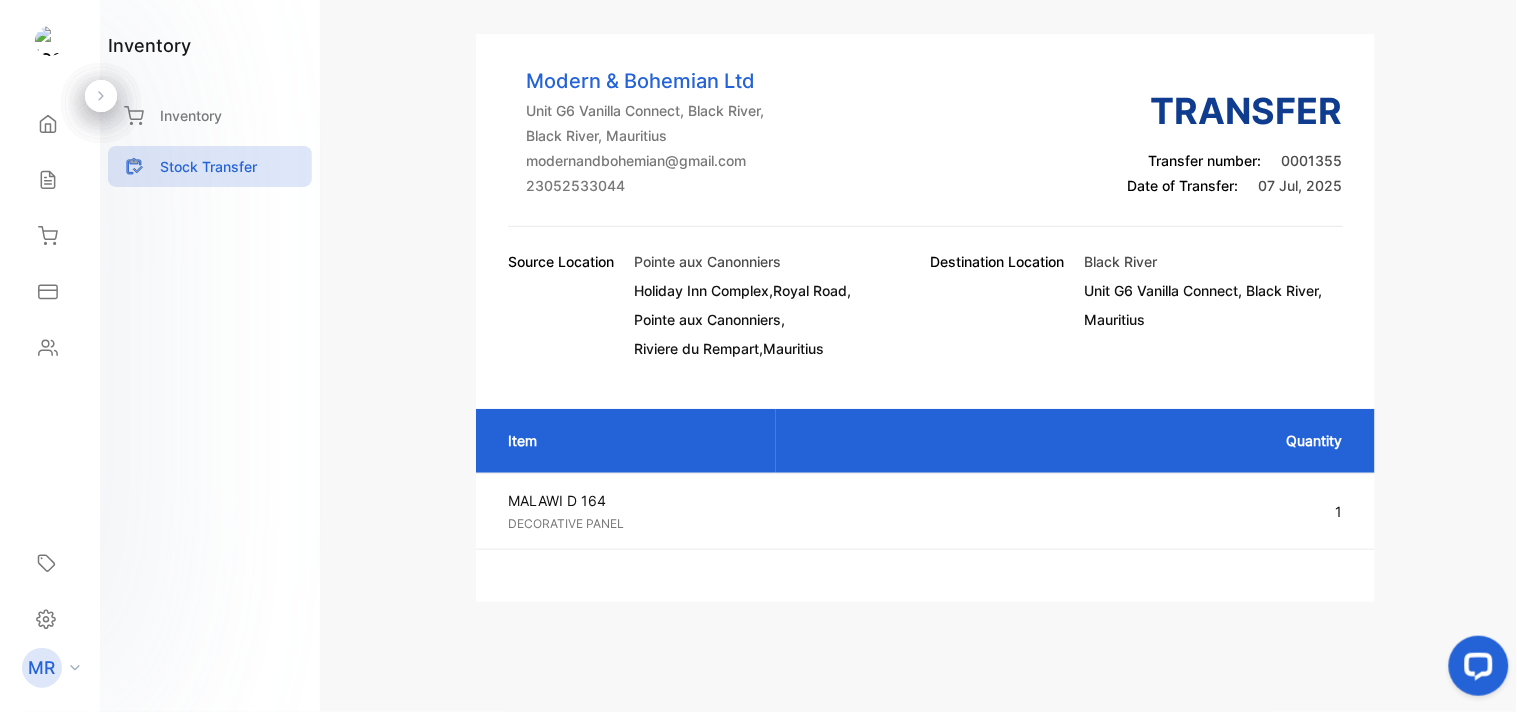 scroll, scrollTop: 0, scrollLeft: 0, axis: both 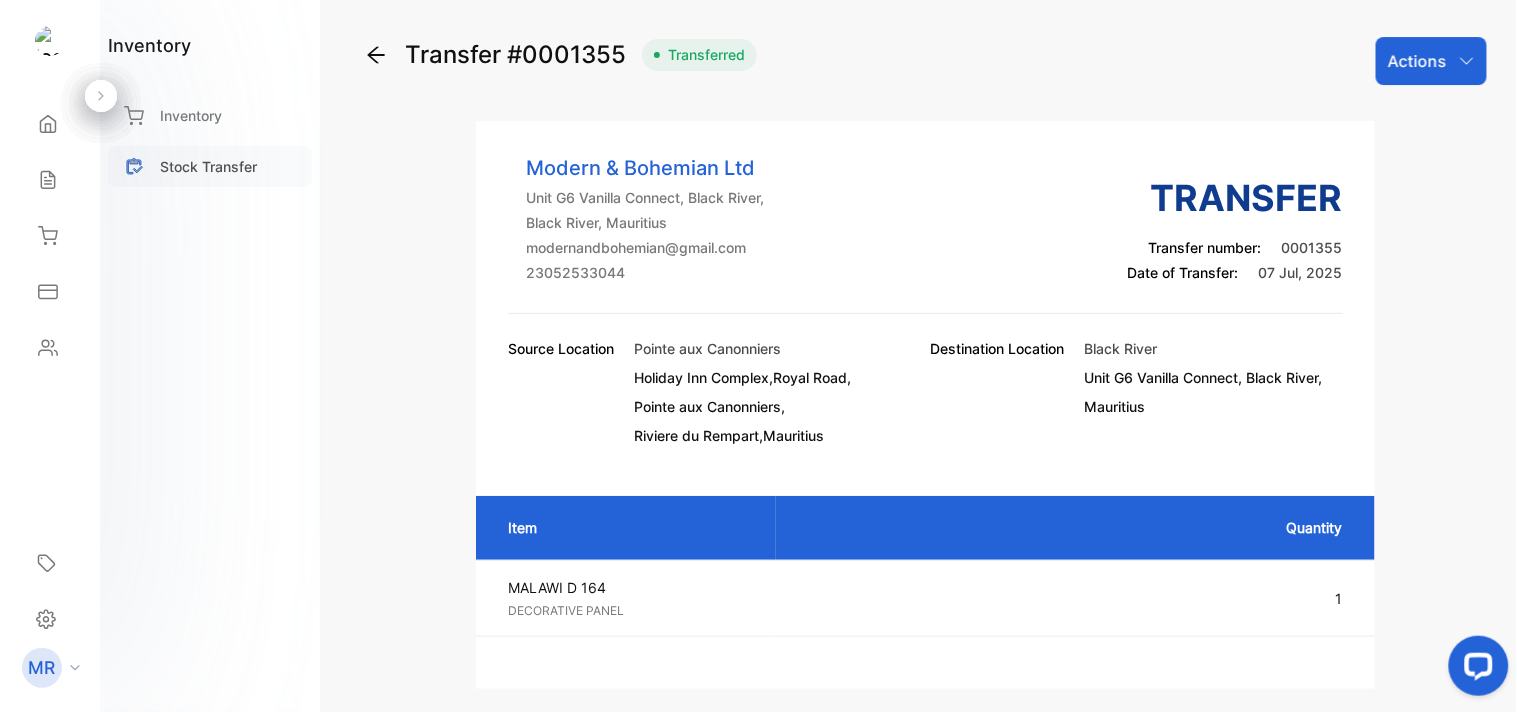click on "Stock Transfer" at bounding box center [208, 166] 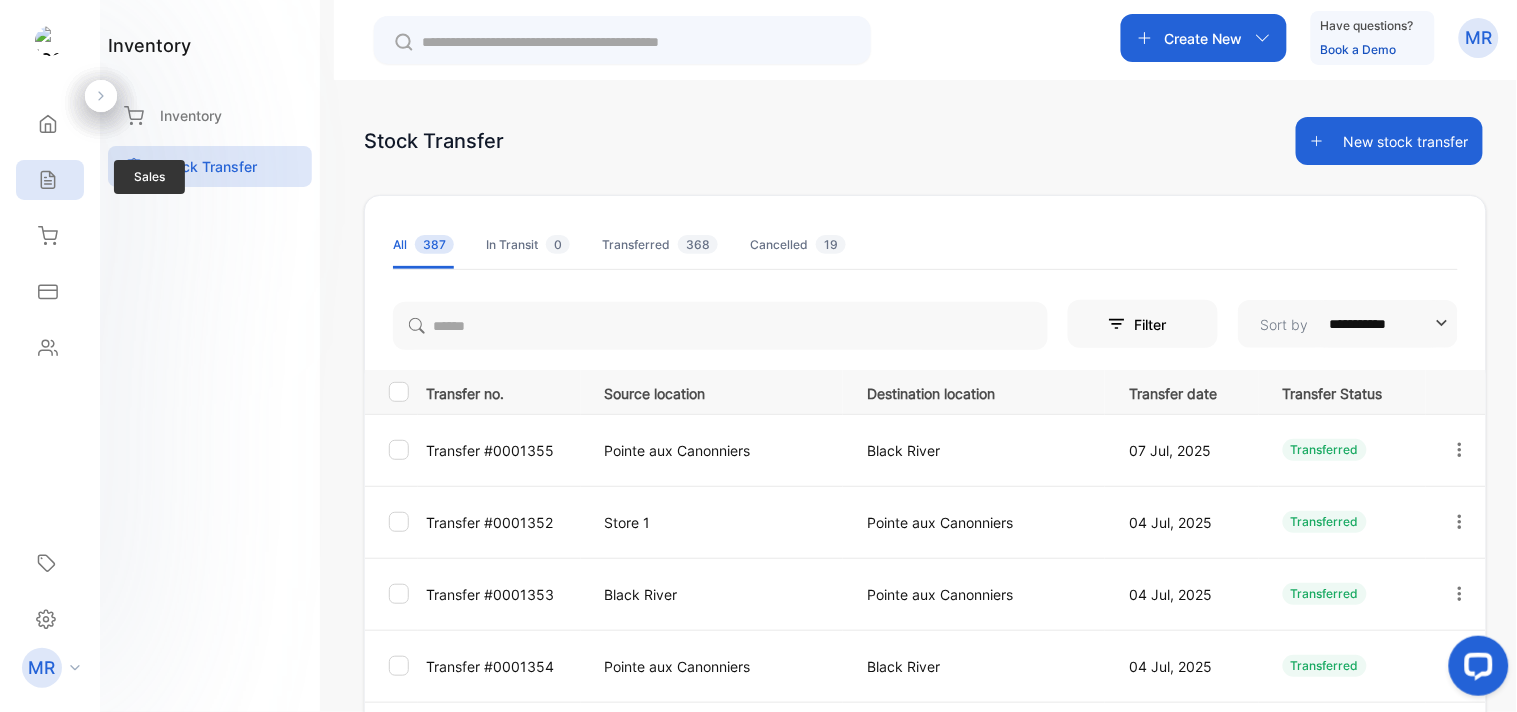 click at bounding box center [48, 124] 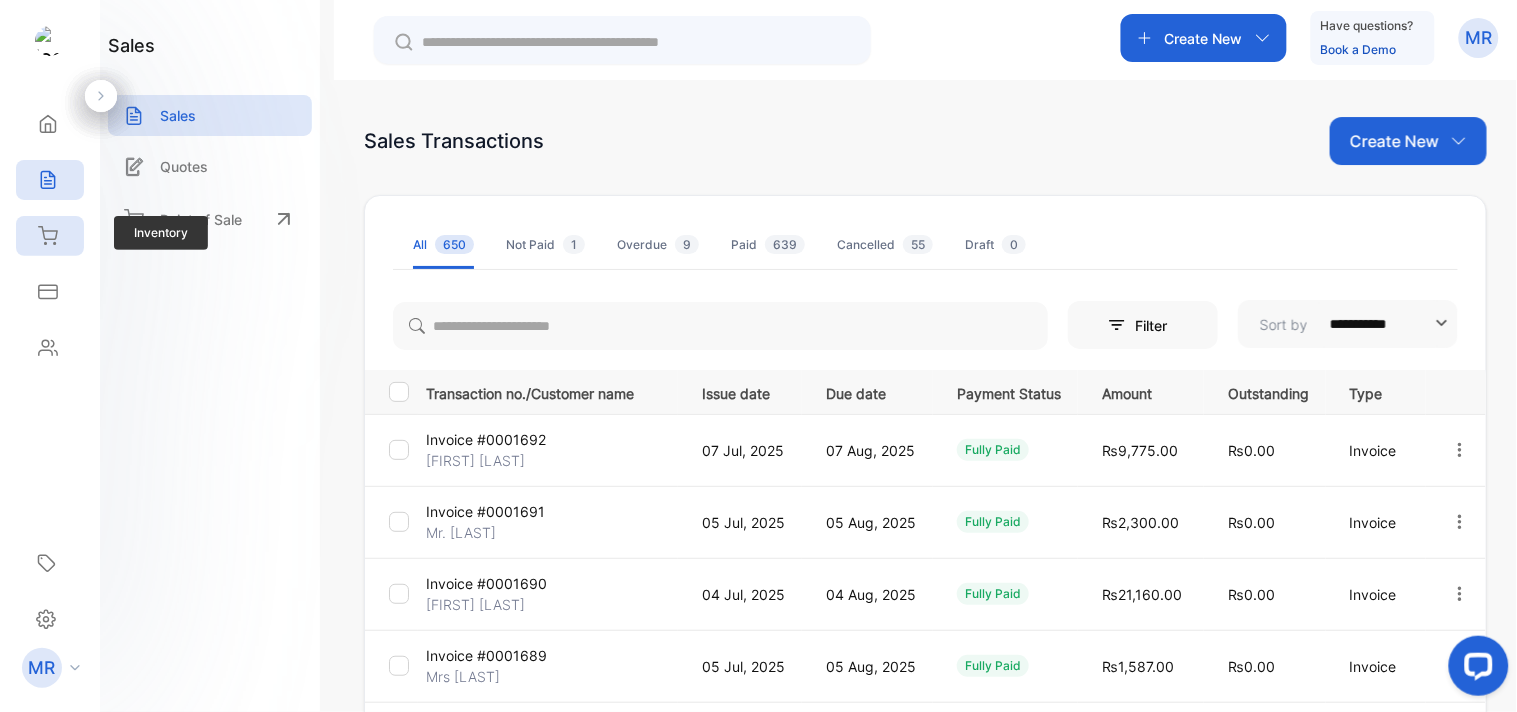 click at bounding box center [48, 124] 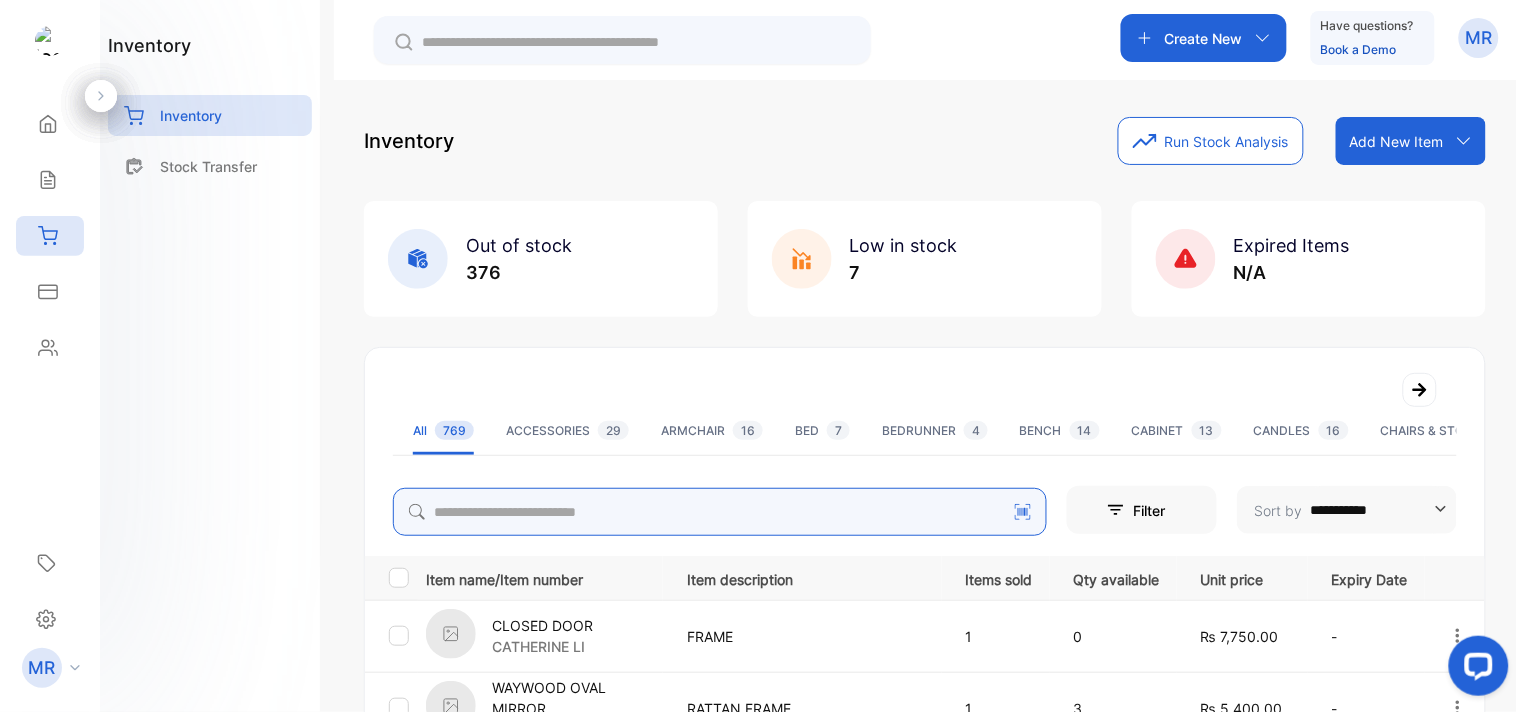click at bounding box center (720, 512) 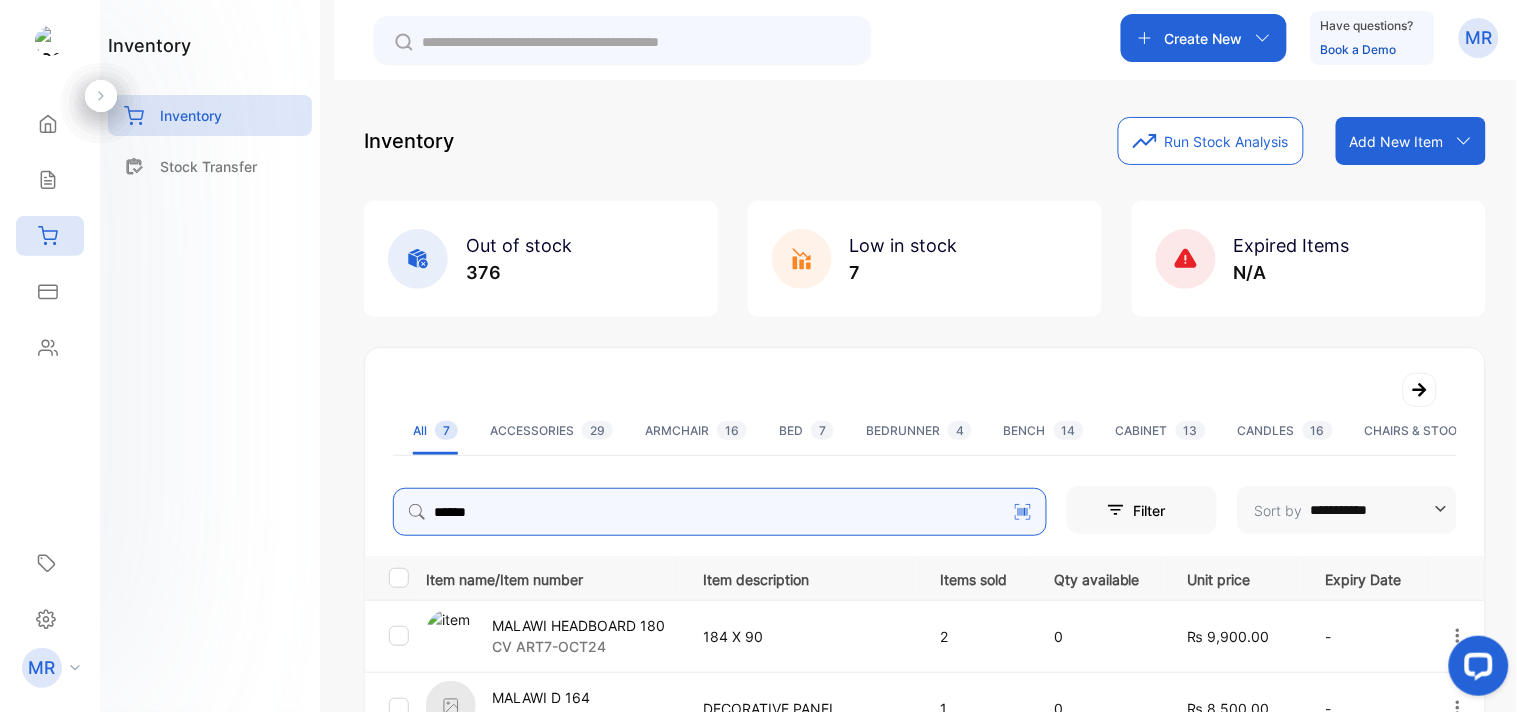 type on "******" 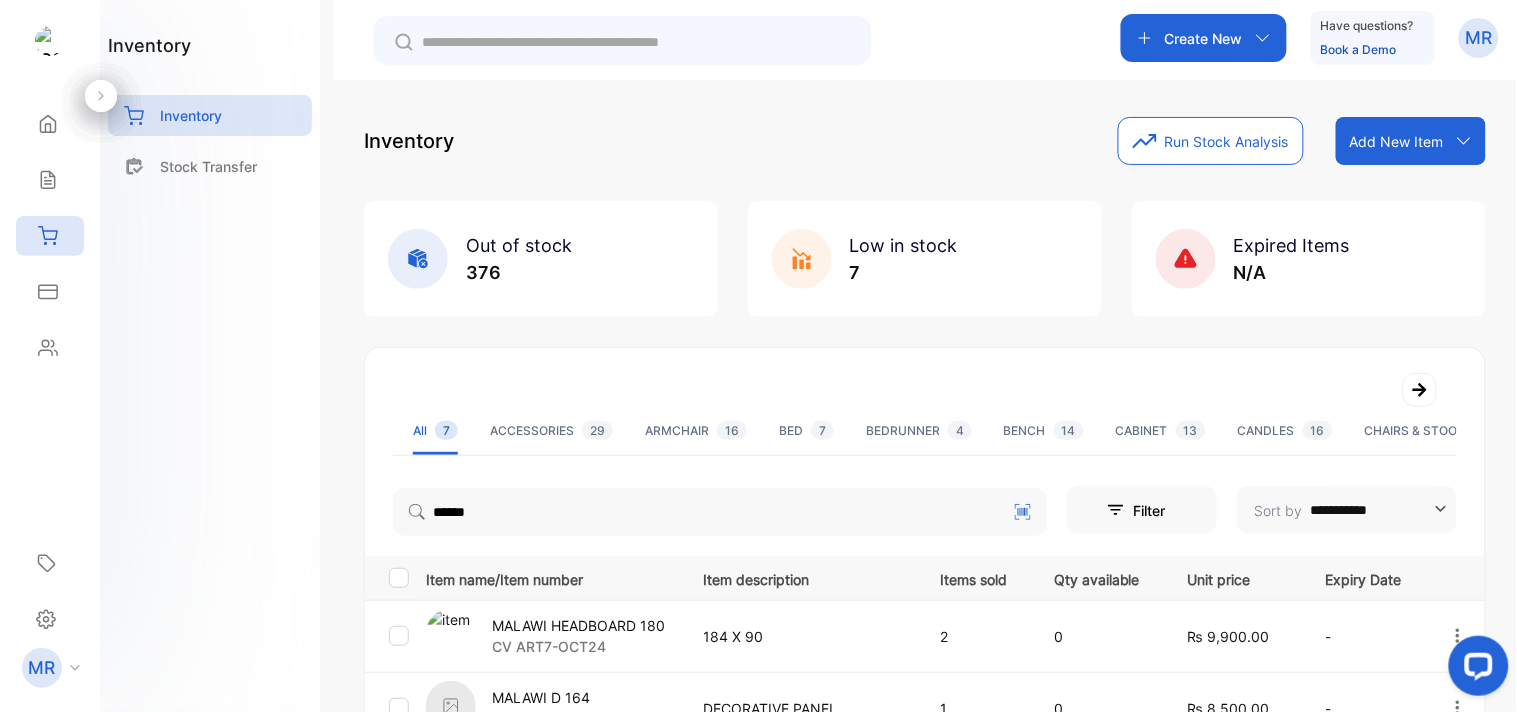 click on "inventory Inventory Stock Transfer" at bounding box center [210, 356] 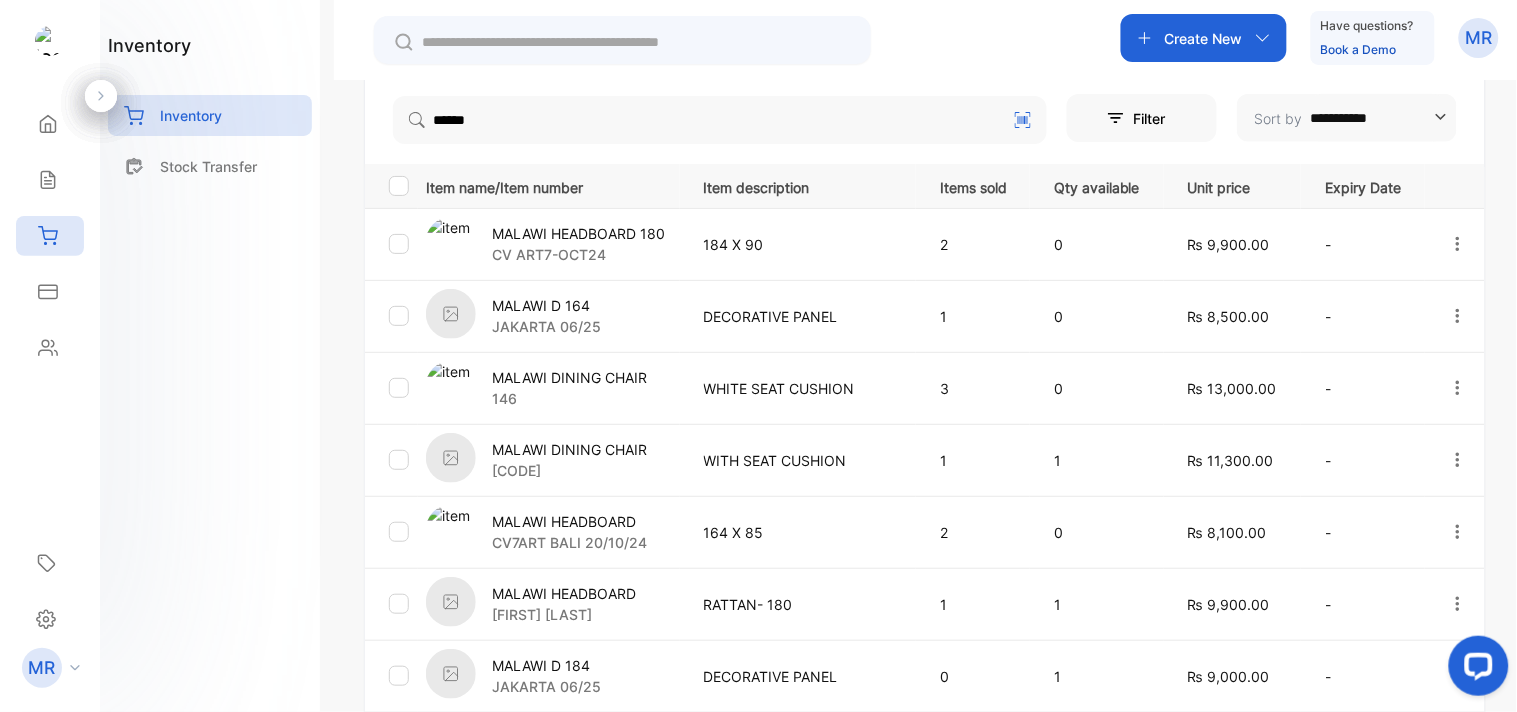 scroll, scrollTop: 492, scrollLeft: 0, axis: vertical 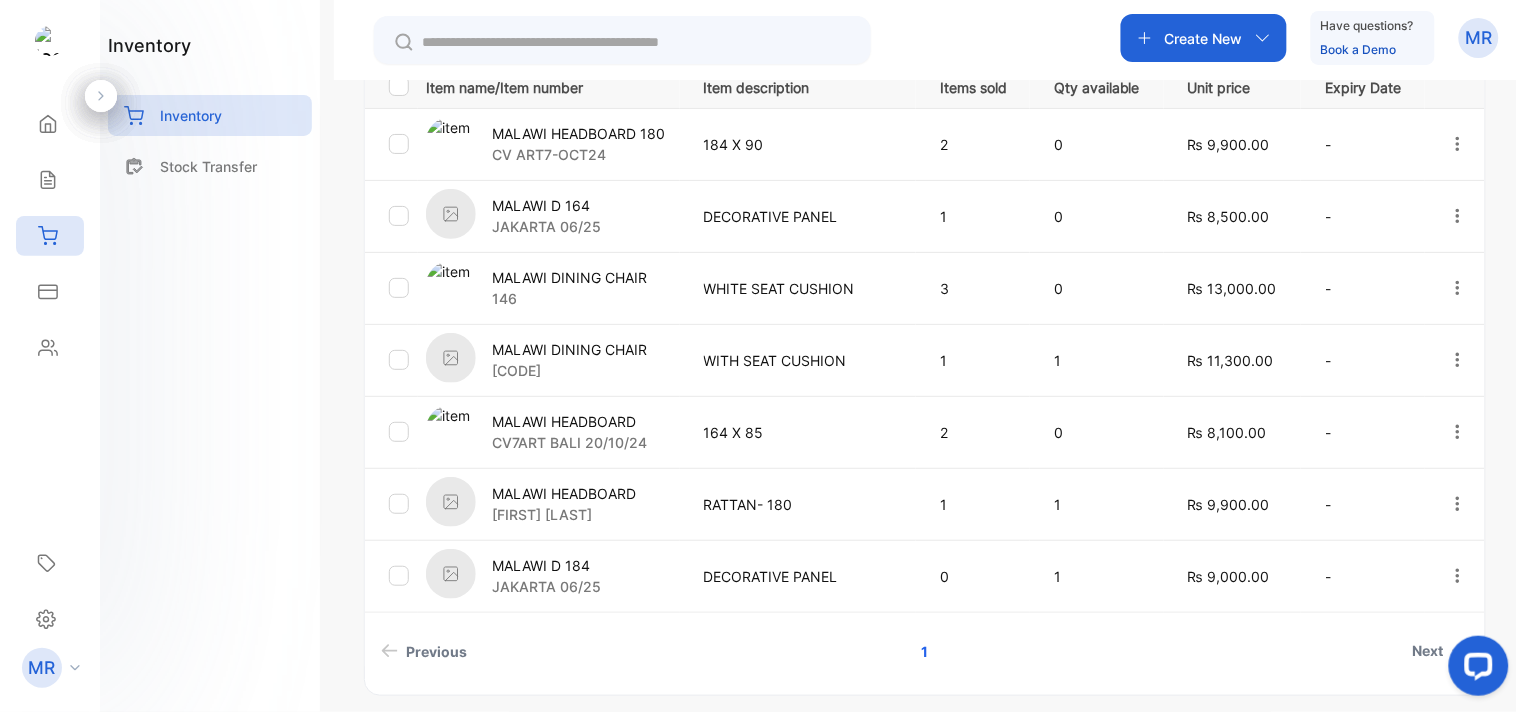 click on "MALAWI D 184" at bounding box center (578, 133) 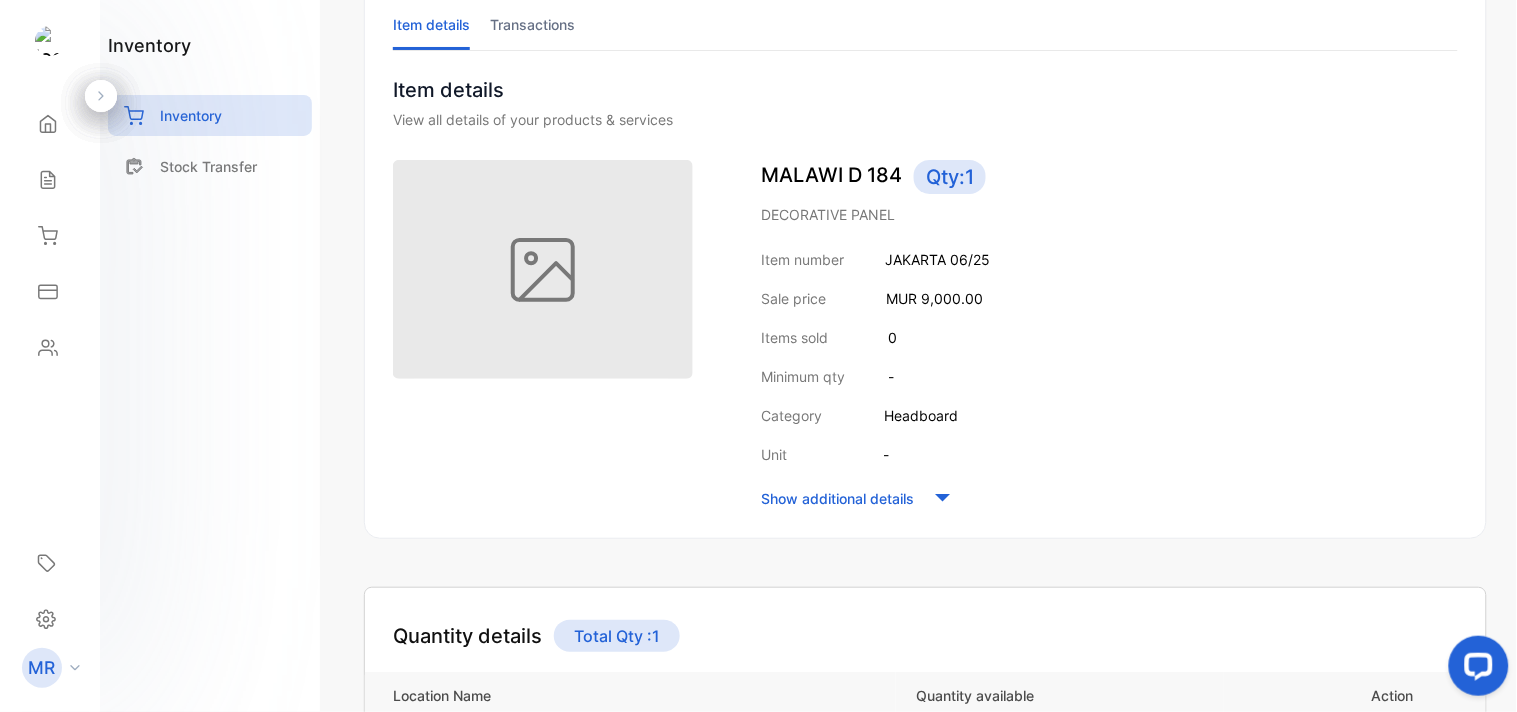 scroll, scrollTop: 0, scrollLeft: 0, axis: both 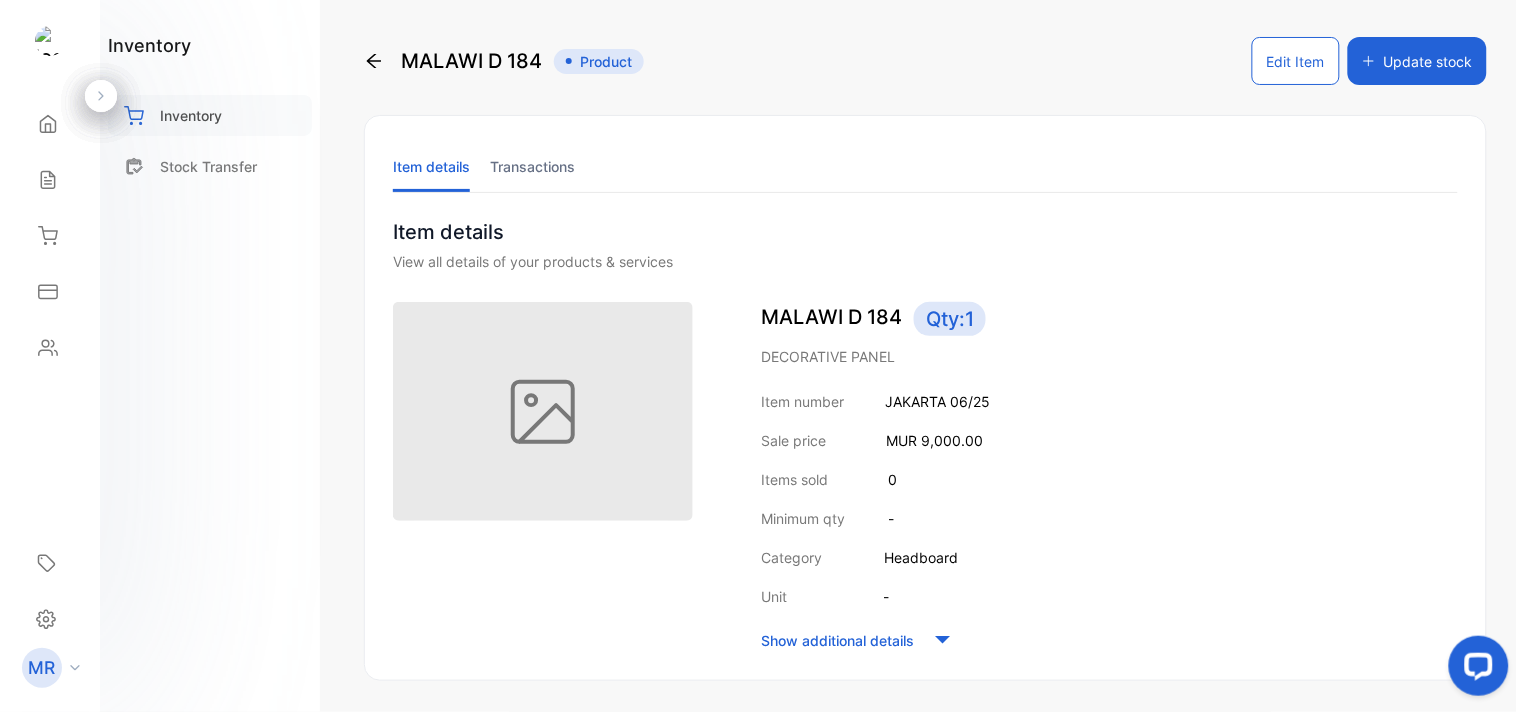 click on "Inventory" at bounding box center (210, 115) 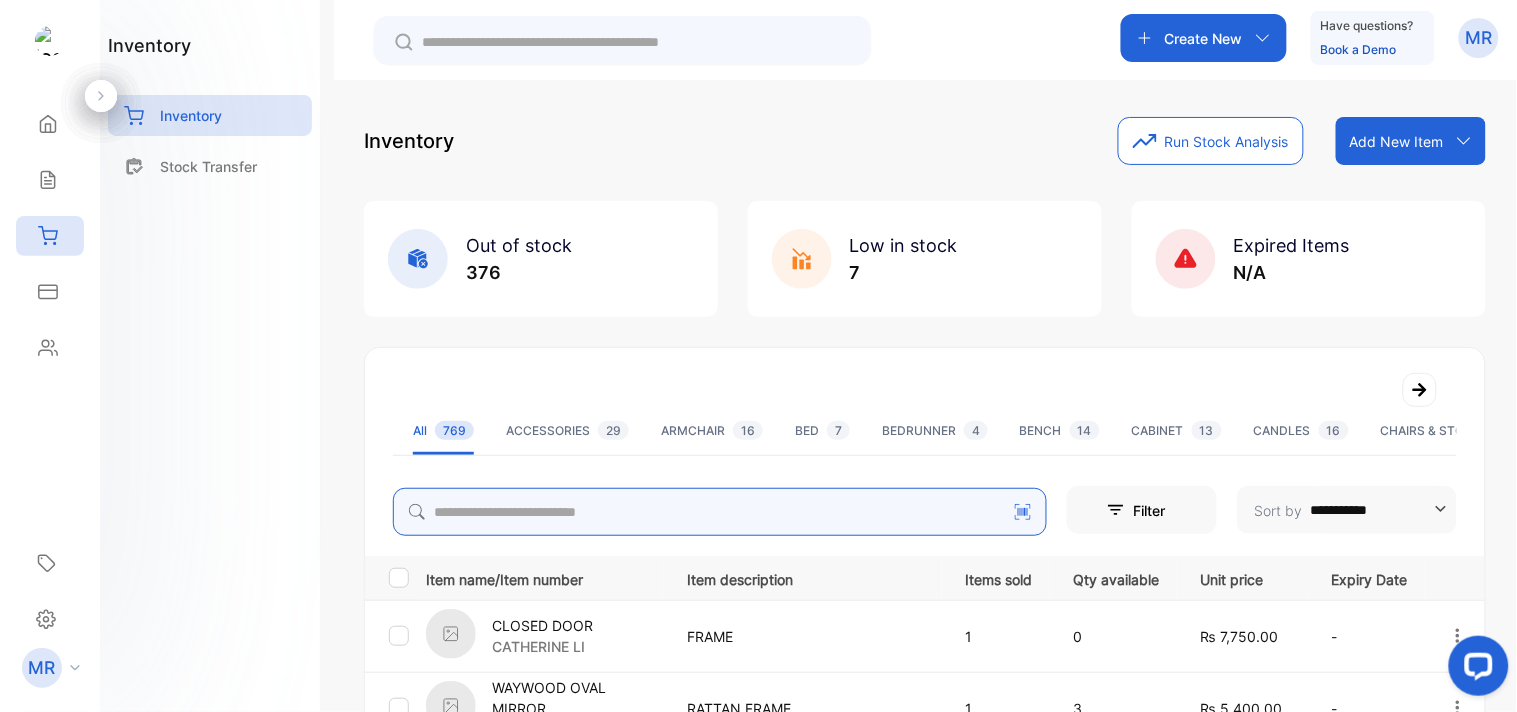 click at bounding box center [720, 512] 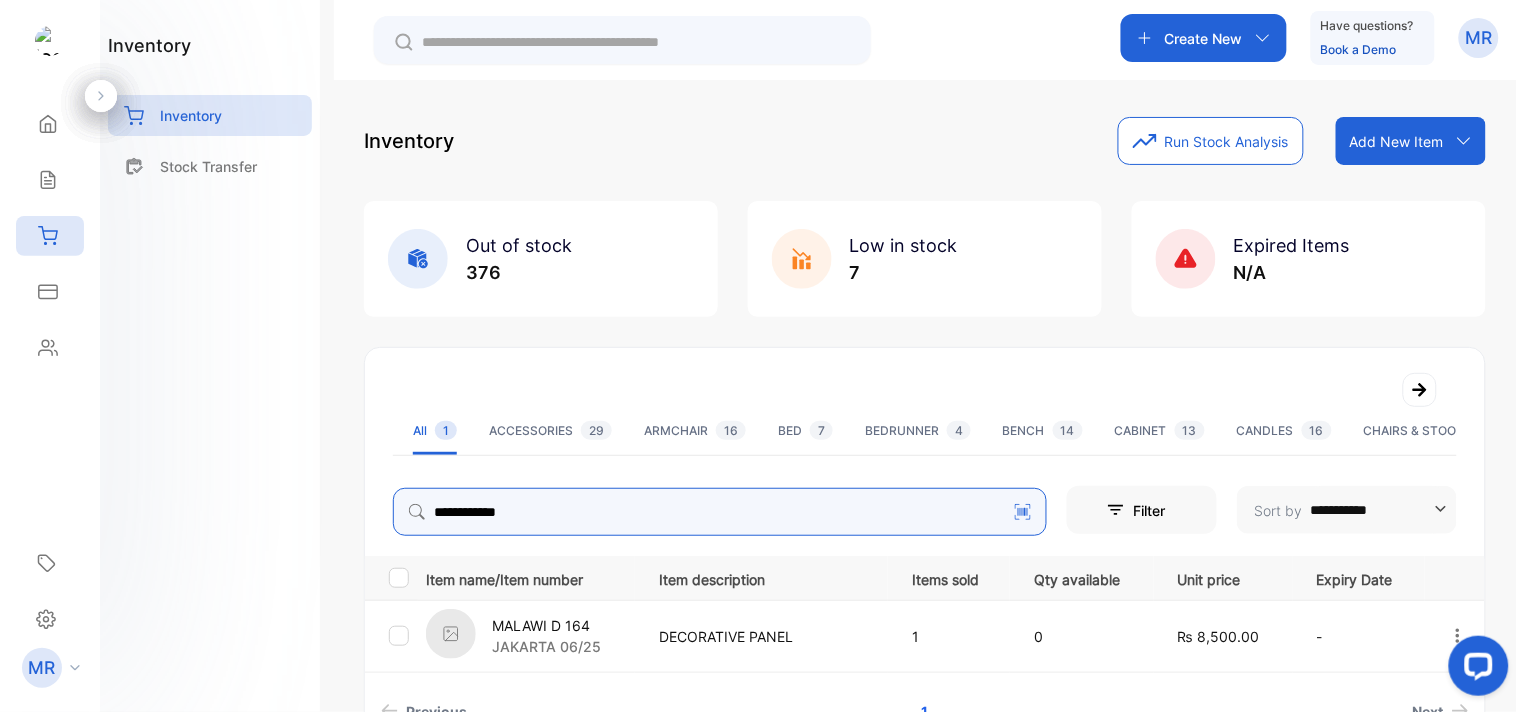 type on "**********" 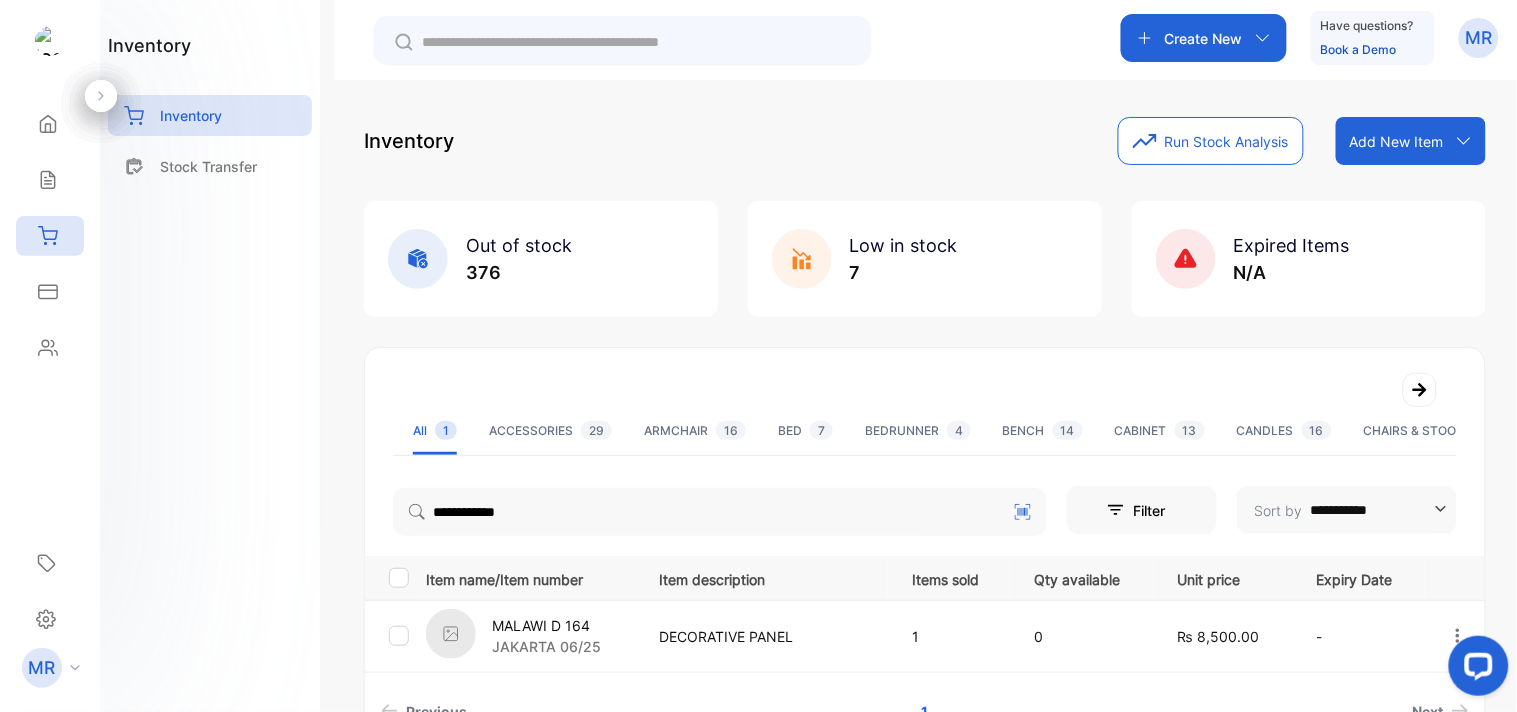 click on "MALAWI D 164" at bounding box center [546, 625] 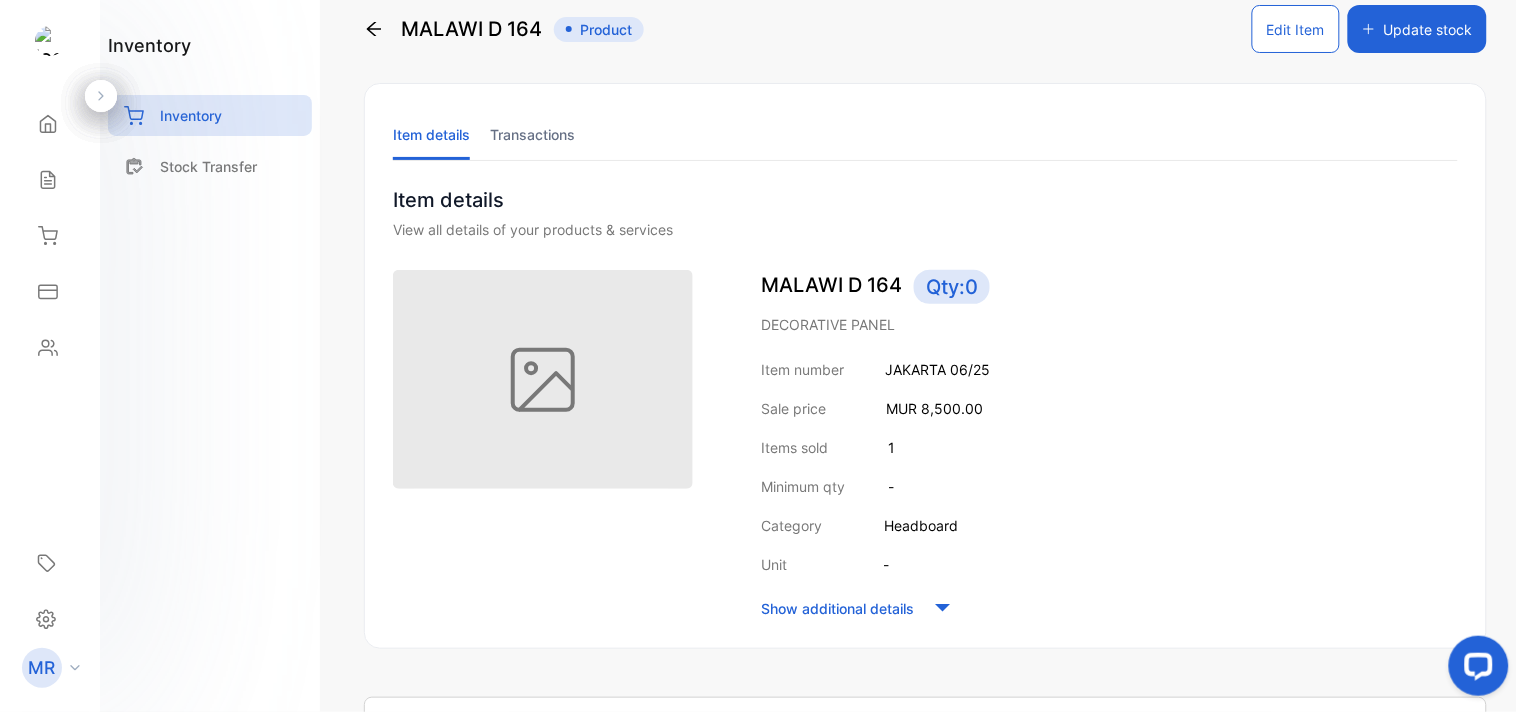 scroll, scrollTop: 0, scrollLeft: 0, axis: both 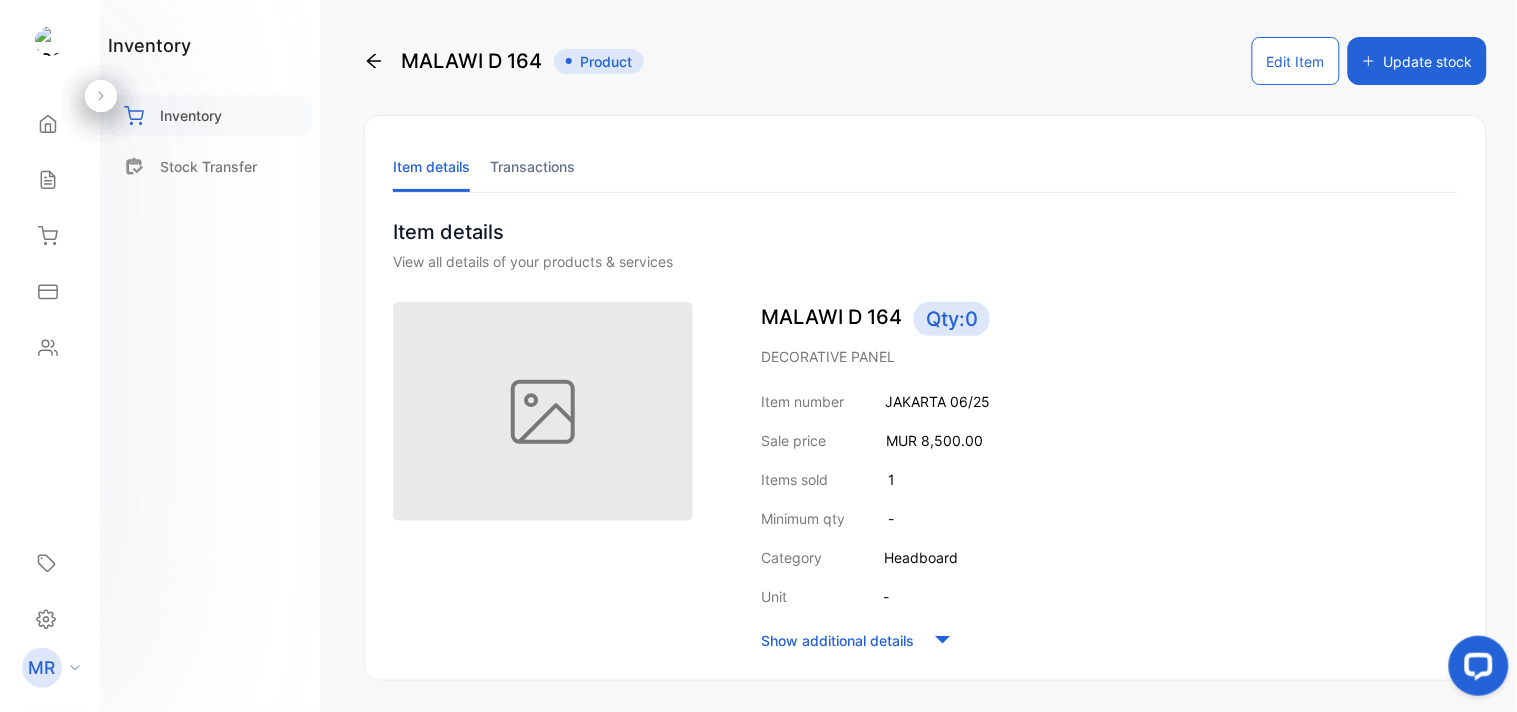 click on "Inventory" at bounding box center (210, 115) 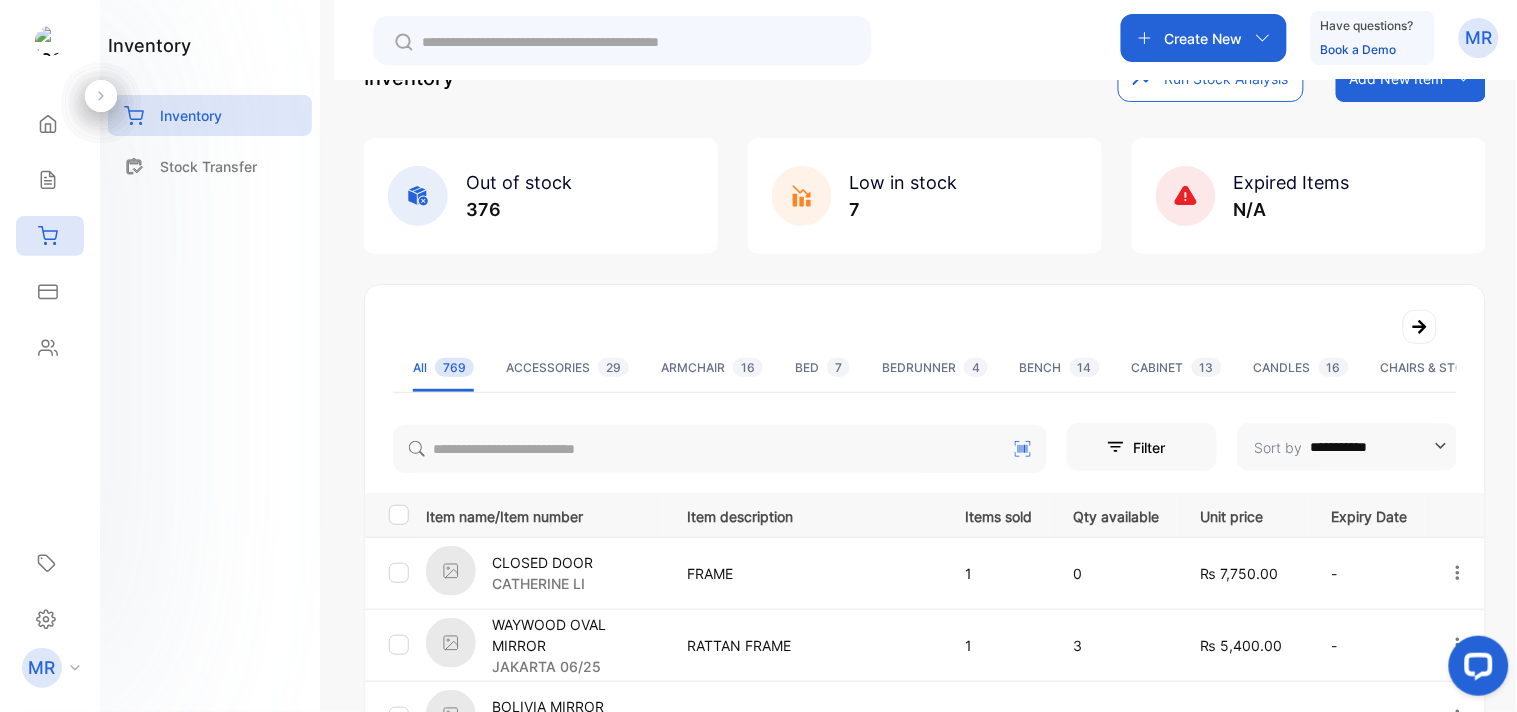 scroll, scrollTop: 0, scrollLeft: 0, axis: both 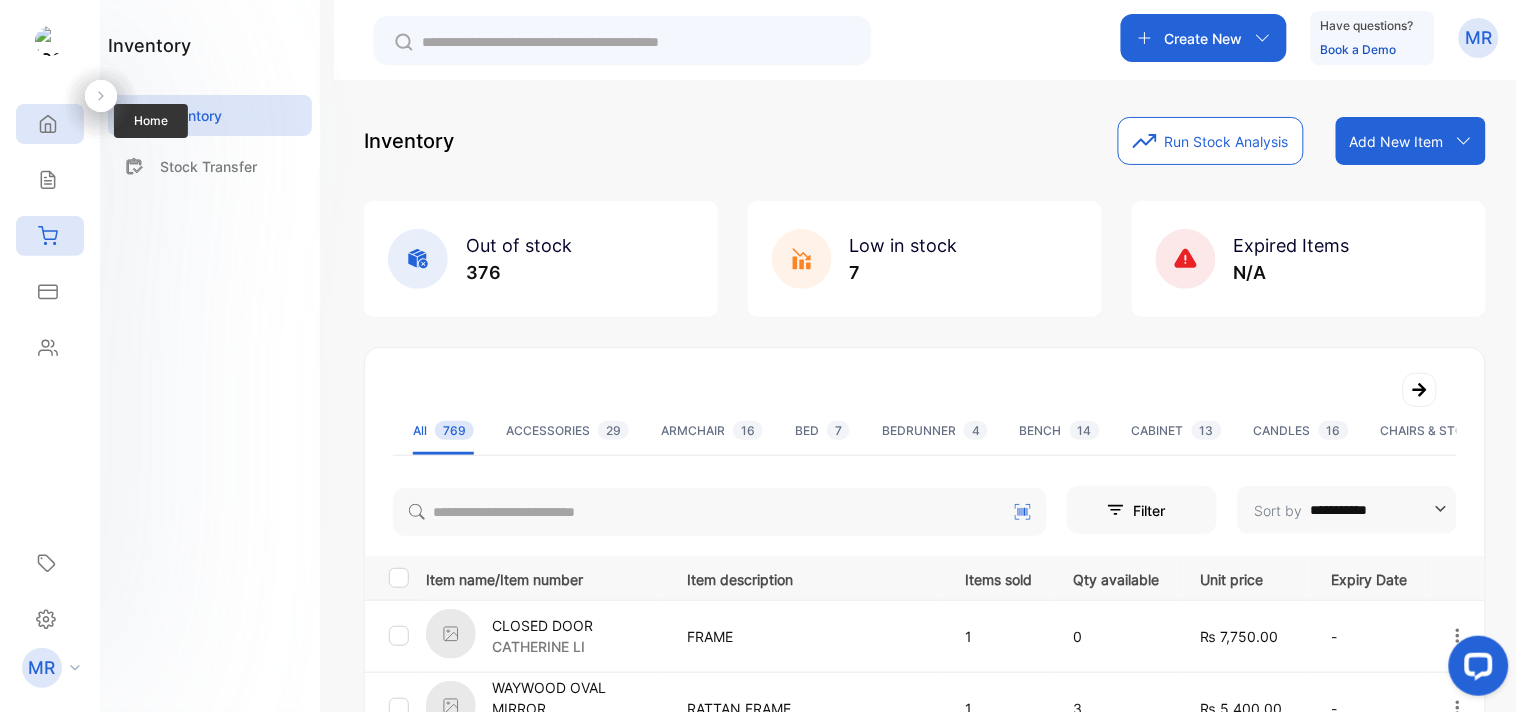 click at bounding box center [48, 124] 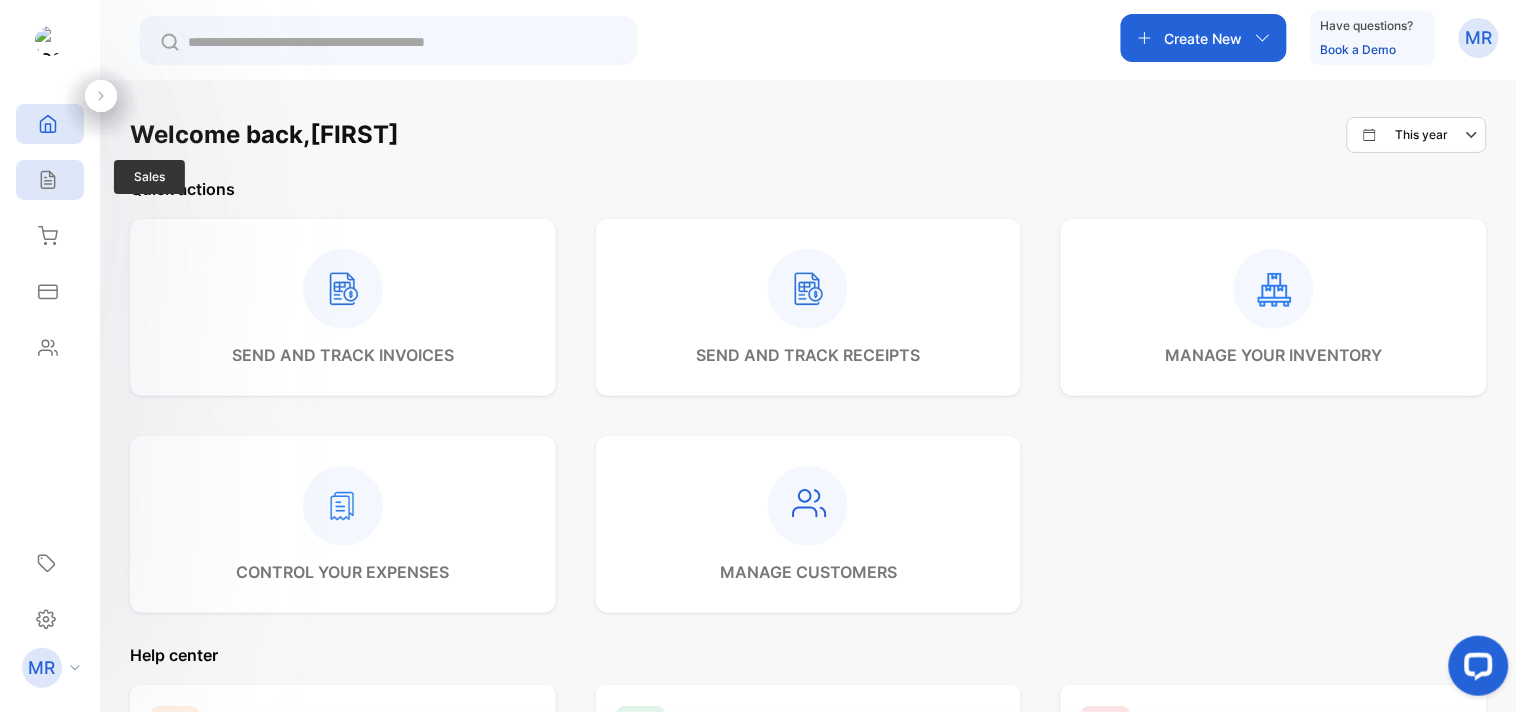 click on "Sales" at bounding box center (45, 180) 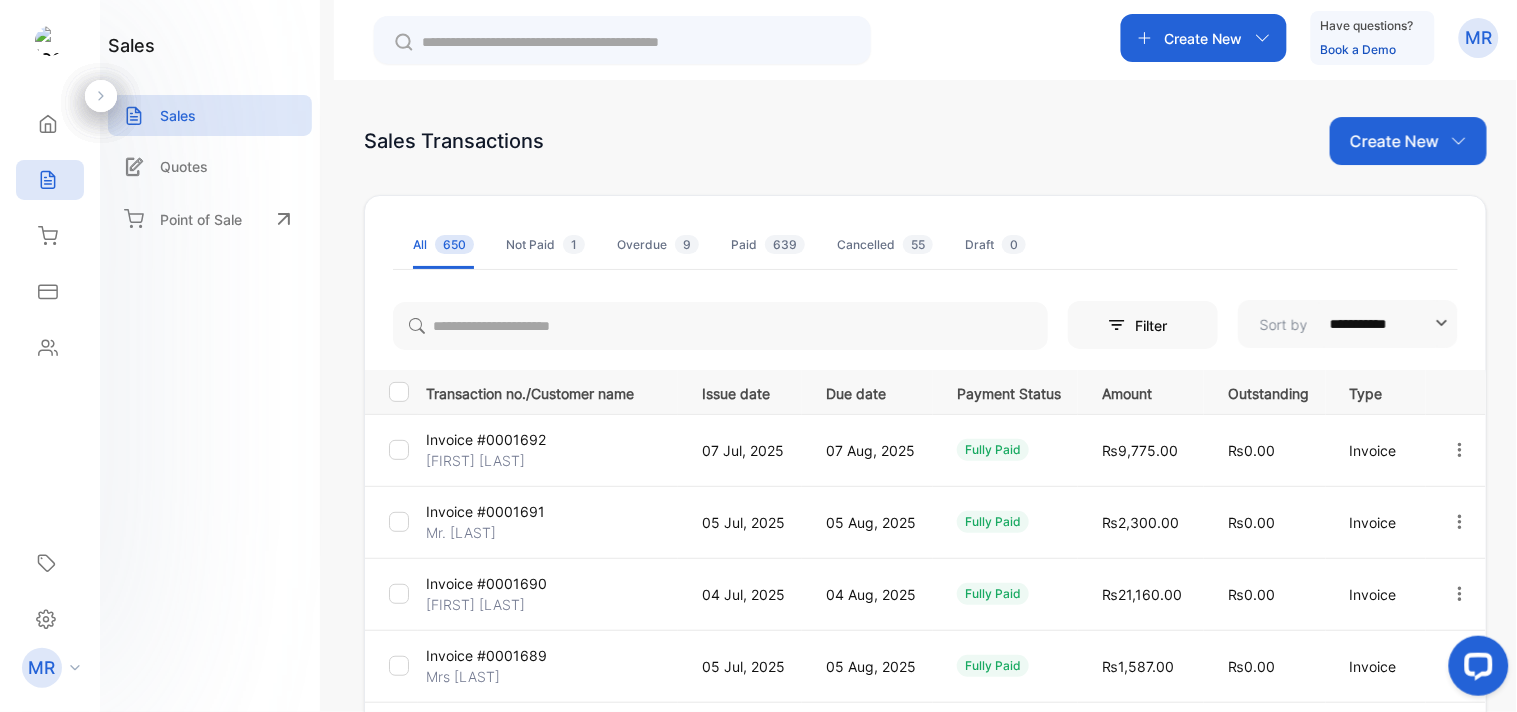 click at bounding box center [1460, 450] 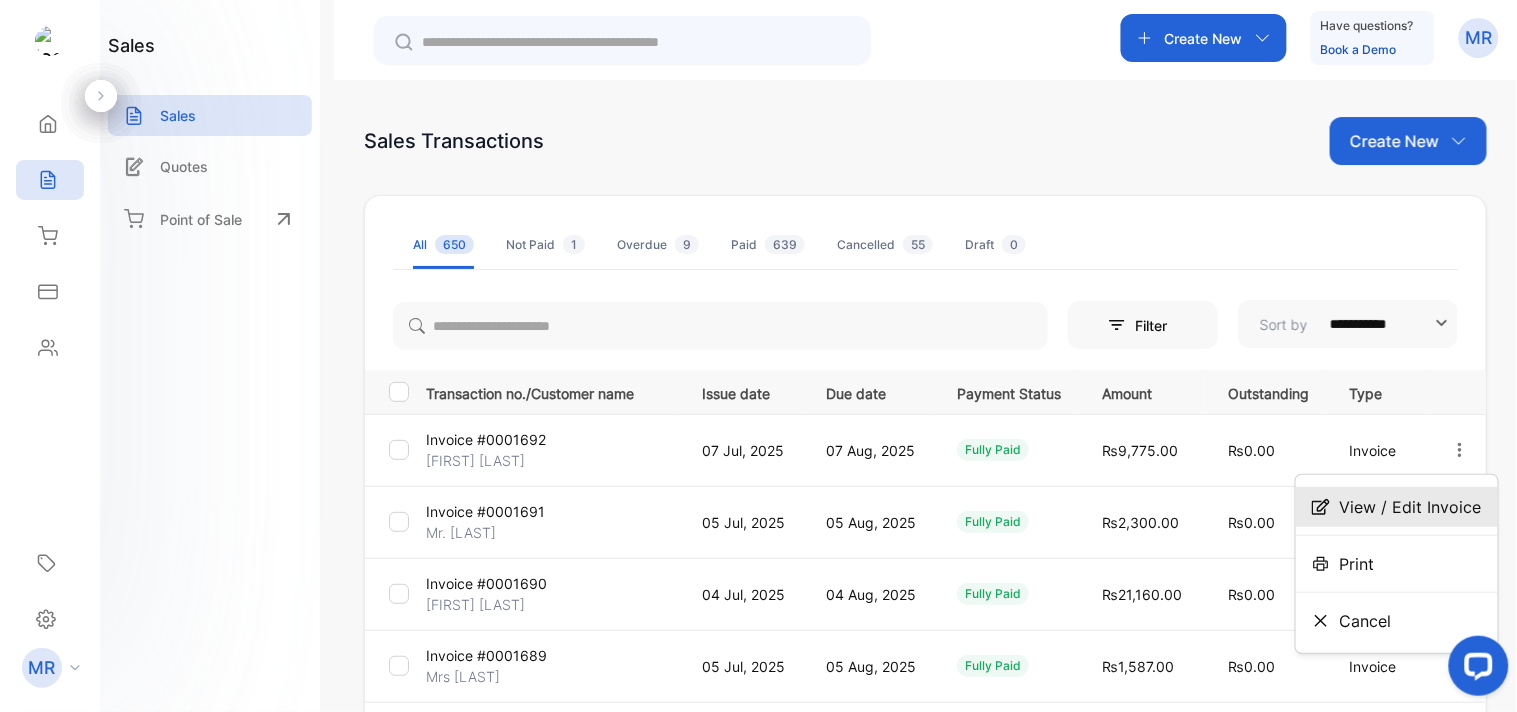 click on "View / Edit Invoice" at bounding box center (1411, 507) 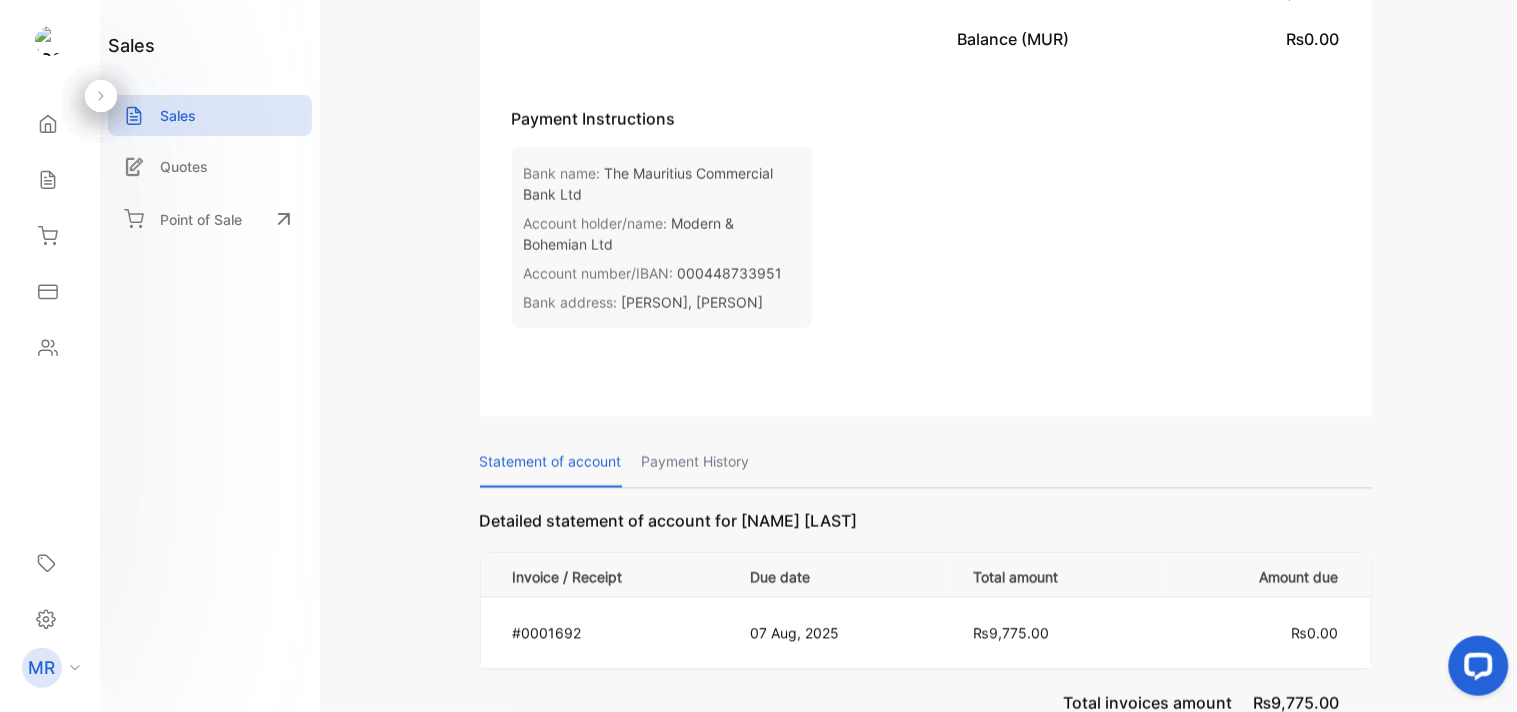 scroll, scrollTop: 774, scrollLeft: 0, axis: vertical 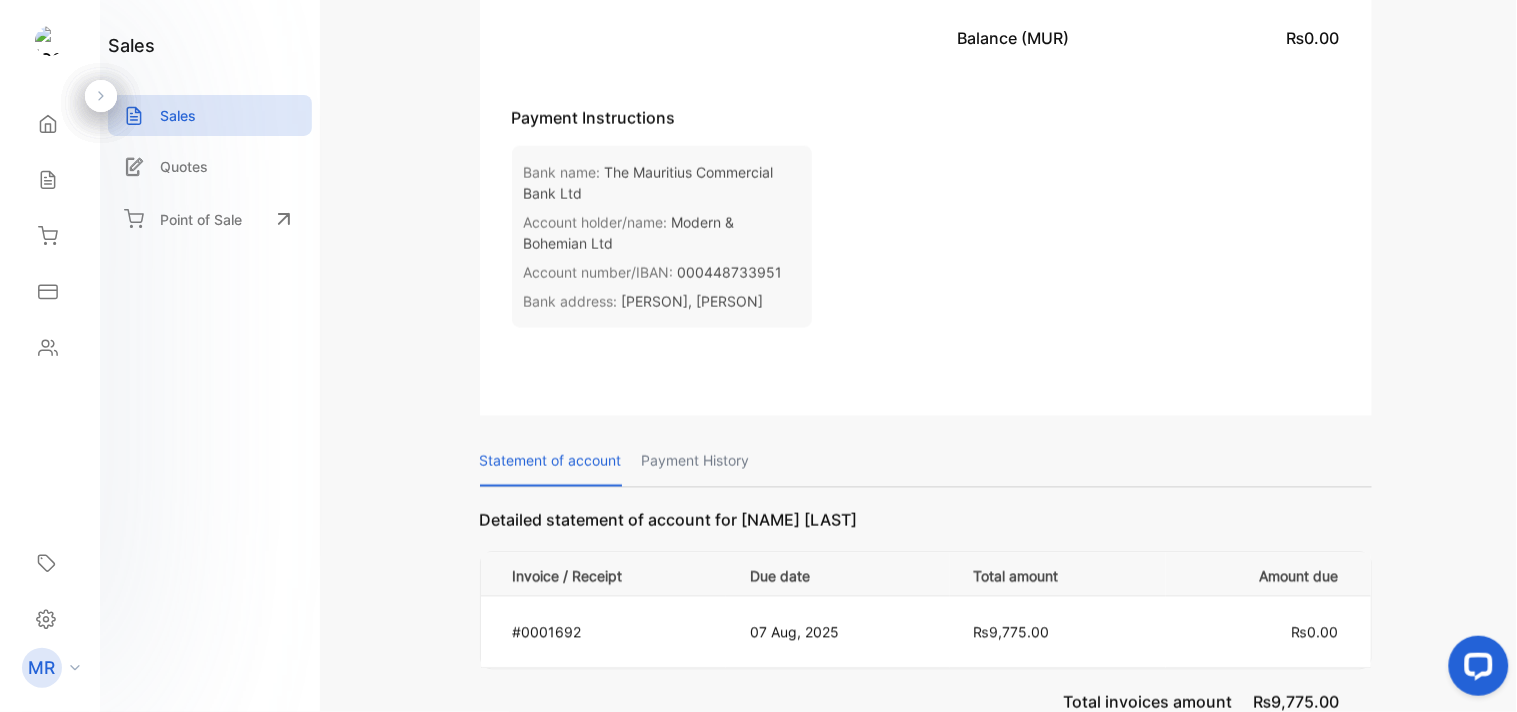 click on "Payment History" at bounding box center [696, 461] 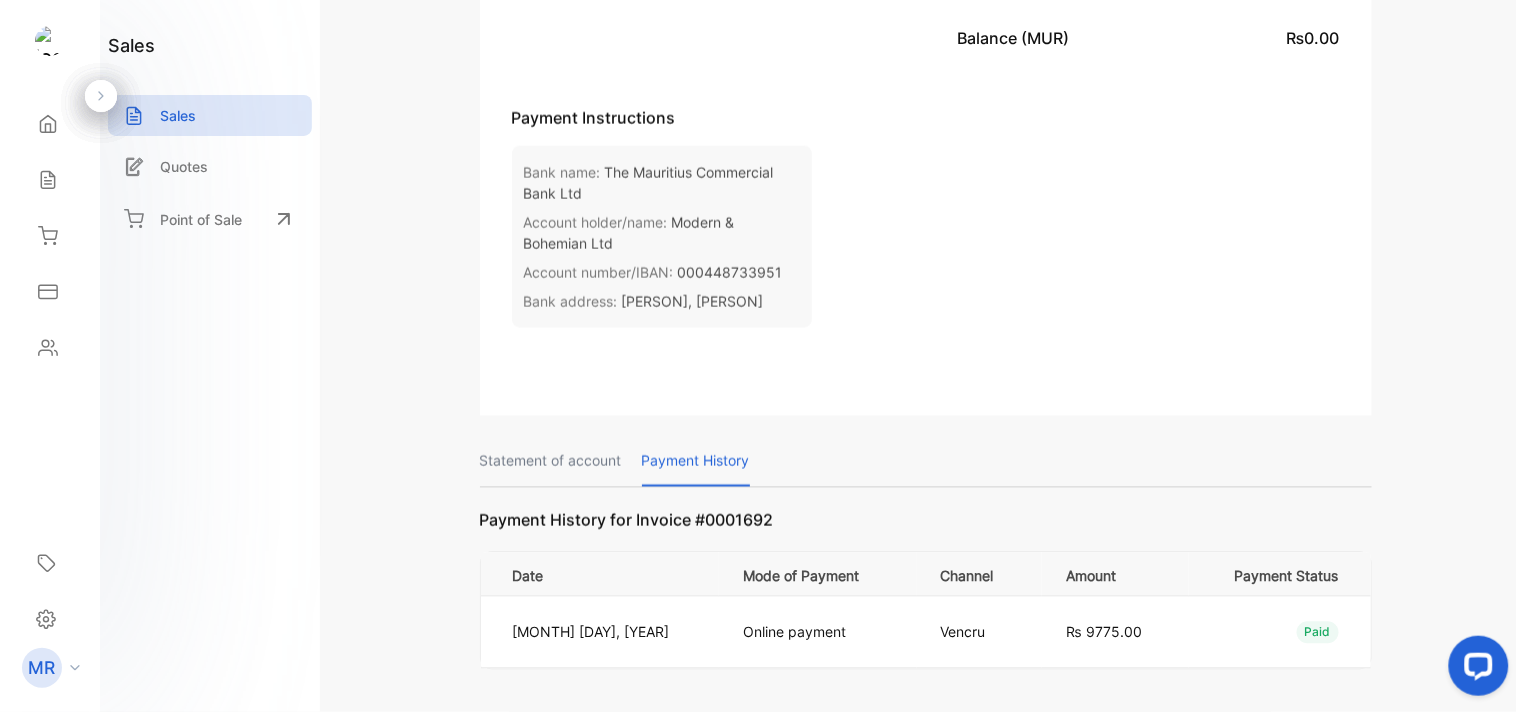 click on "Statement of account" at bounding box center [551, 461] 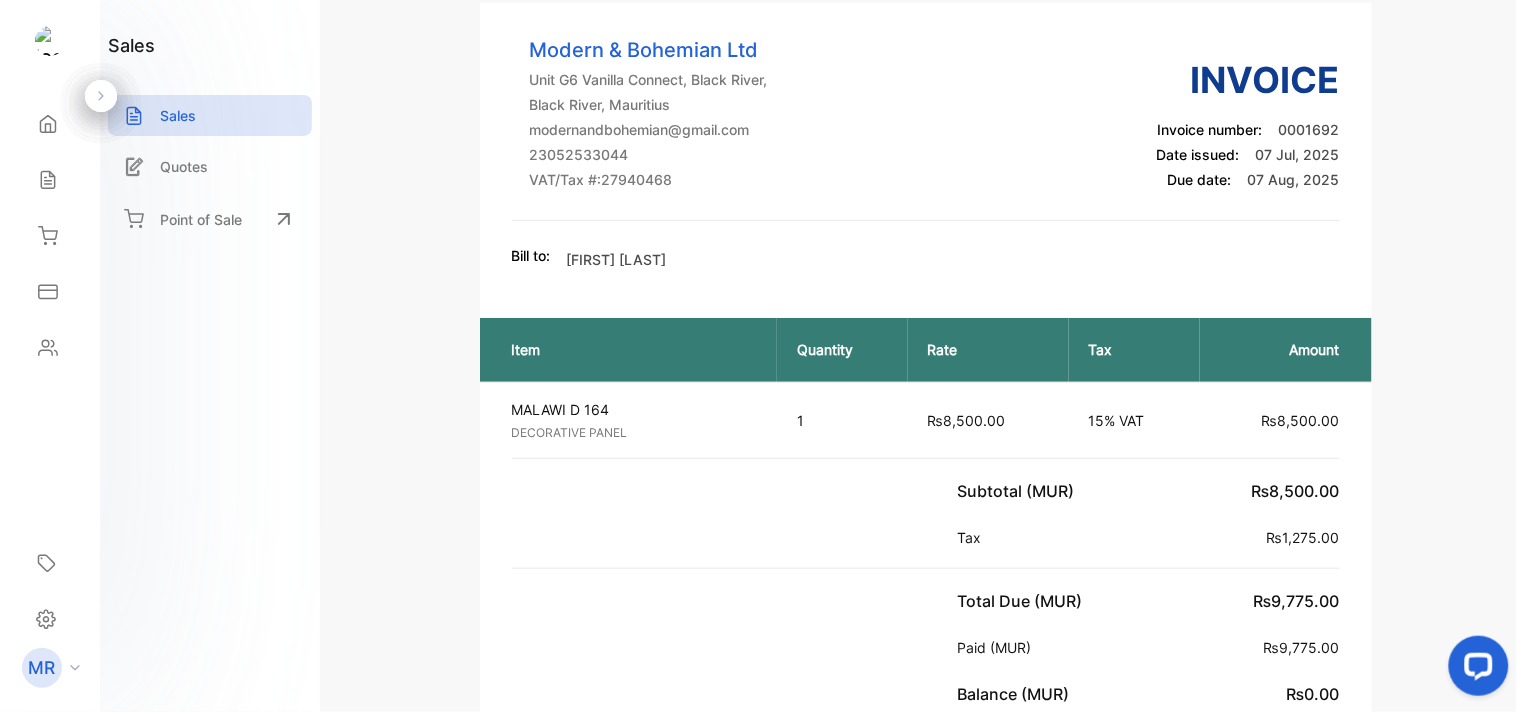 scroll, scrollTop: 0, scrollLeft: 0, axis: both 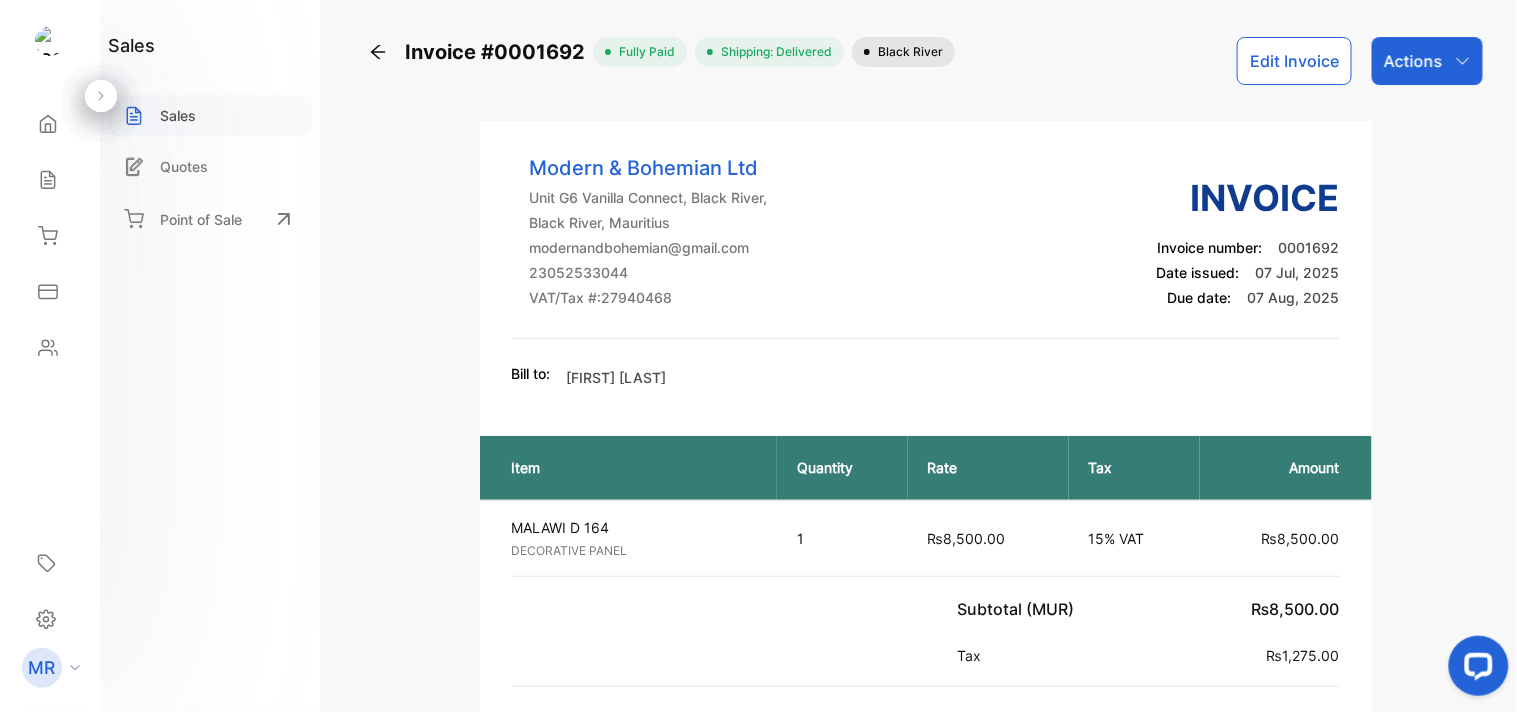 click on "Sales" at bounding box center [178, 115] 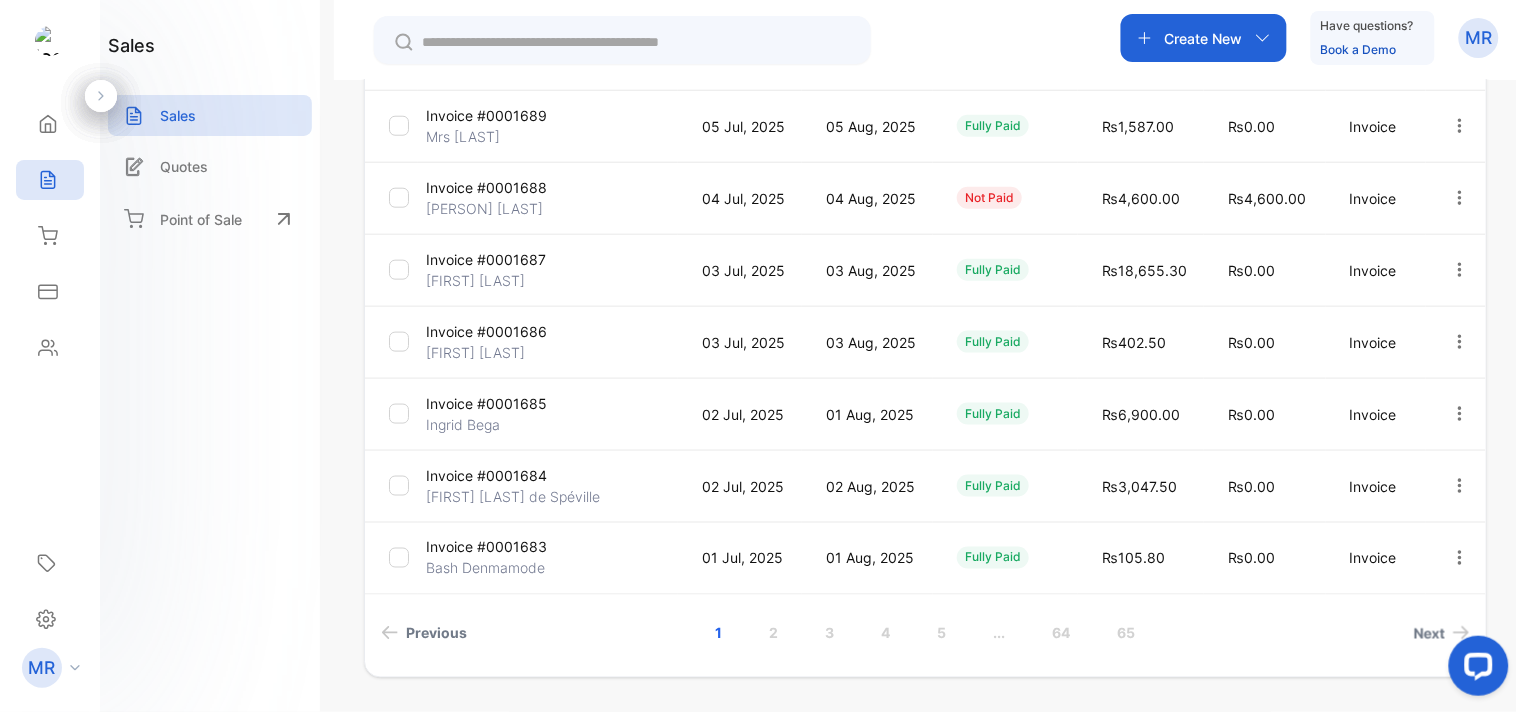 scroll, scrollTop: 542, scrollLeft: 0, axis: vertical 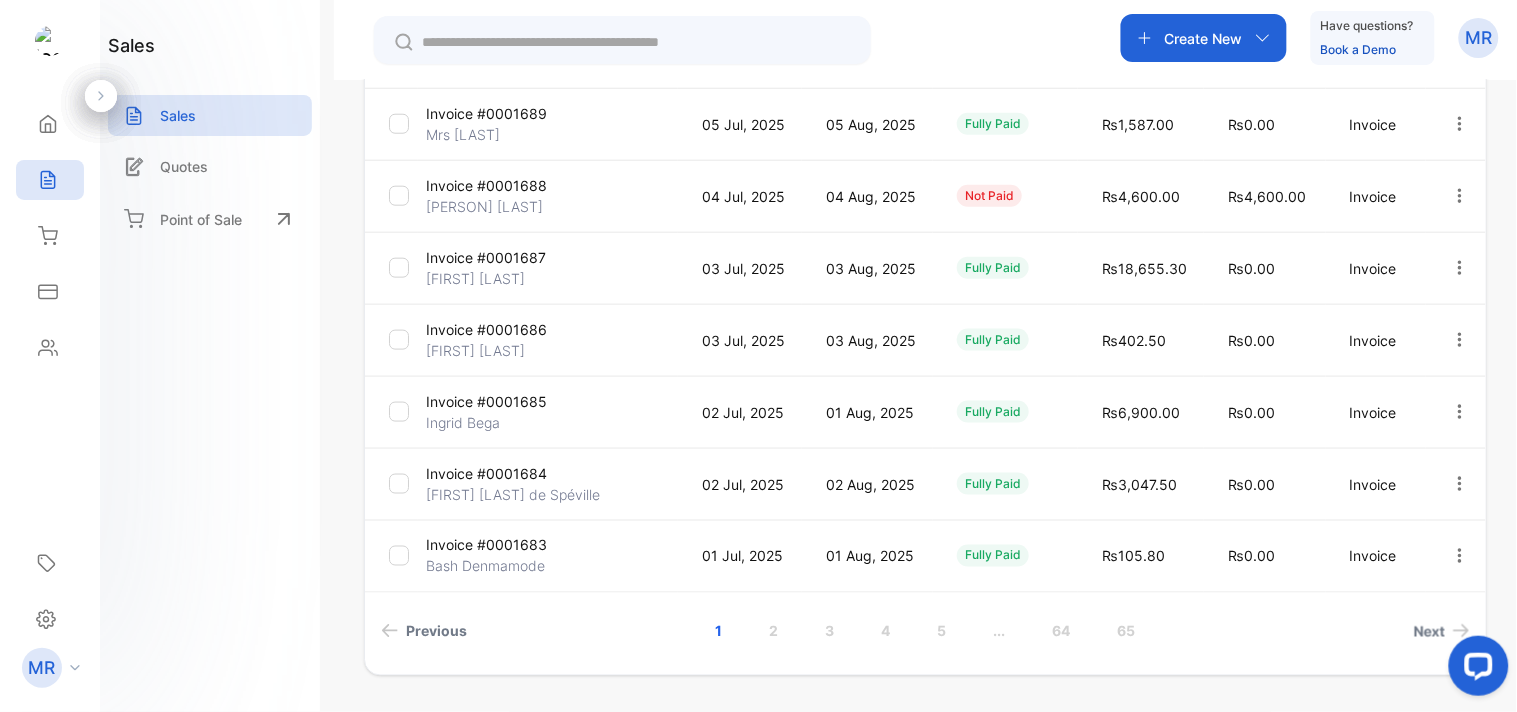 click at bounding box center (1460, 412) 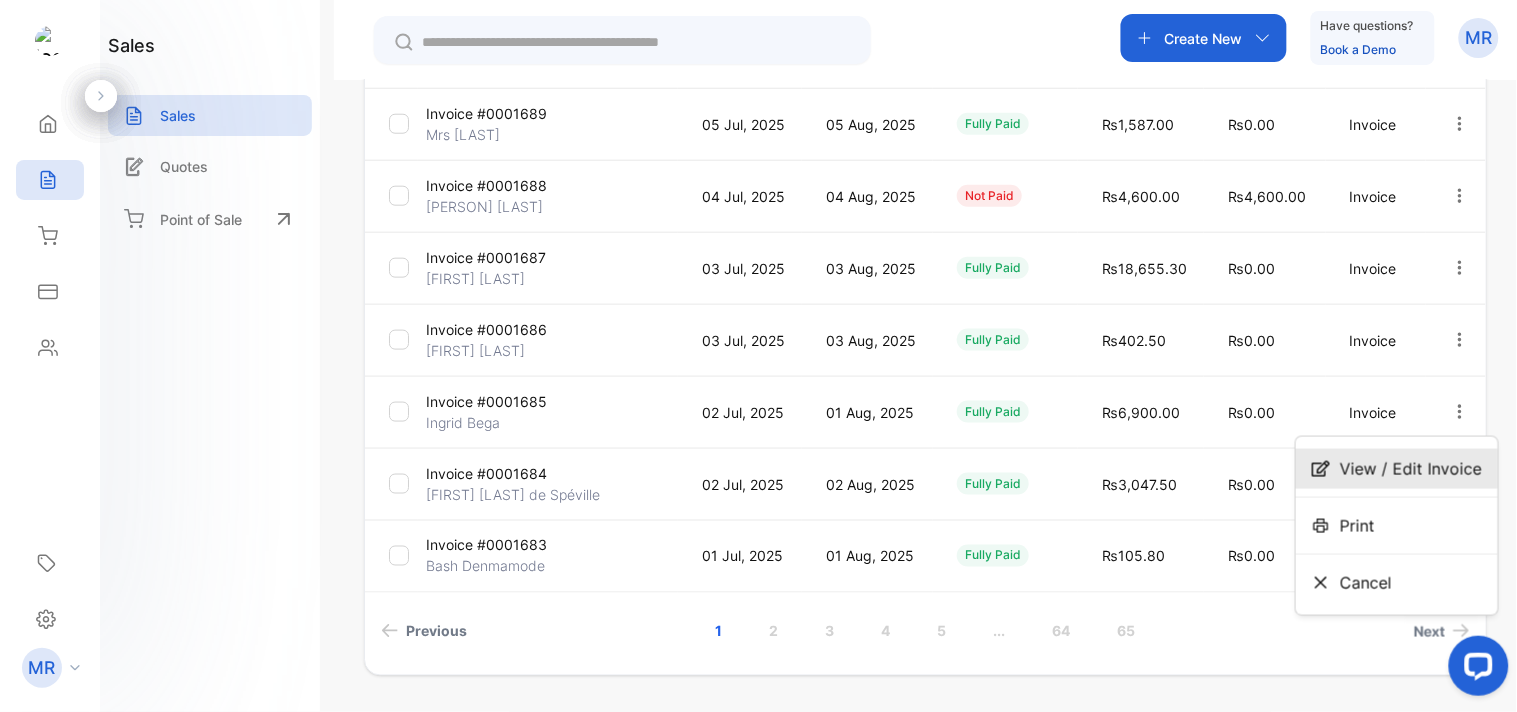click on "View / Edit Invoice" at bounding box center [1411, 469] 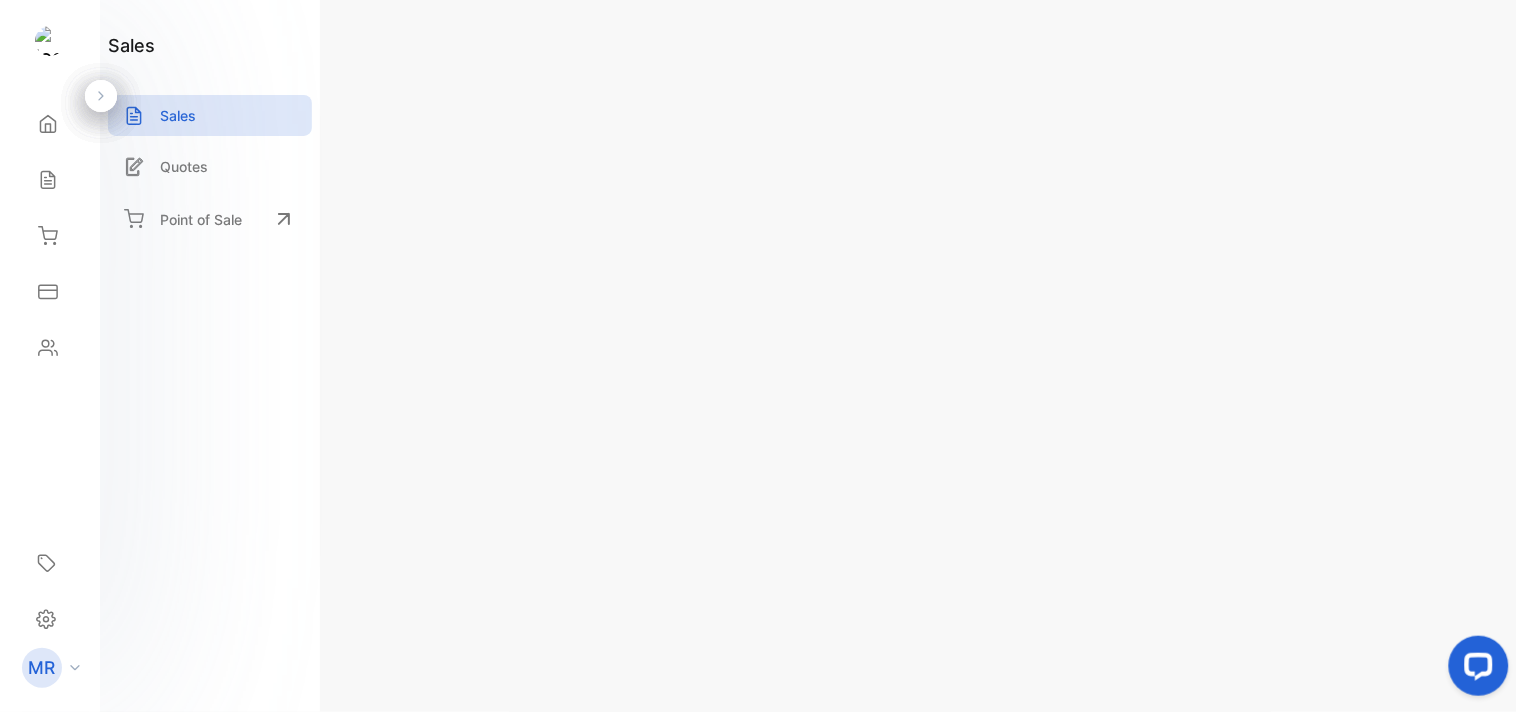 scroll, scrollTop: 904, scrollLeft: 0, axis: vertical 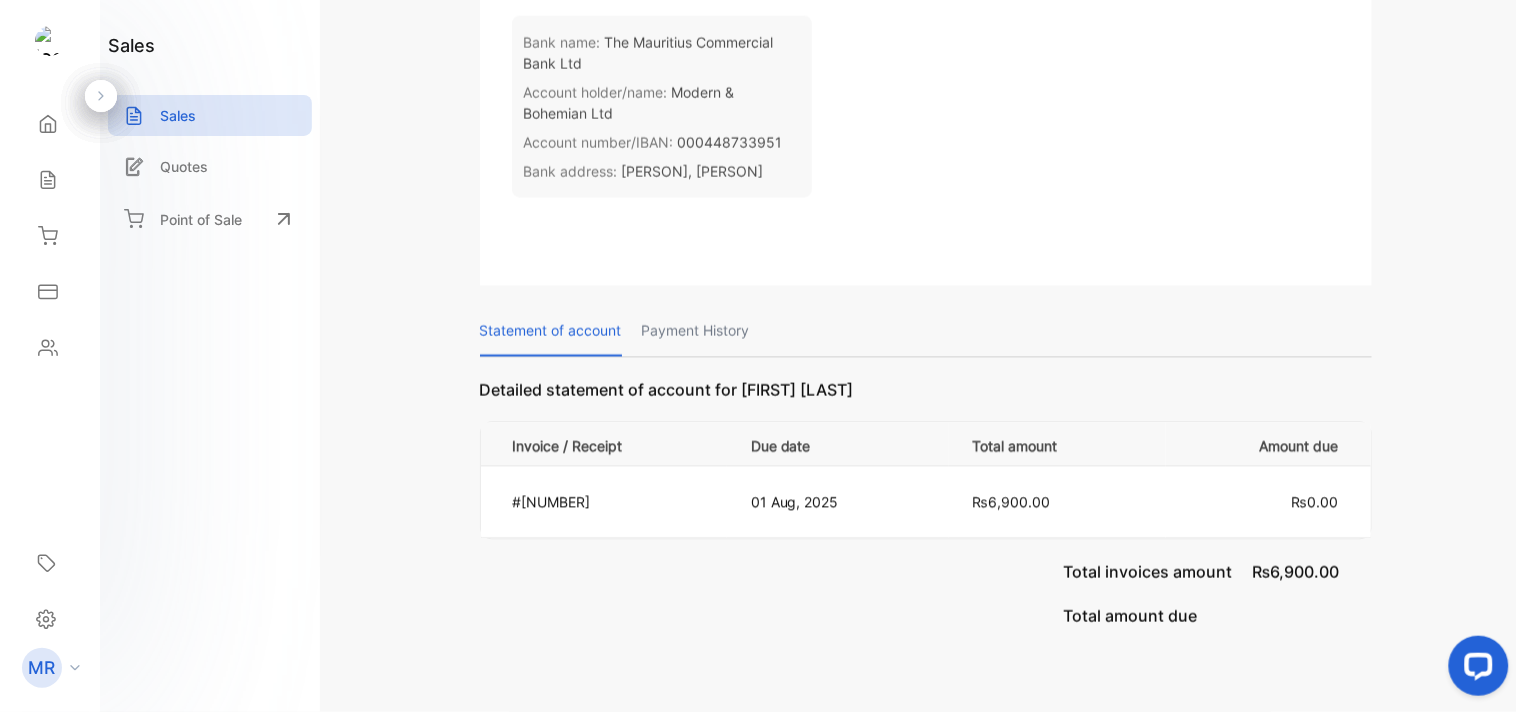 click on "Payment History" at bounding box center [696, 331] 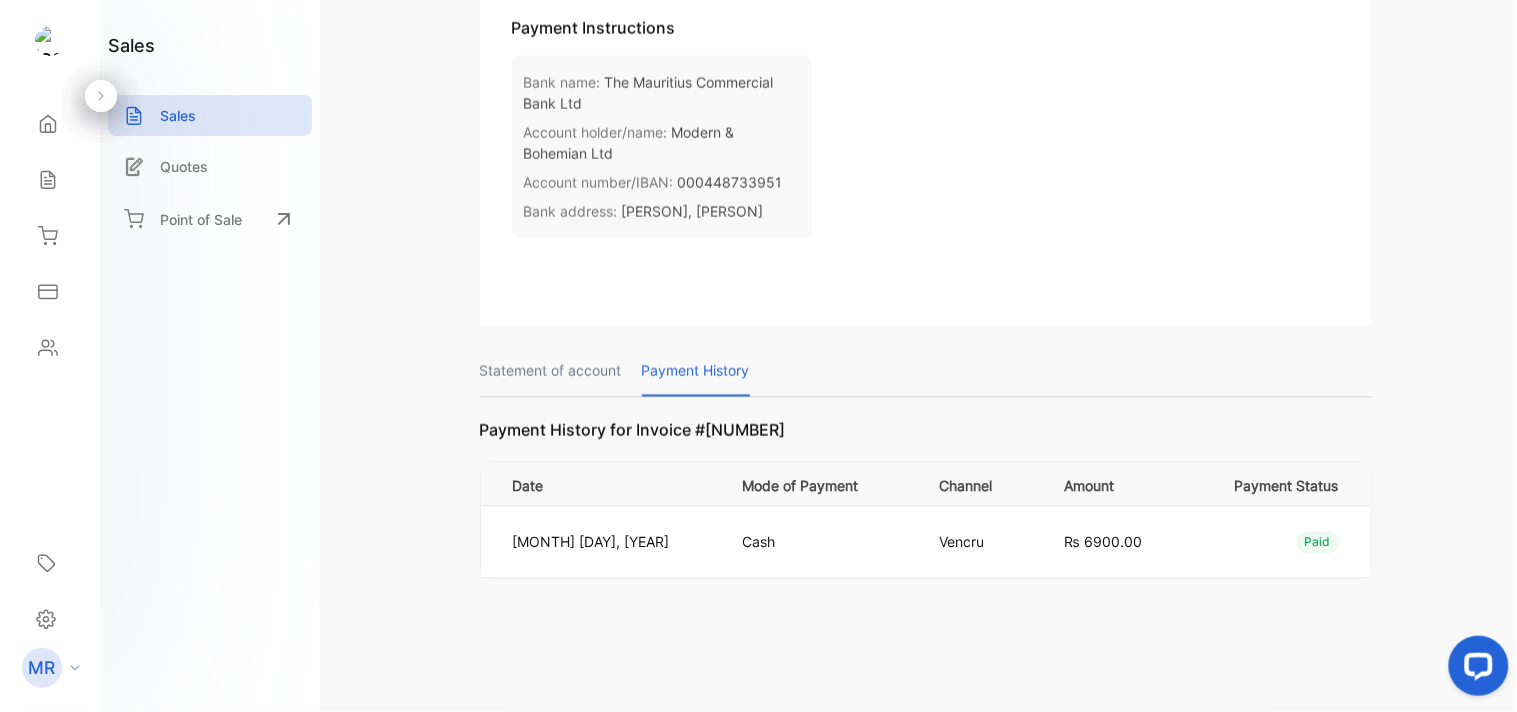 scroll, scrollTop: 884, scrollLeft: 0, axis: vertical 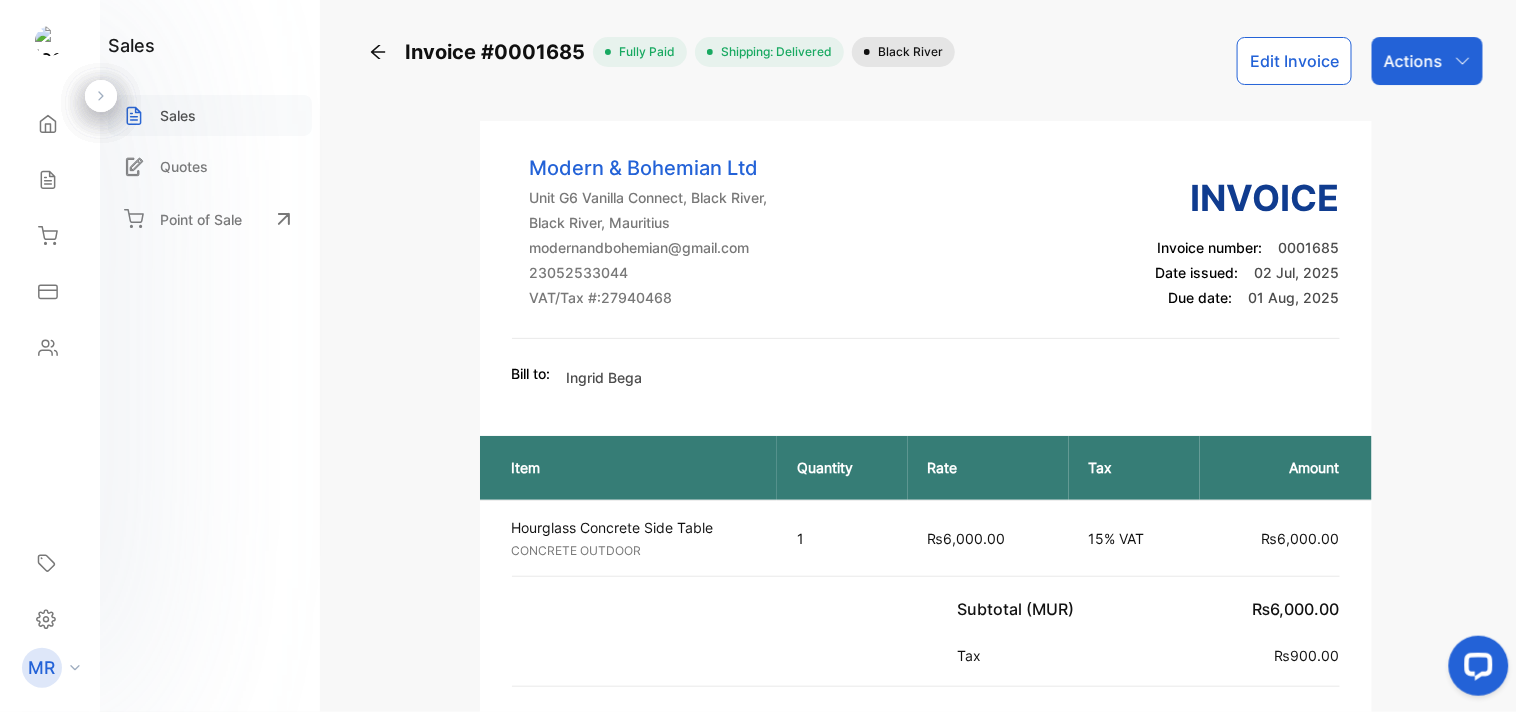 click on "Sales" at bounding box center [210, 115] 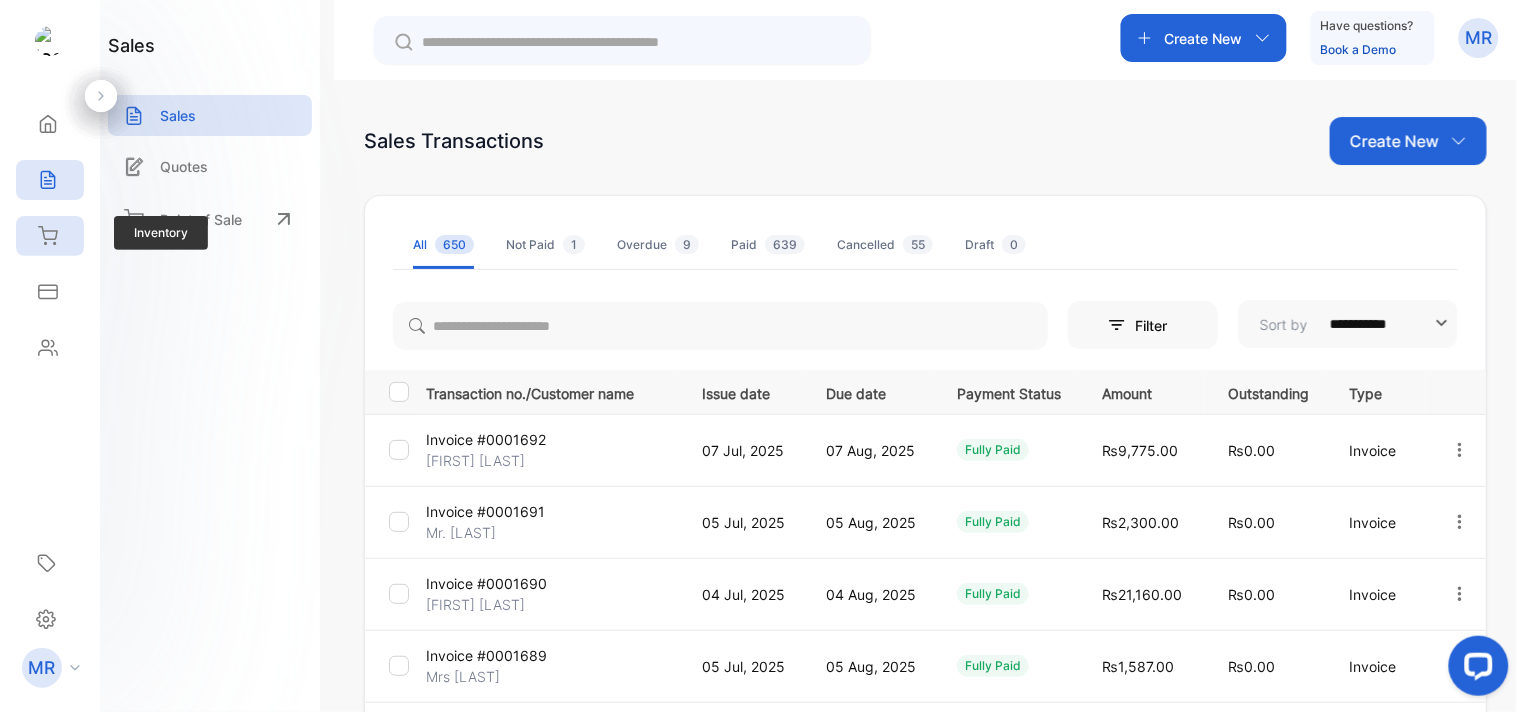 click at bounding box center [48, 235] 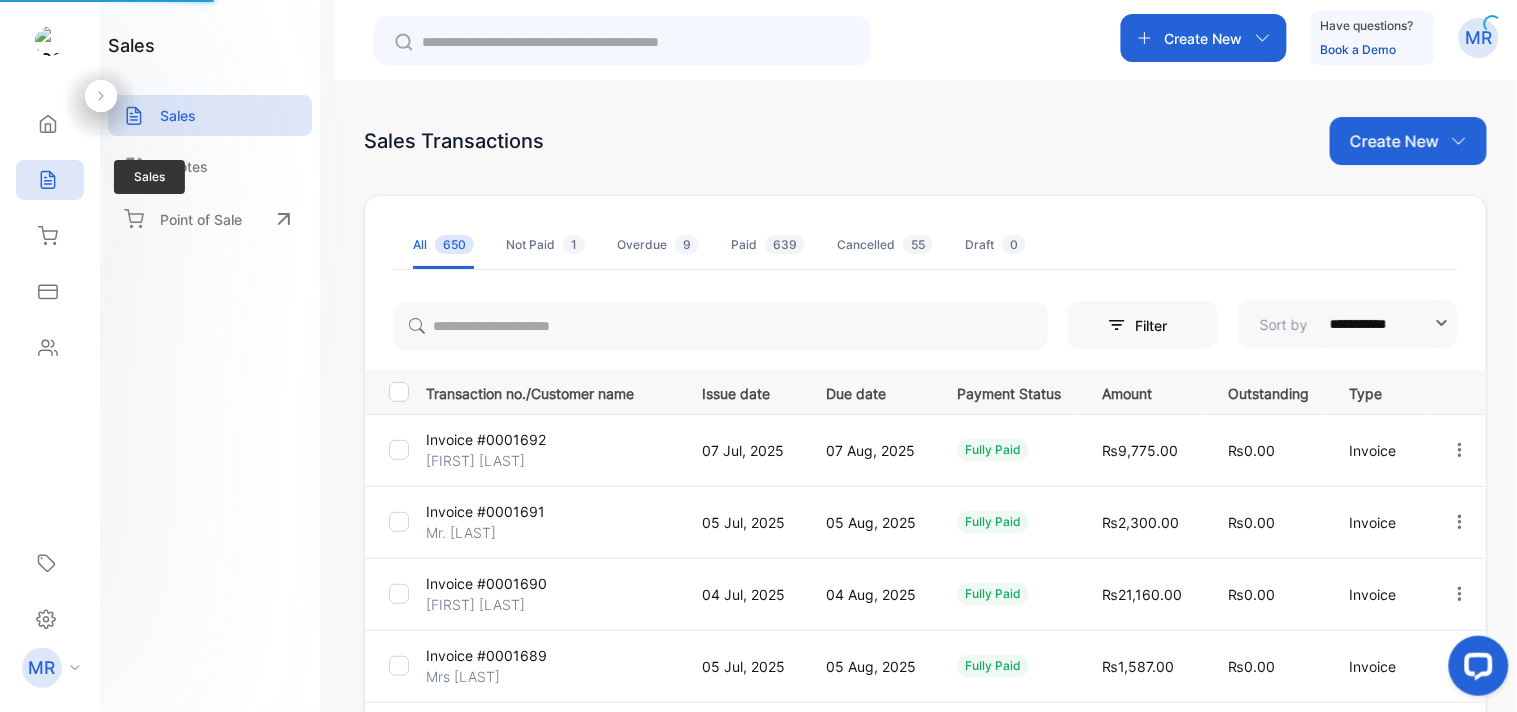click at bounding box center (47, 180) 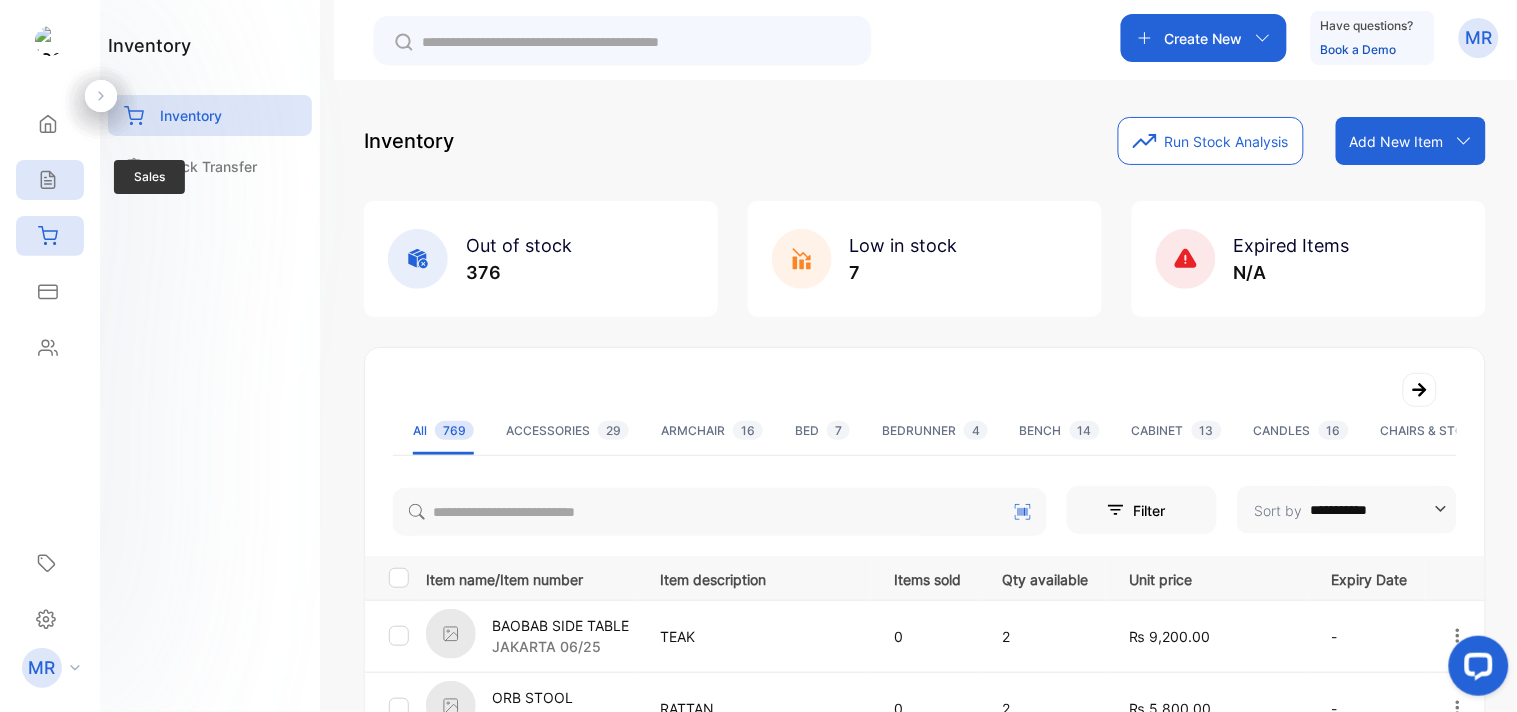 click at bounding box center (48, 124) 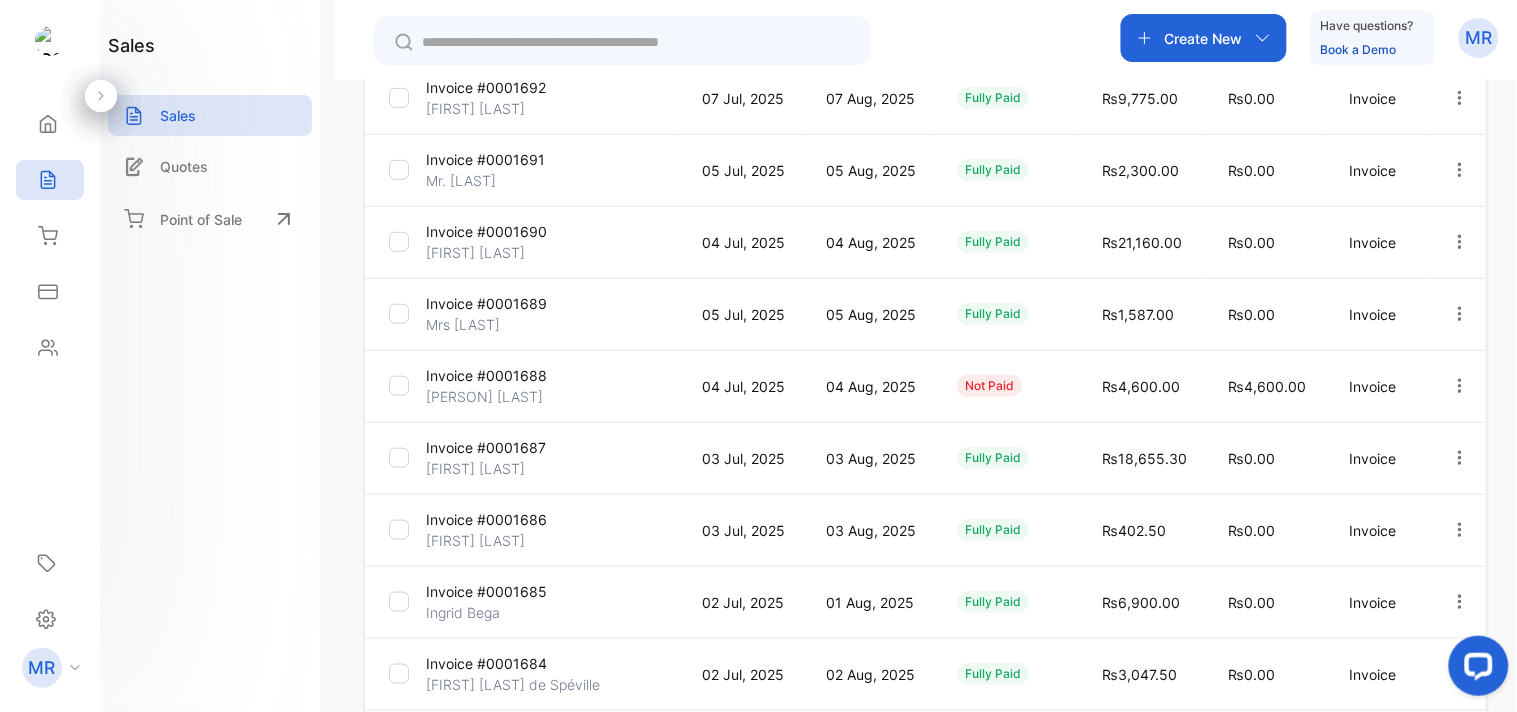 scroll, scrollTop: 0, scrollLeft: 0, axis: both 